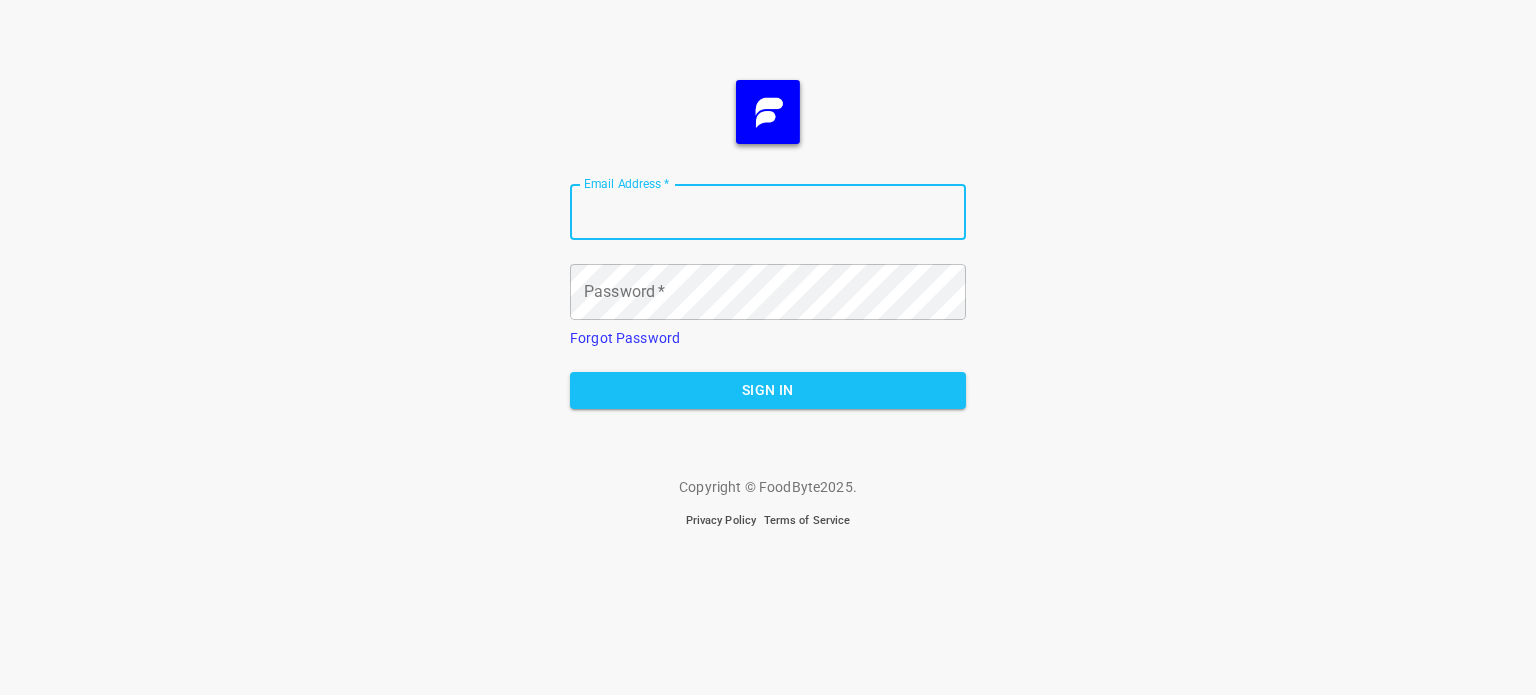 scroll, scrollTop: 0, scrollLeft: 0, axis: both 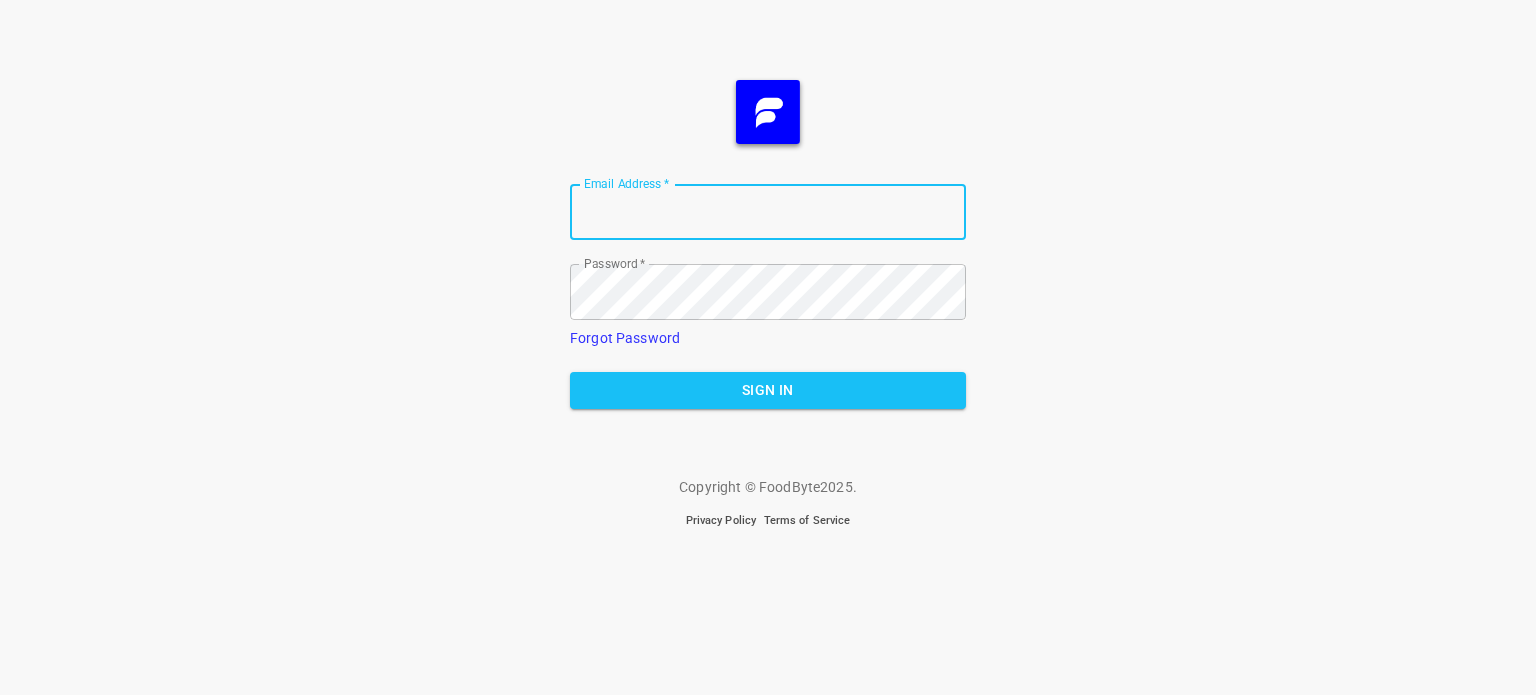 type on "[EMAIL]" 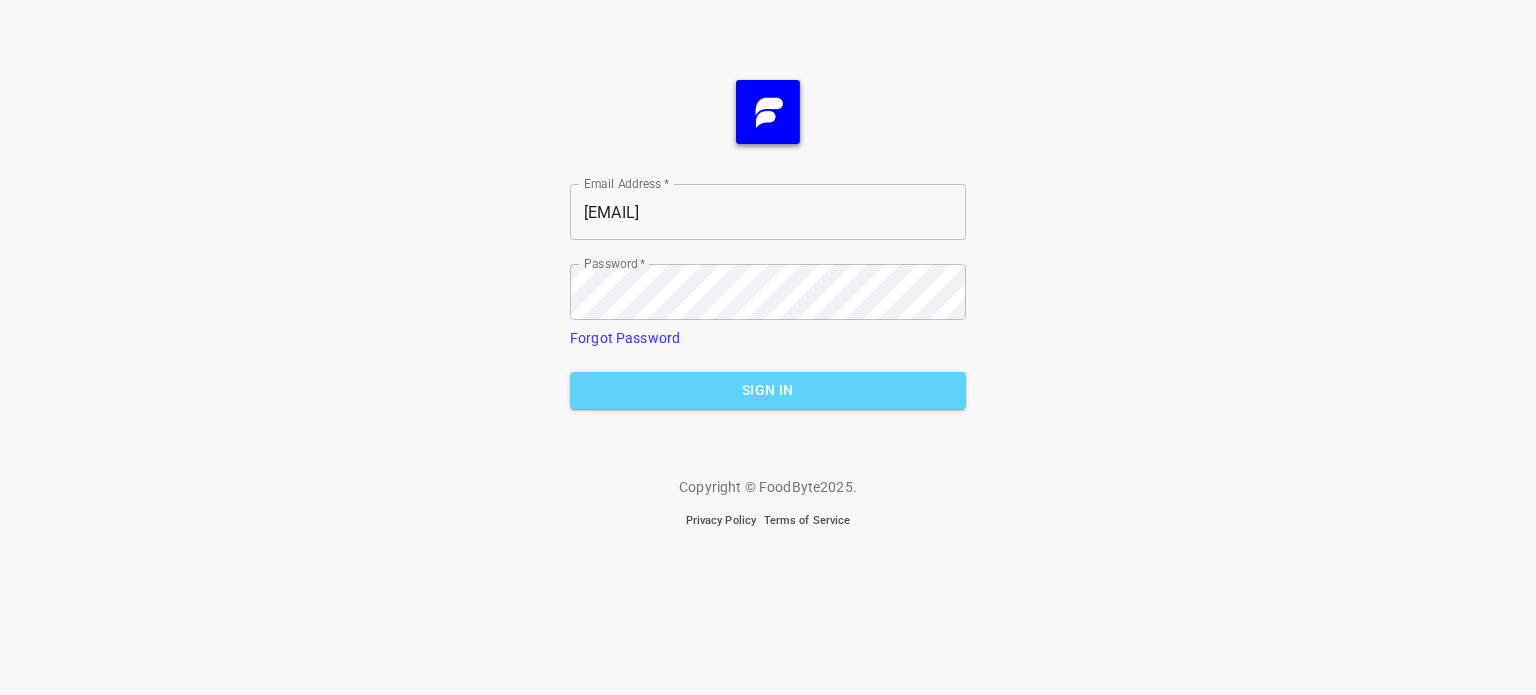 click on "Sign In" at bounding box center (768, 390) 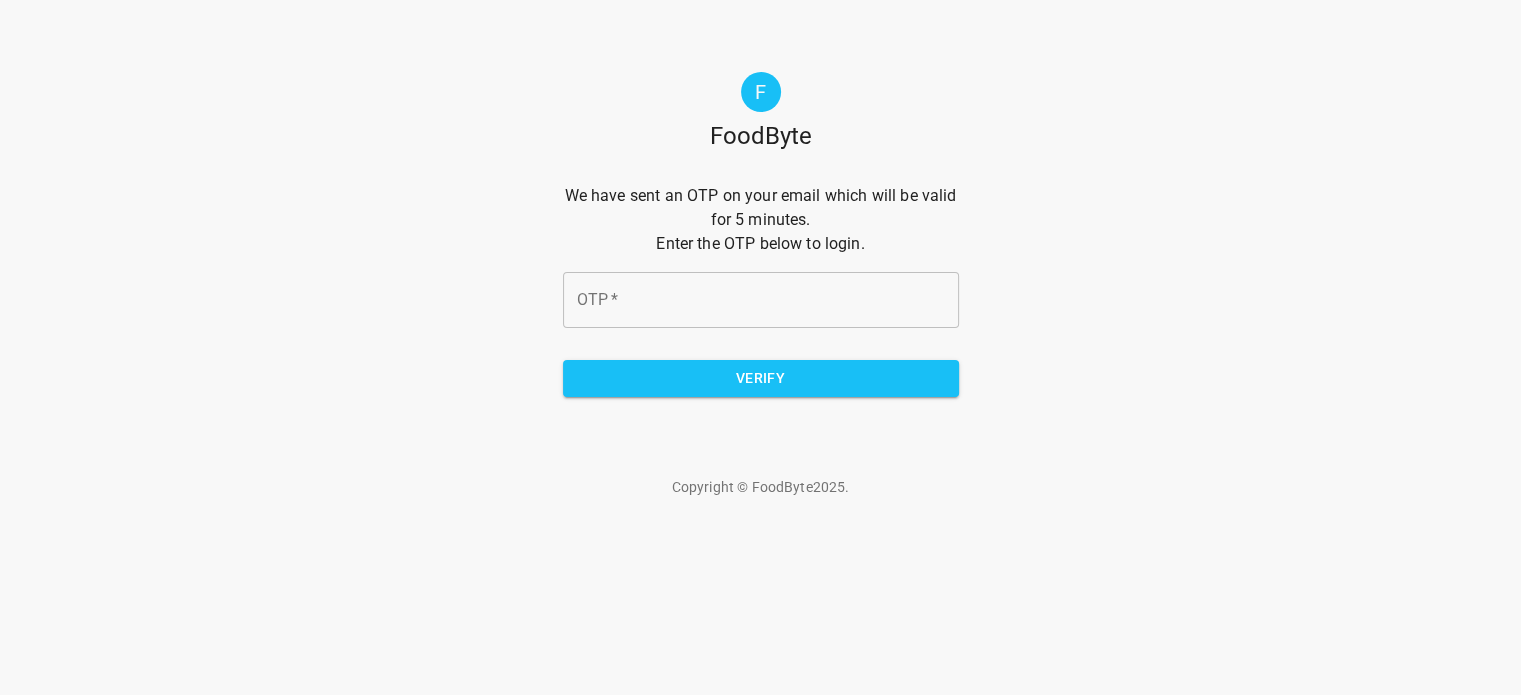 click on "OTP   *" at bounding box center [761, 300] 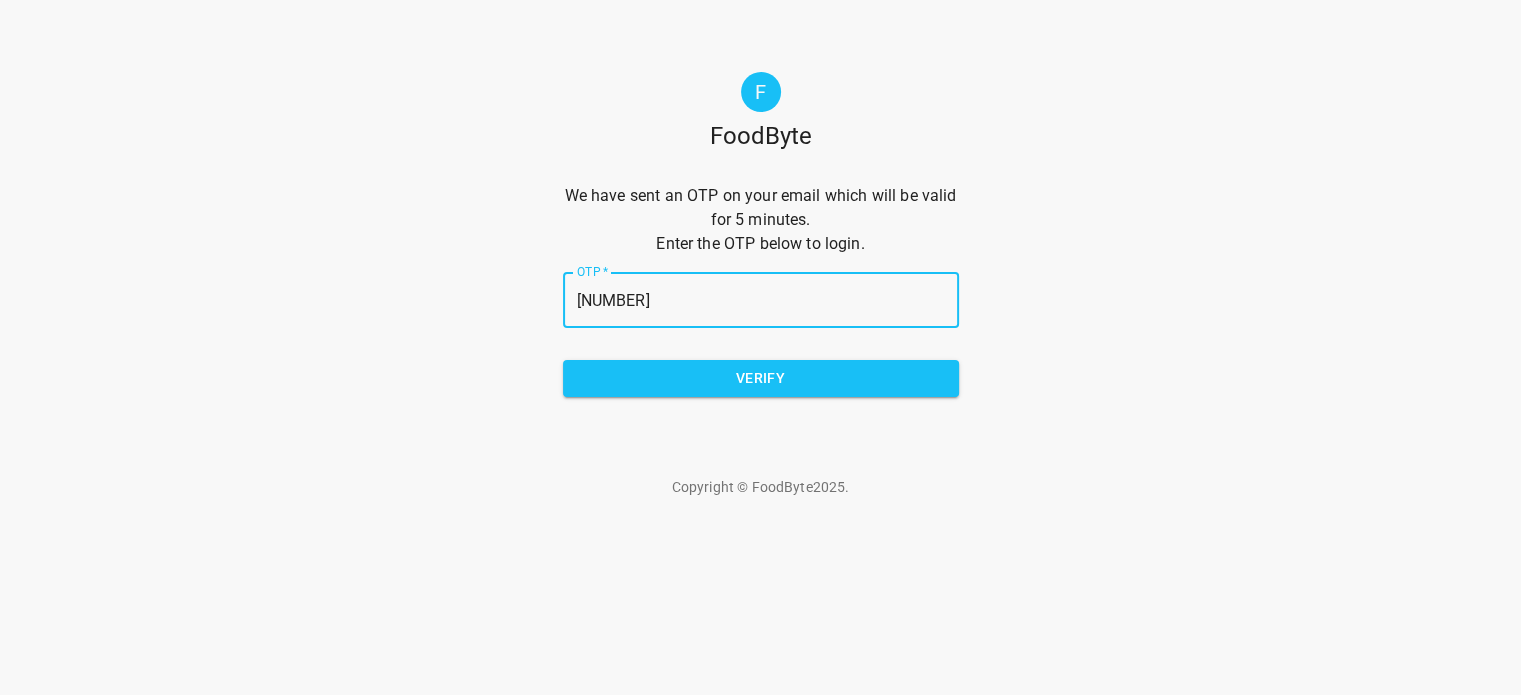 type on "[NUMBER]" 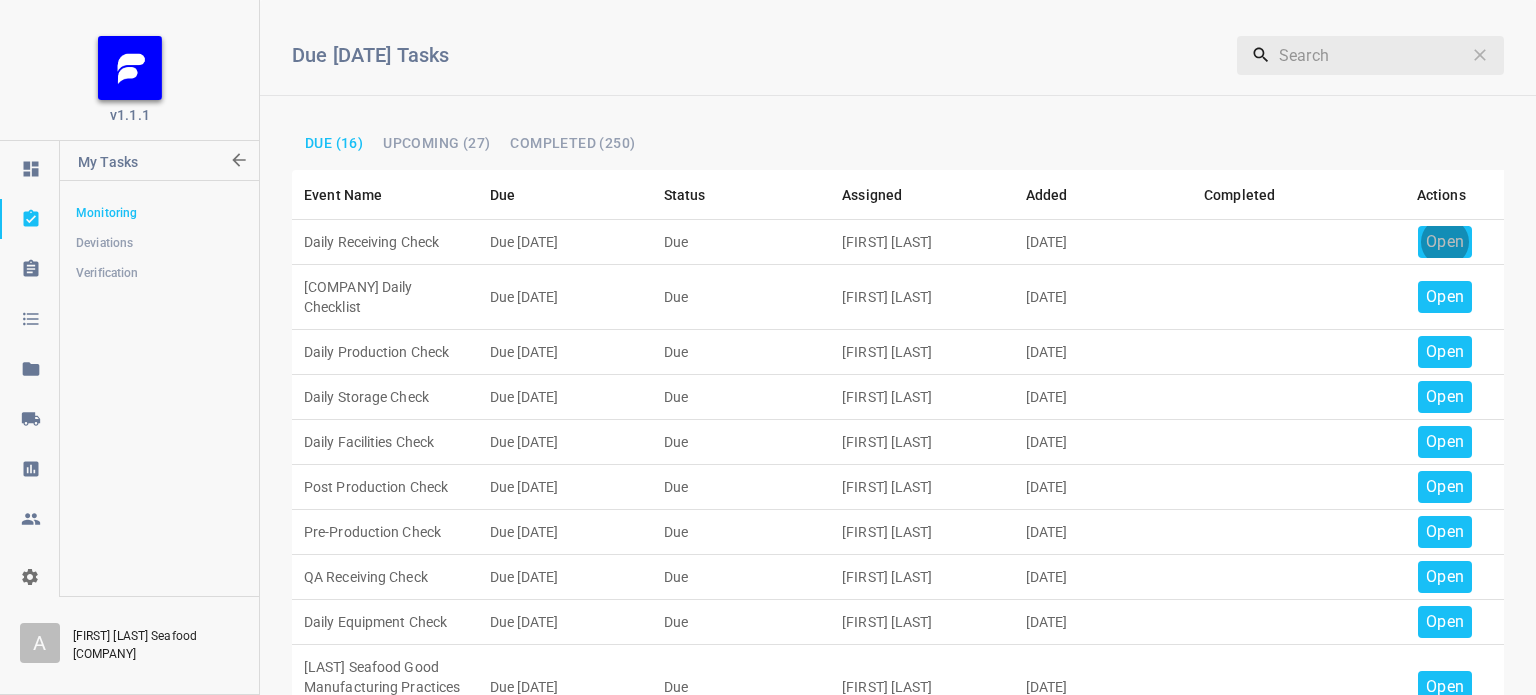 click on "Open" at bounding box center (1445, 242) 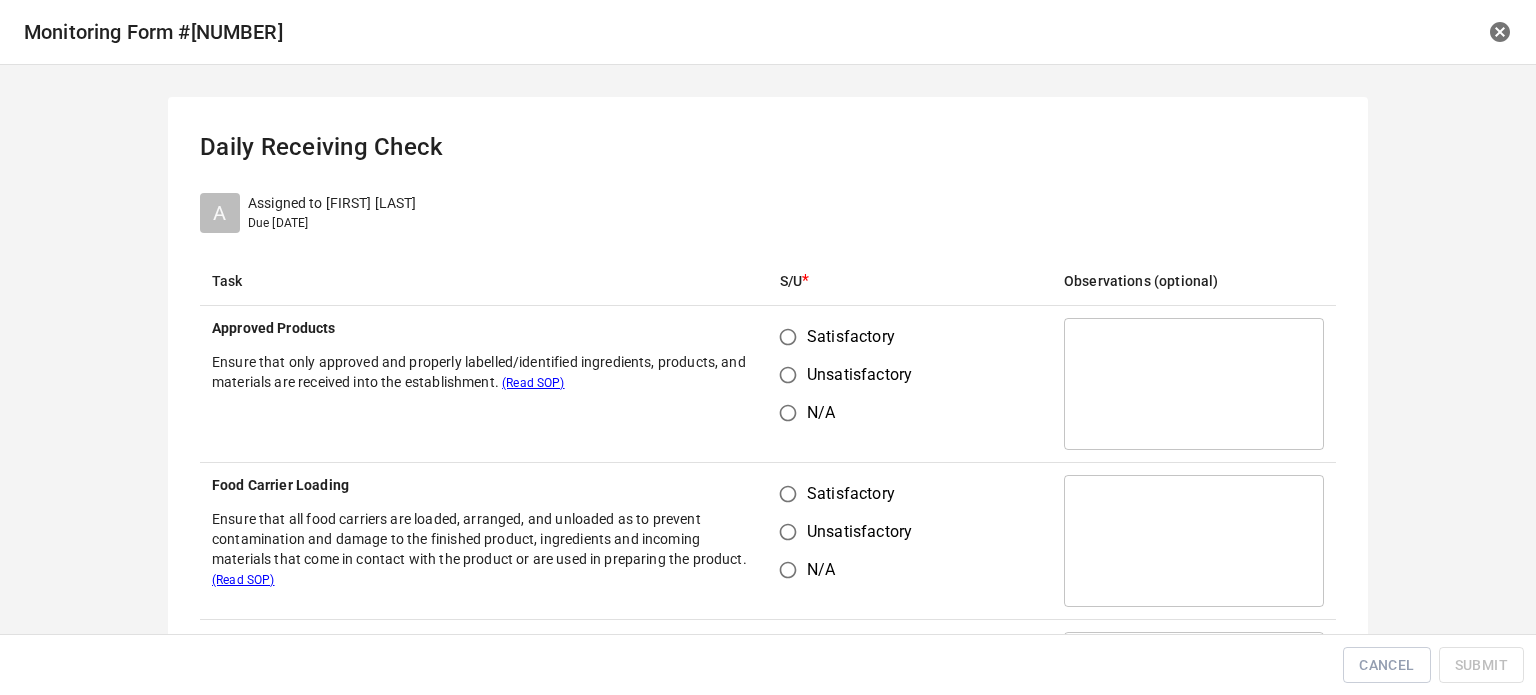 click on "Satisfactory" at bounding box center [788, 337] 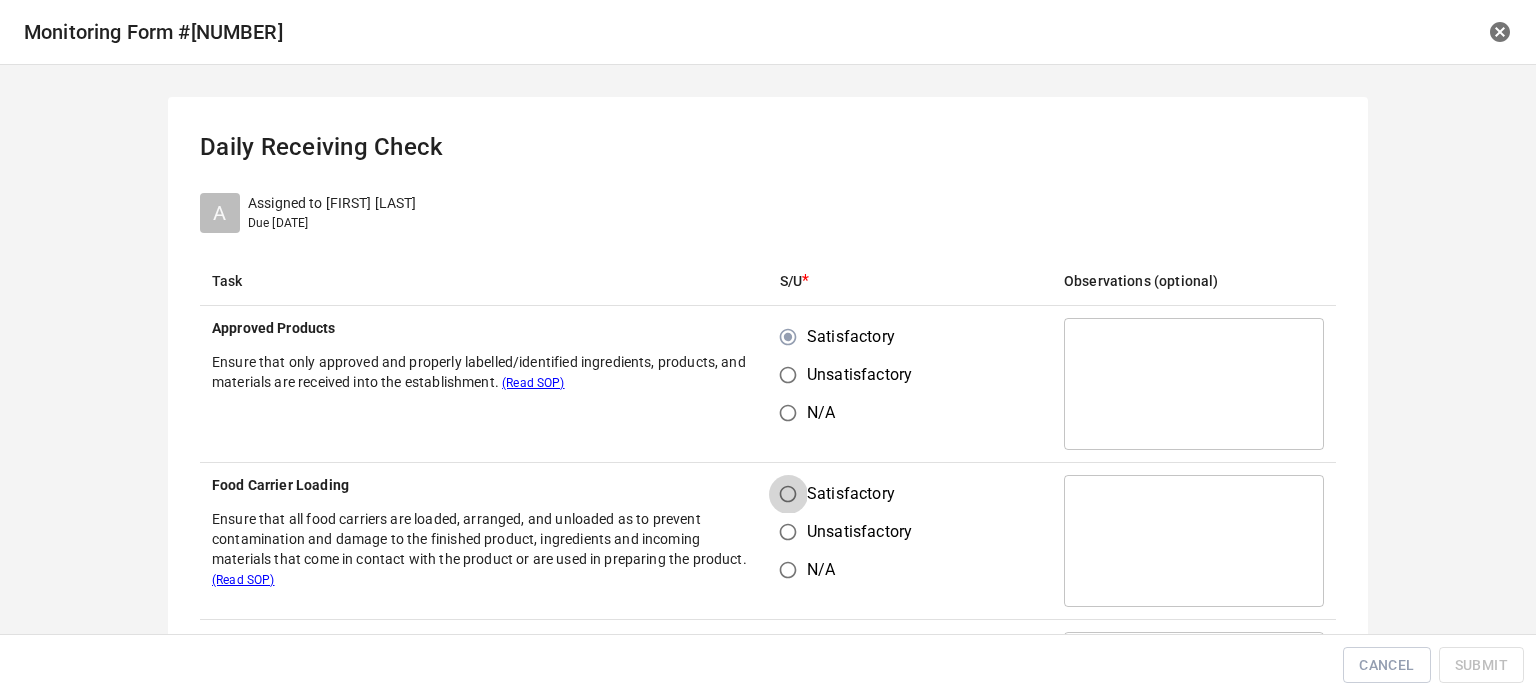 drag, startPoint x: 789, startPoint y: 480, endPoint x: 812, endPoint y: 483, distance: 23.194826 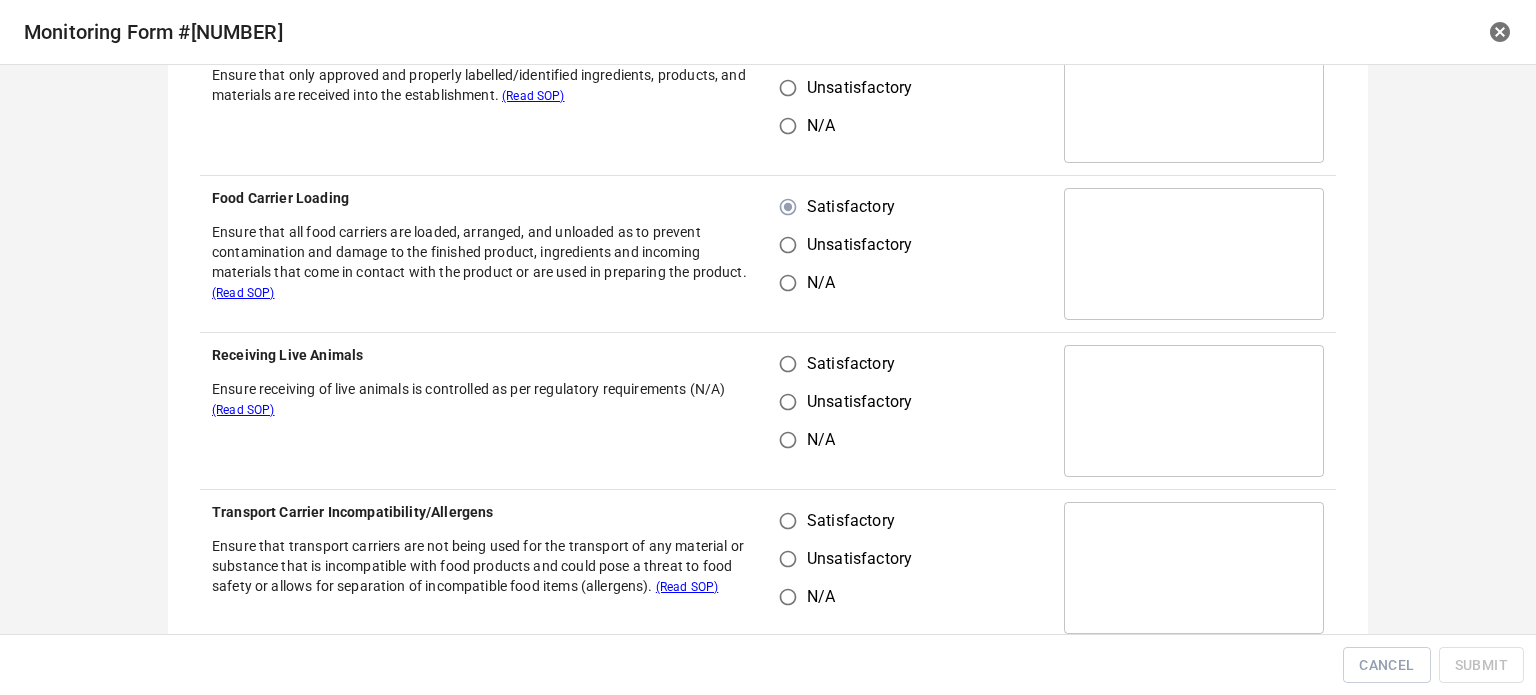 scroll, scrollTop: 300, scrollLeft: 0, axis: vertical 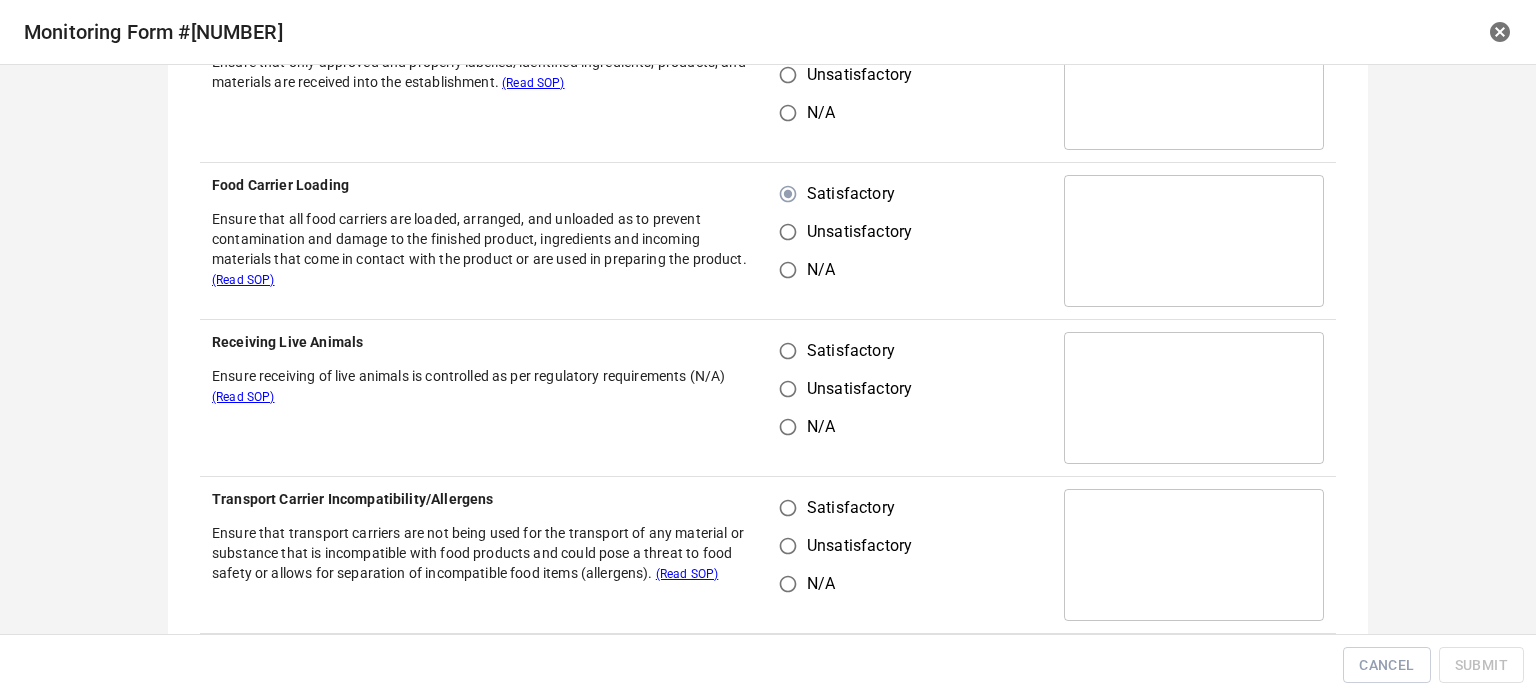 click on "Satisfactory" at bounding box center (788, 351) 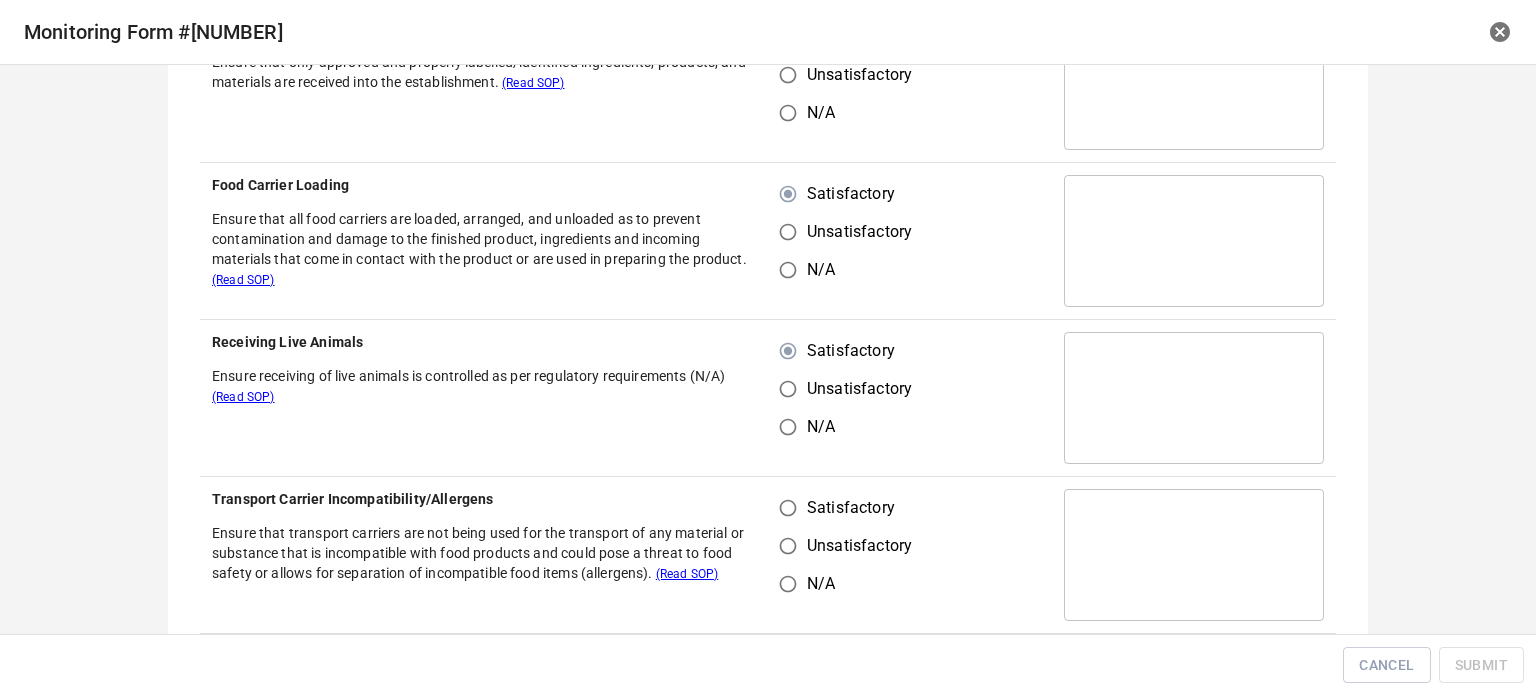 click on "Satisfactory" at bounding box center [788, 508] 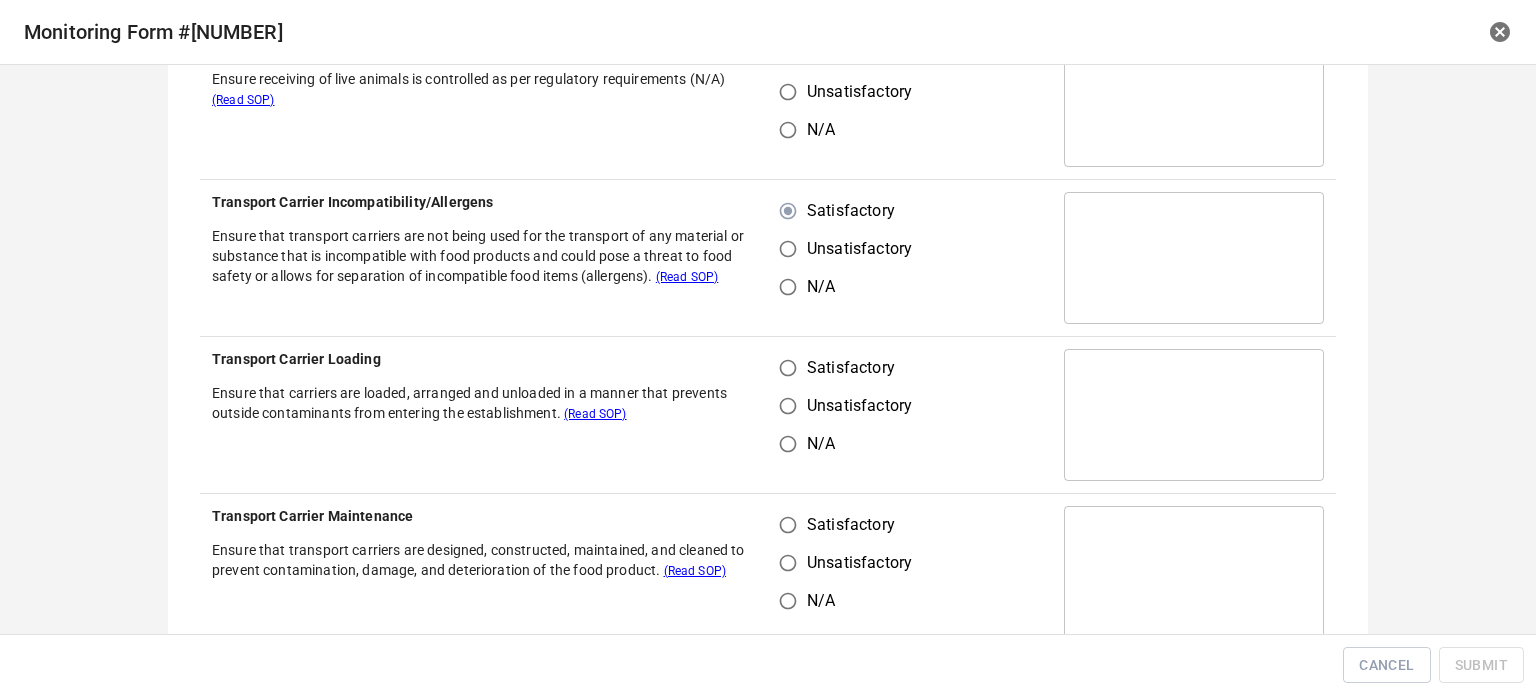 scroll, scrollTop: 600, scrollLeft: 0, axis: vertical 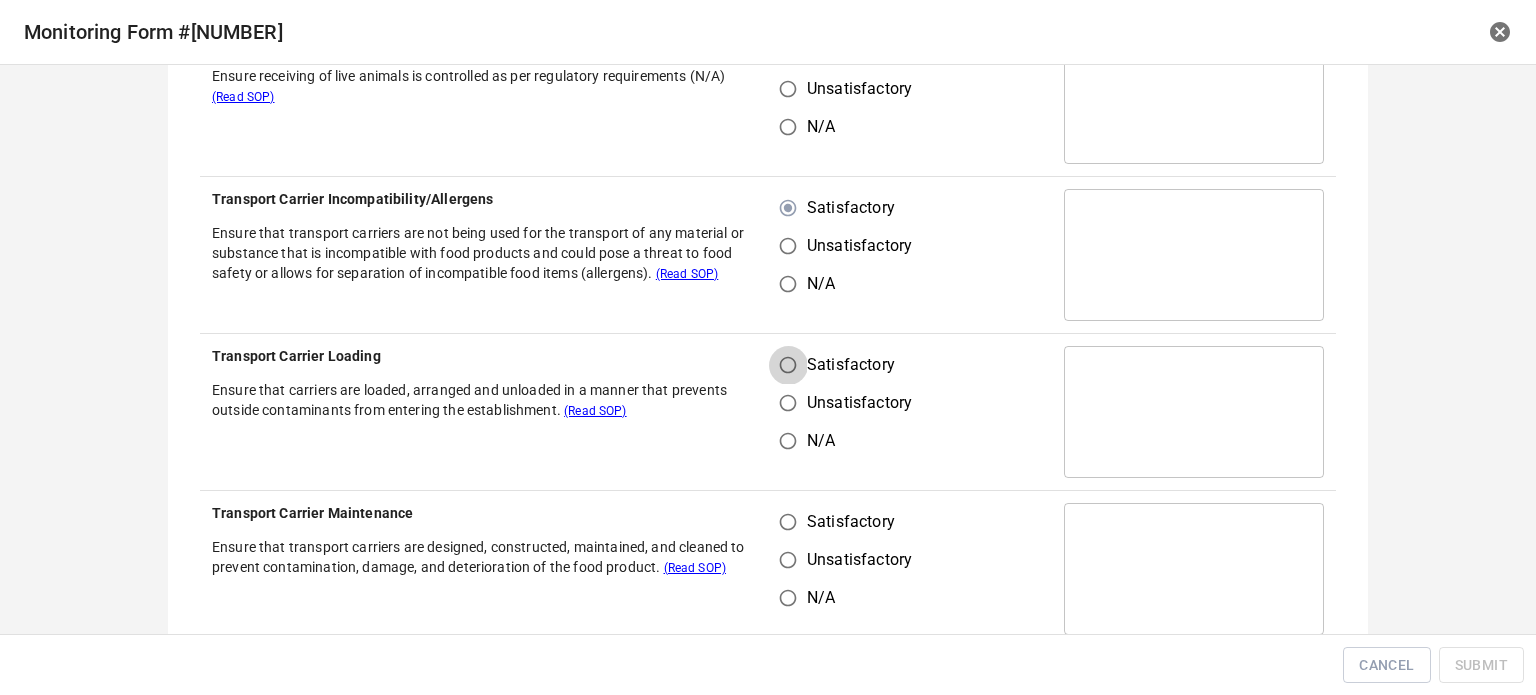 drag, startPoint x: 792, startPoint y: 379, endPoint x: 794, endPoint y: 407, distance: 28.071337 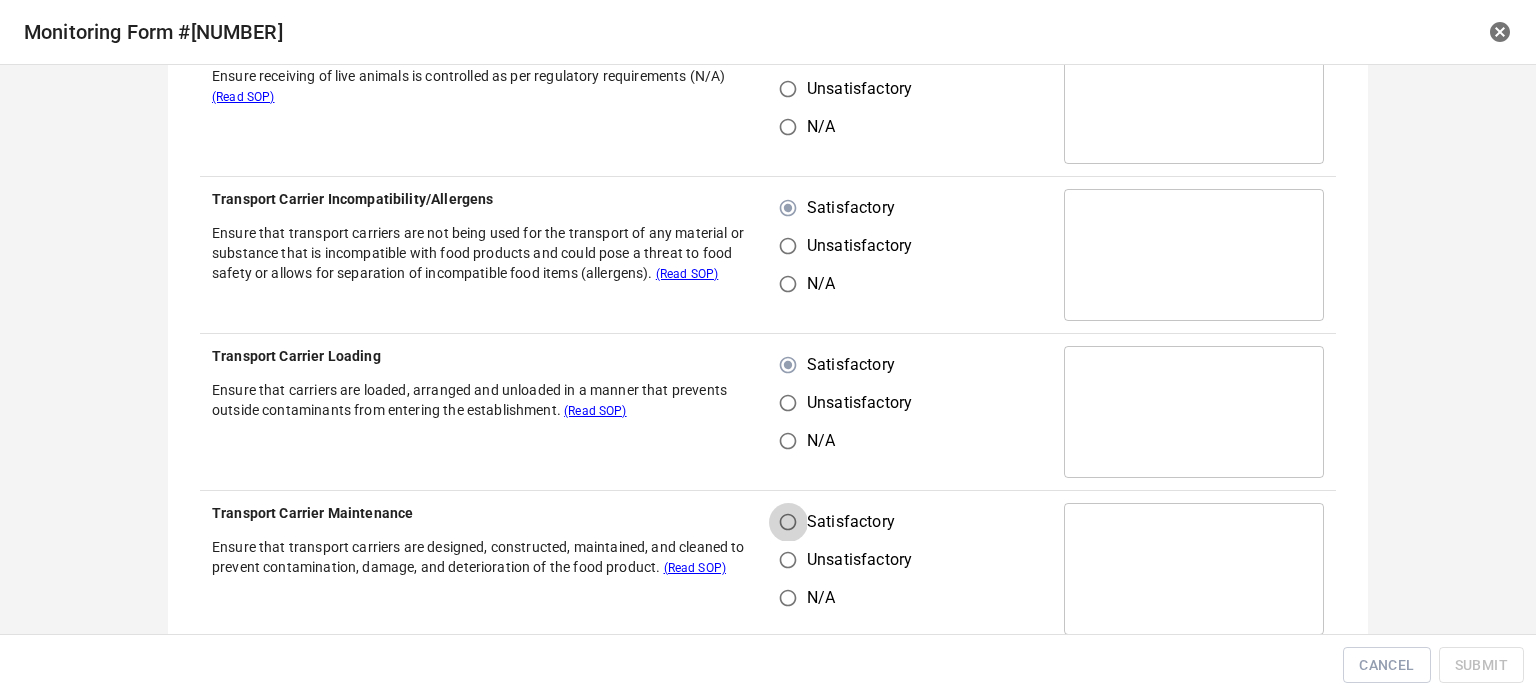 click on "Satisfactory" at bounding box center [788, 522] 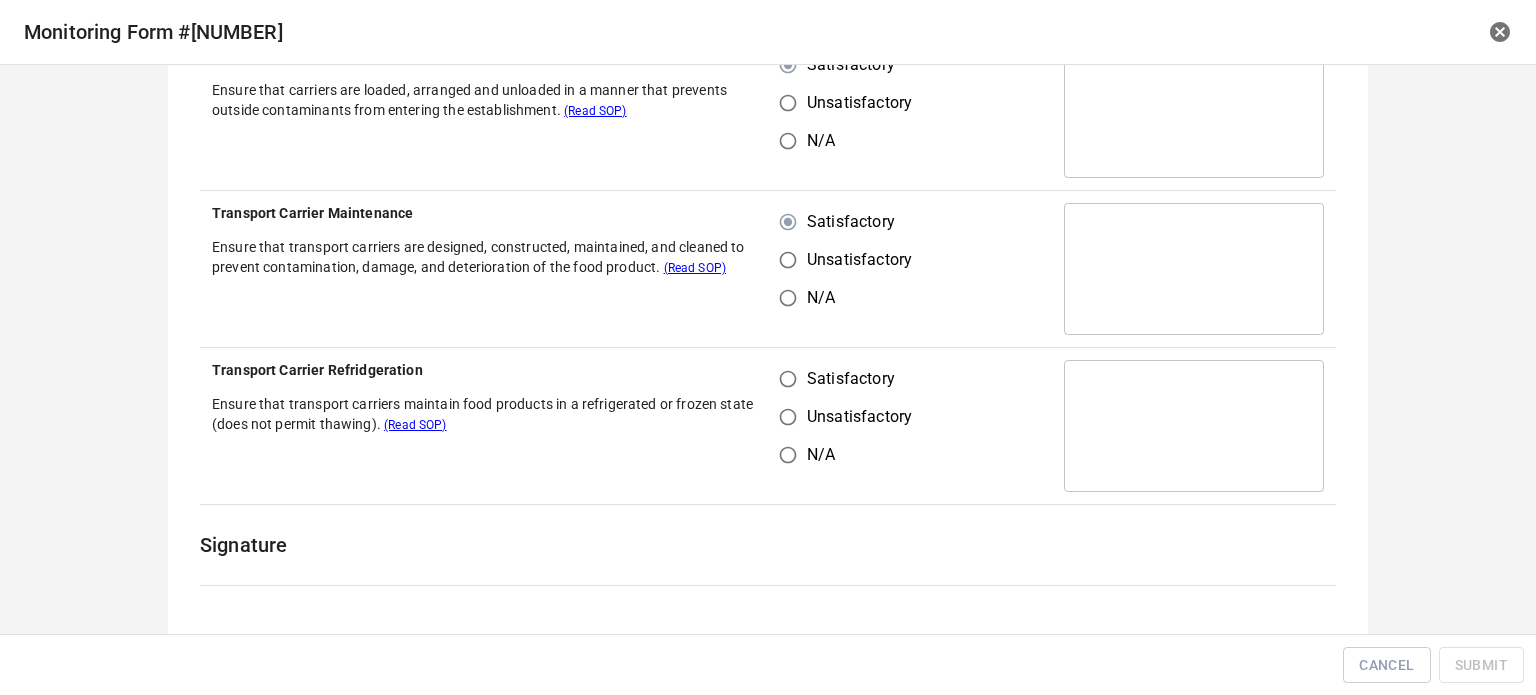 click on "Satisfactory" at bounding box center [788, 379] 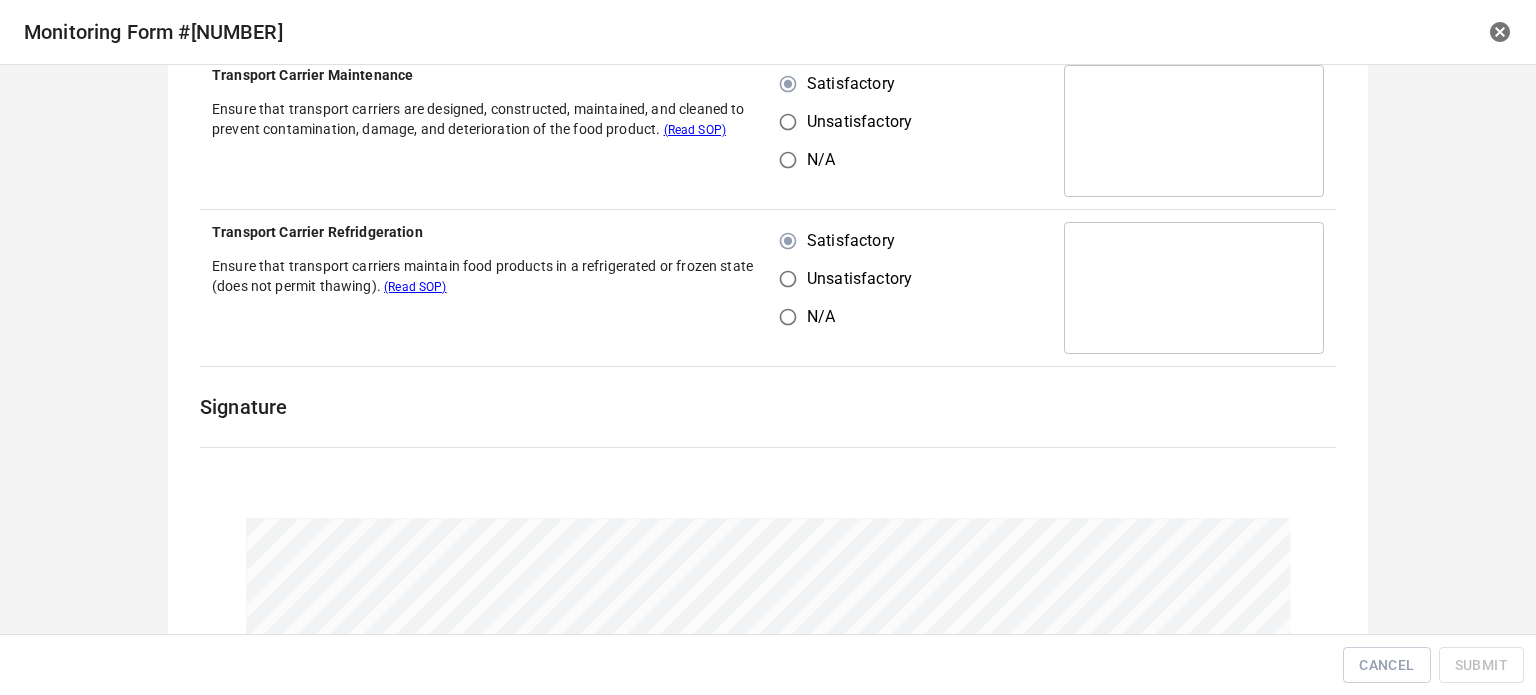scroll, scrollTop: 1245, scrollLeft: 0, axis: vertical 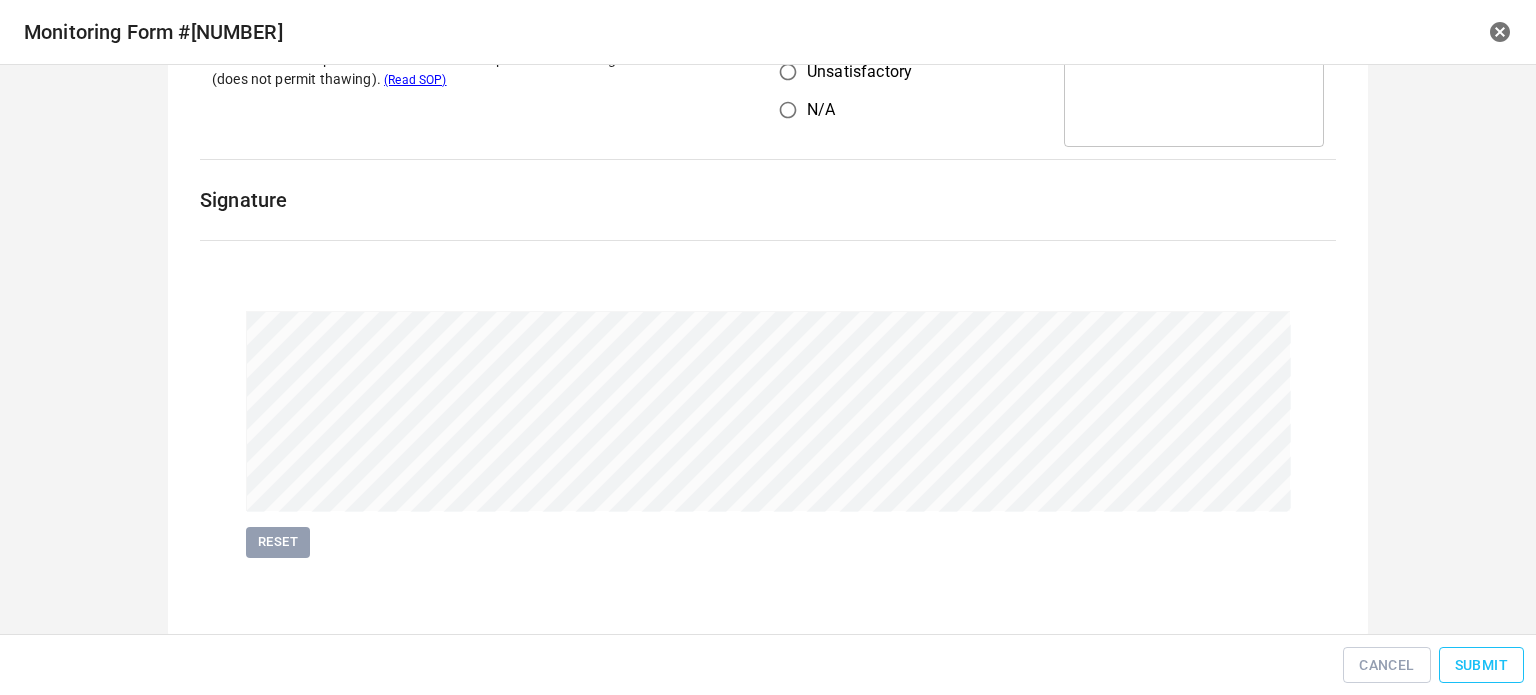click on "Submit" at bounding box center [1481, 665] 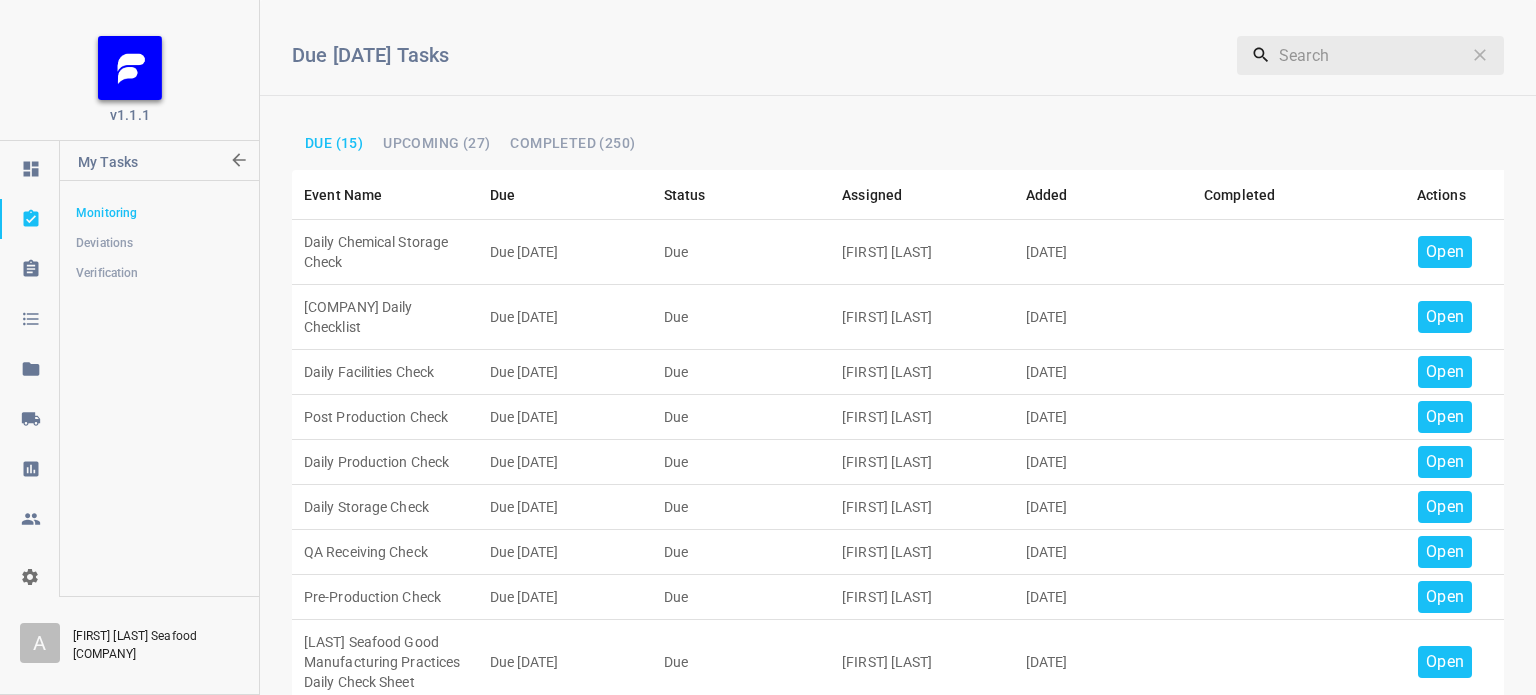 click on "Open" at bounding box center (1445, 252) 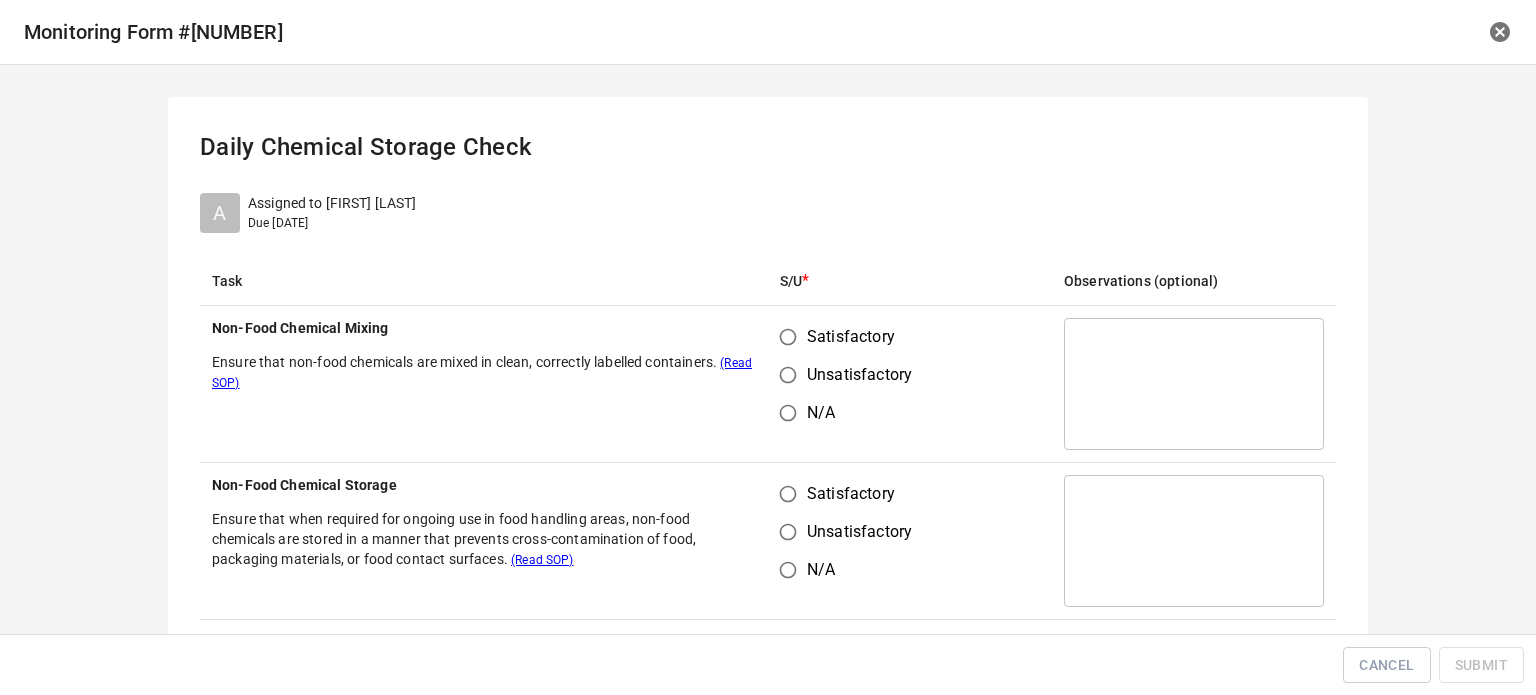 click on "Satisfactory" at bounding box center (788, 337) 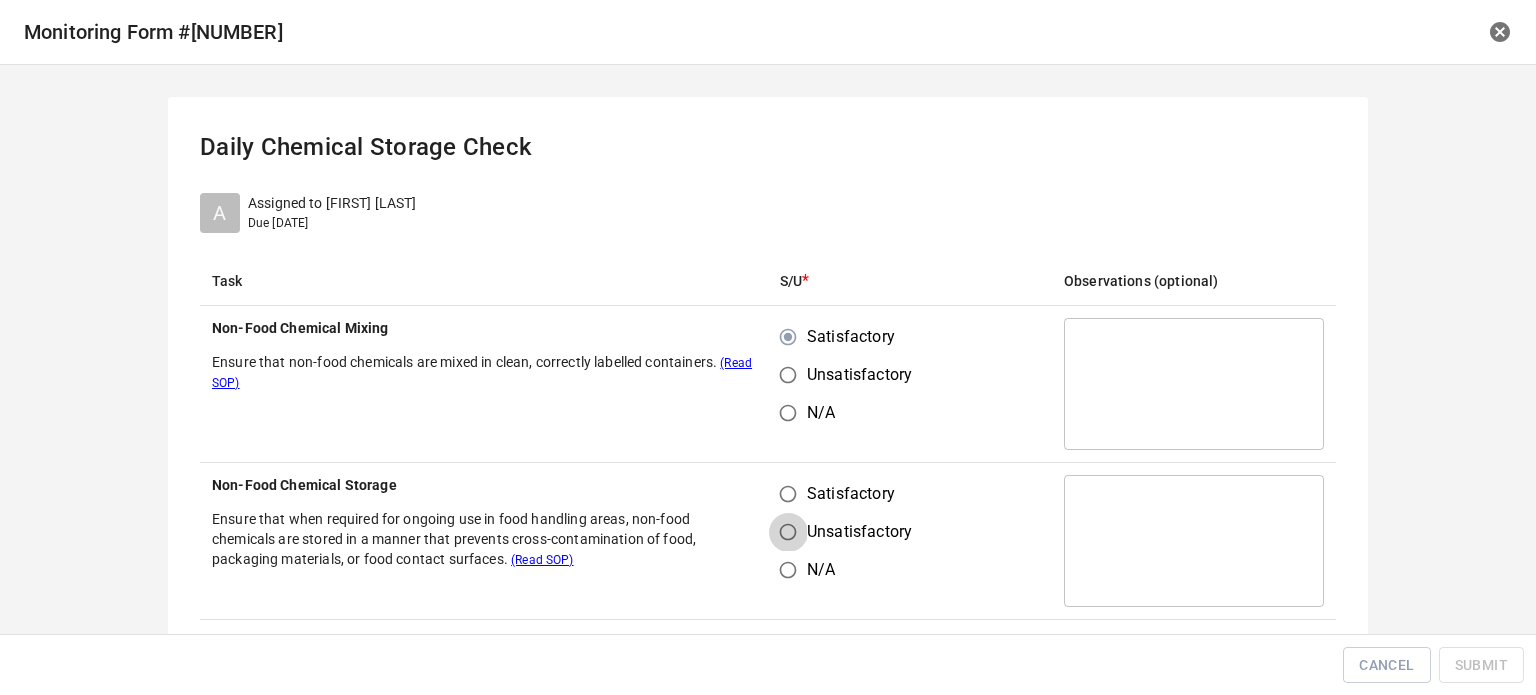 drag, startPoint x: 770, startPoint y: 513, endPoint x: 800, endPoint y: 491, distance: 37.202152 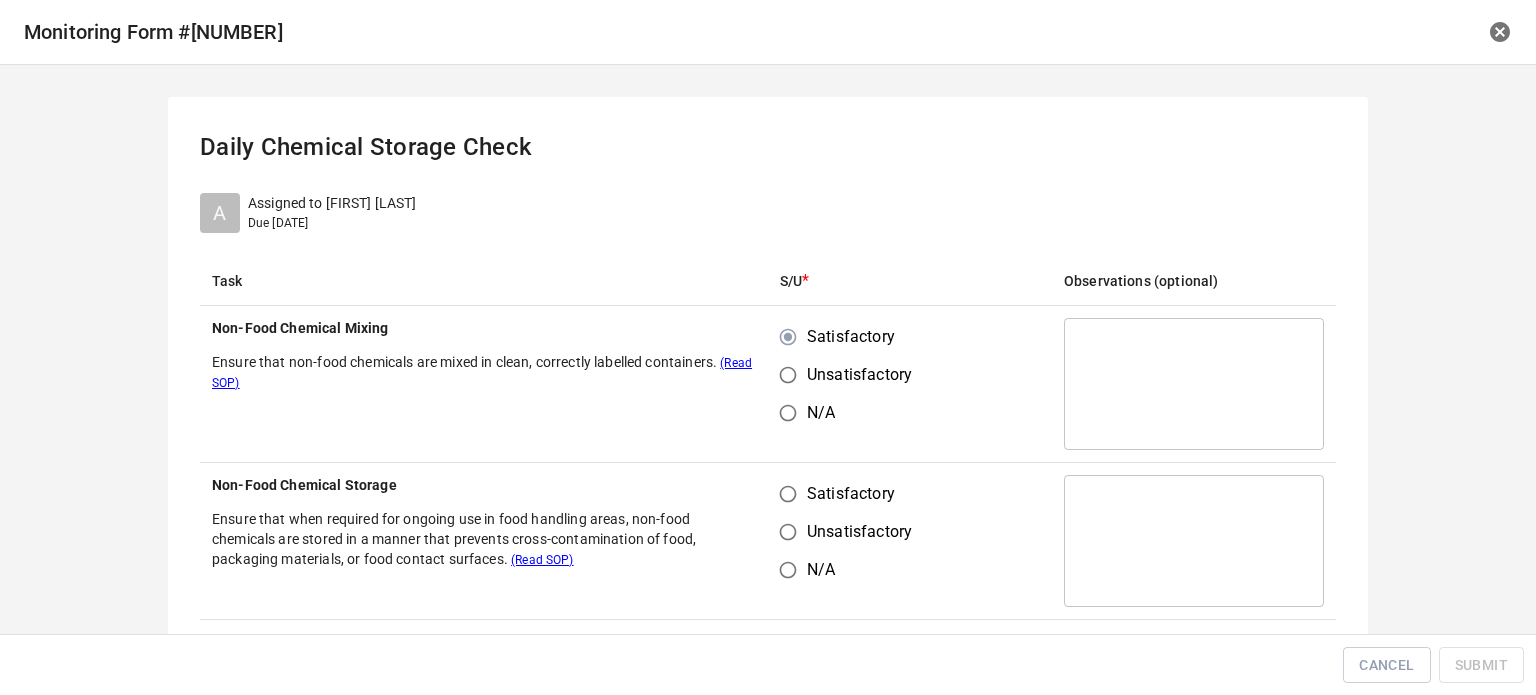 click on "Satisfactory" at bounding box center [788, 494] 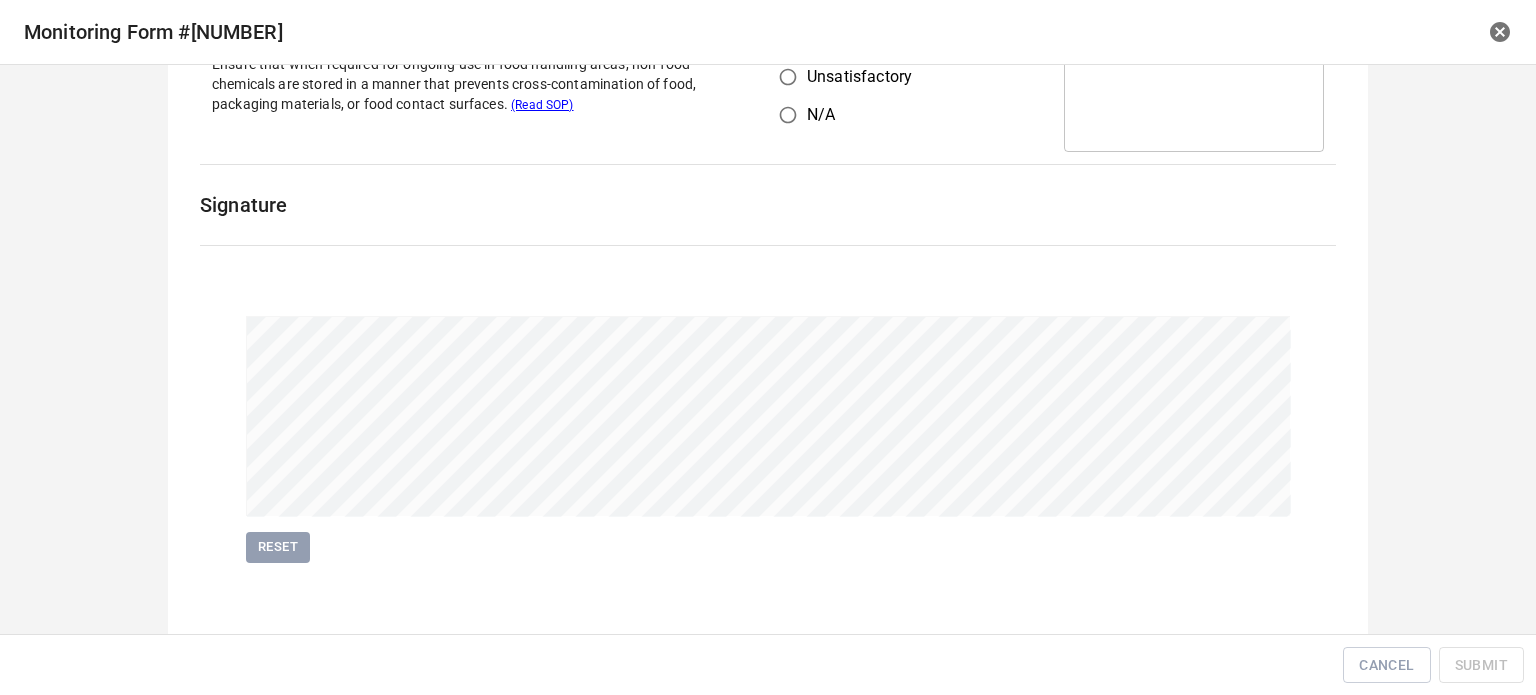 scroll, scrollTop: 461, scrollLeft: 0, axis: vertical 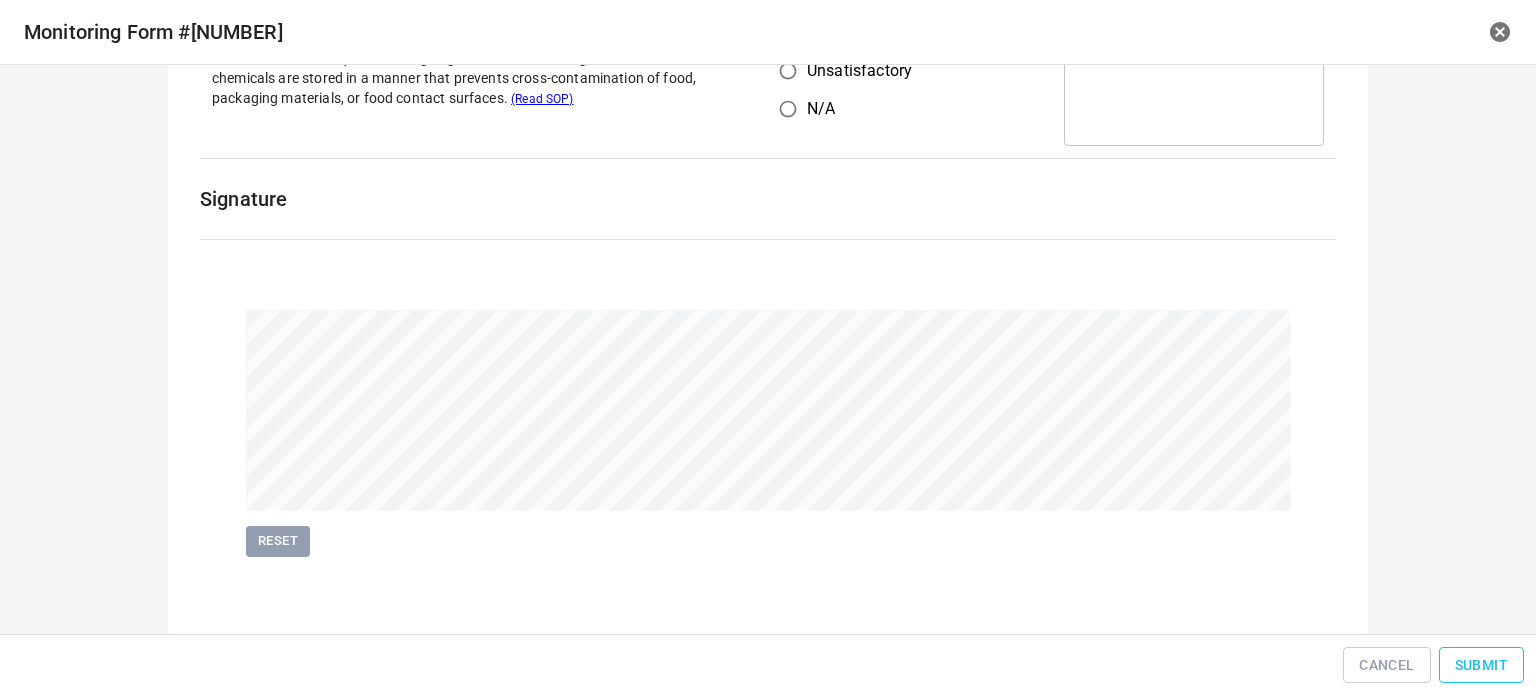 click on "Submit" at bounding box center (1481, 665) 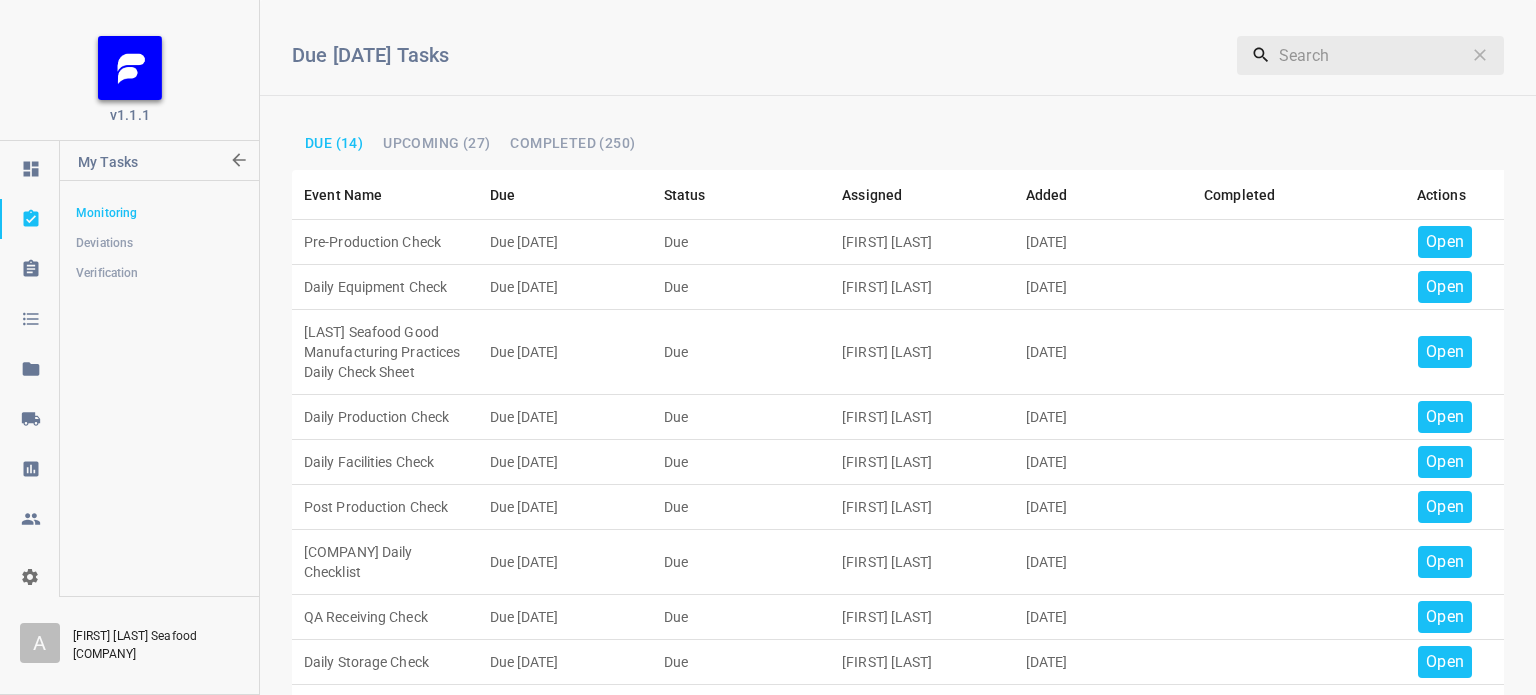 click on "Open" at bounding box center (1445, 242) 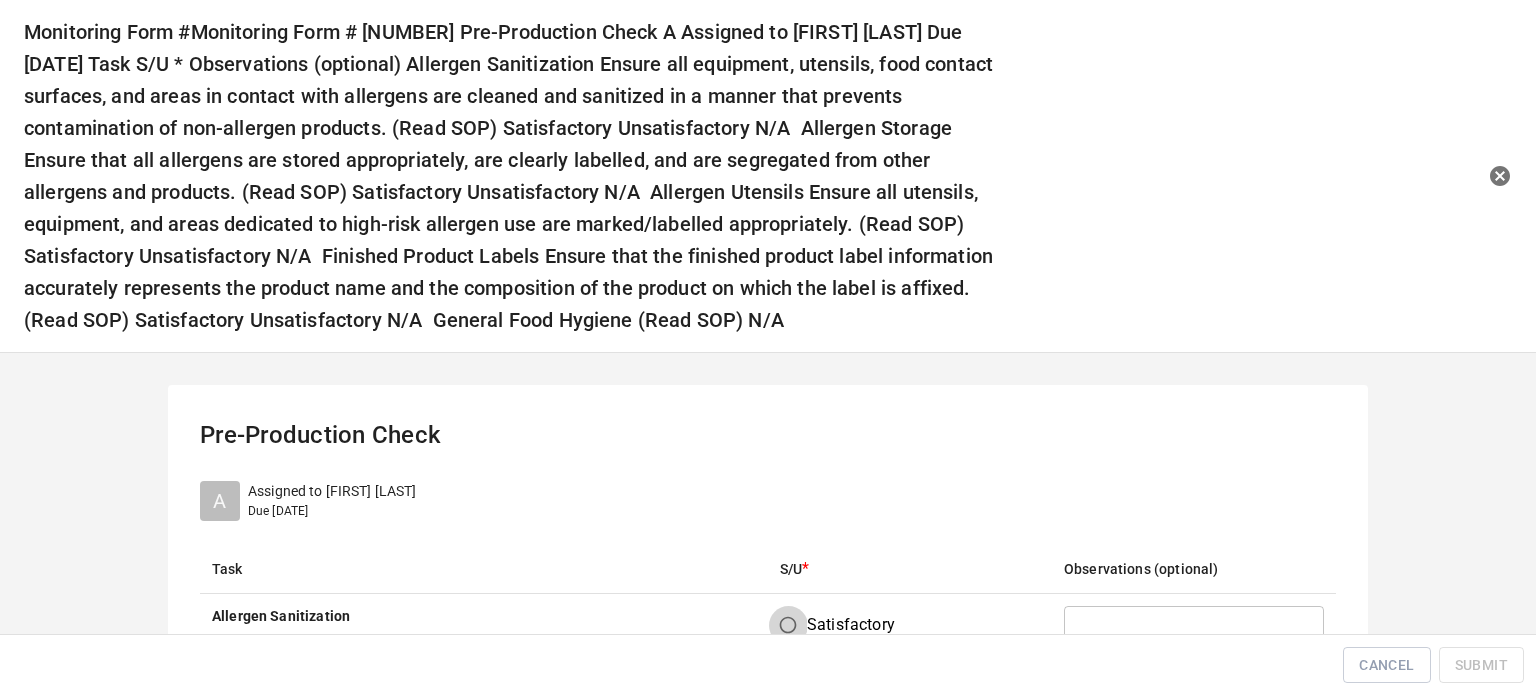 click on "Satisfactory" at bounding box center (788, 625) 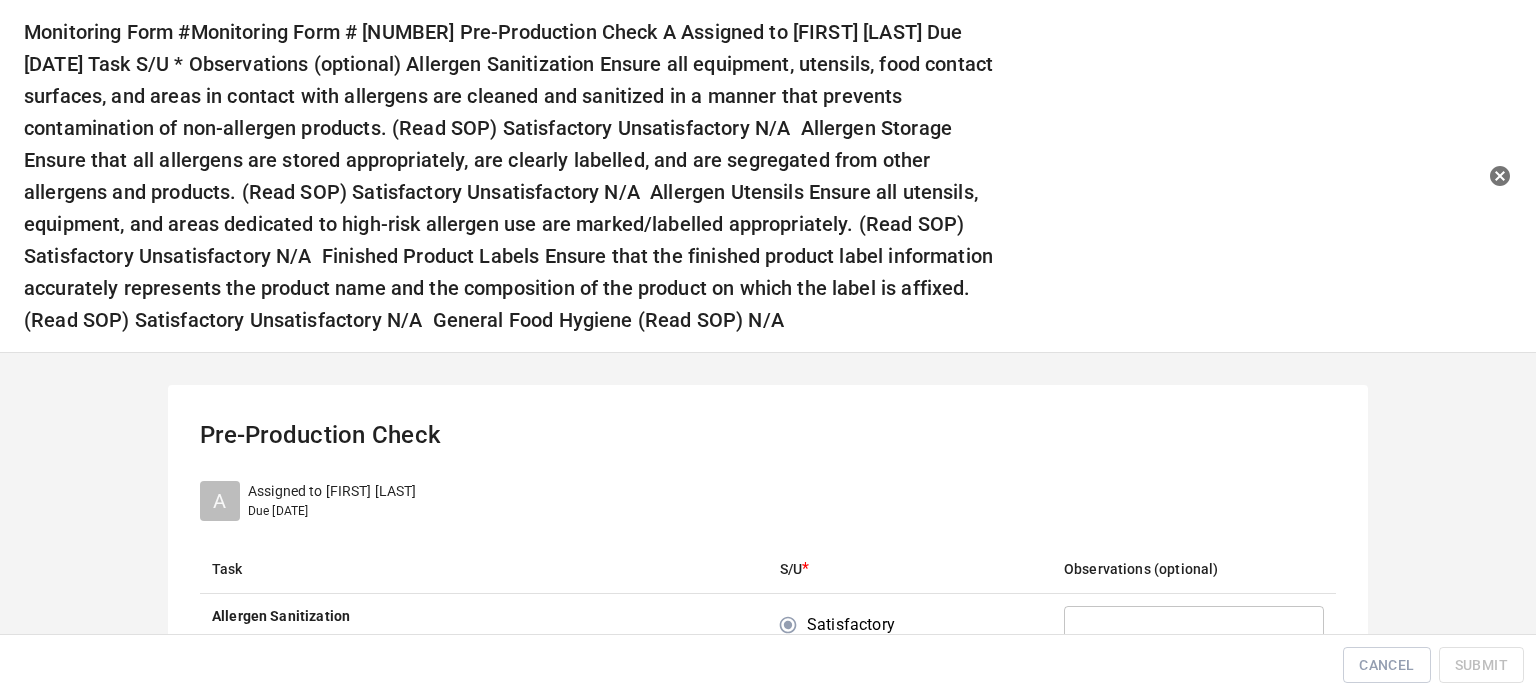 drag, startPoint x: 773, startPoint y: 497, endPoint x: 787, endPoint y: 503, distance: 15.231546 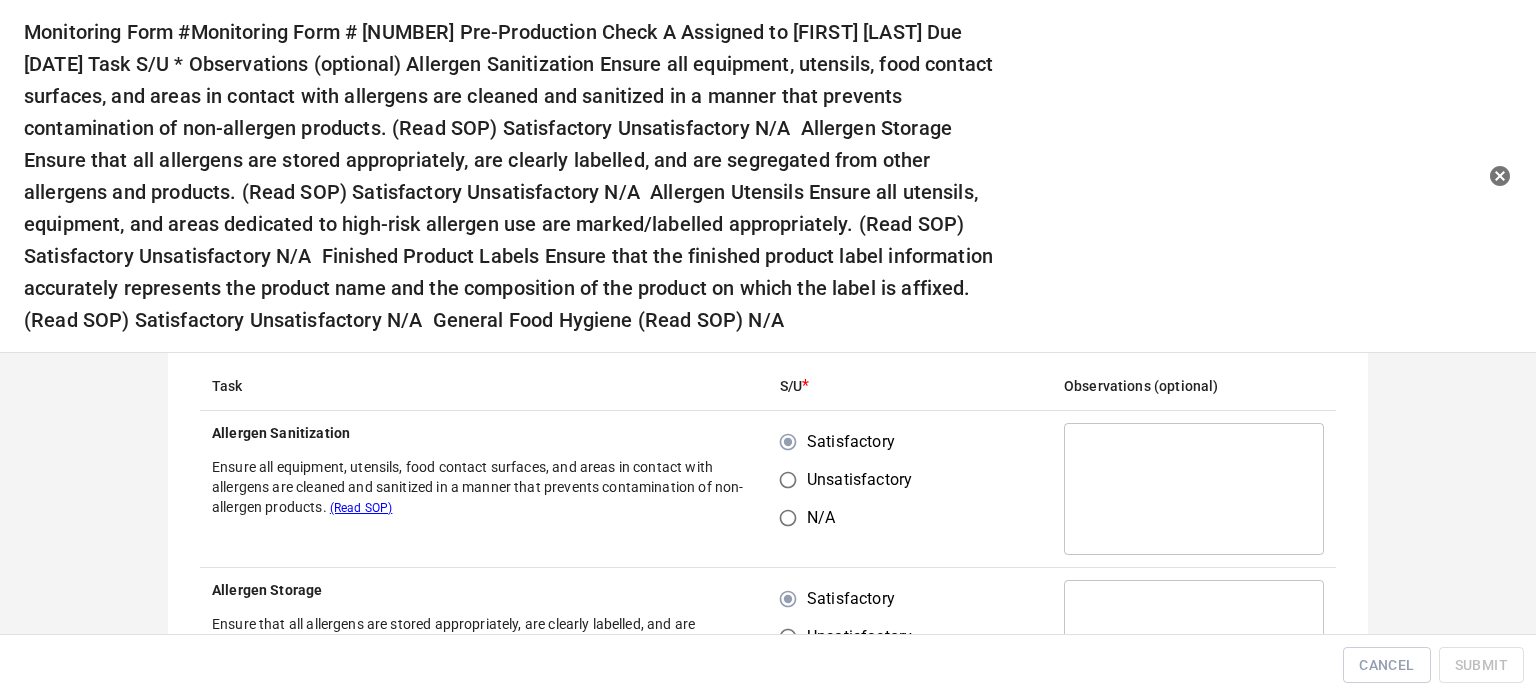 scroll, scrollTop: 300, scrollLeft: 0, axis: vertical 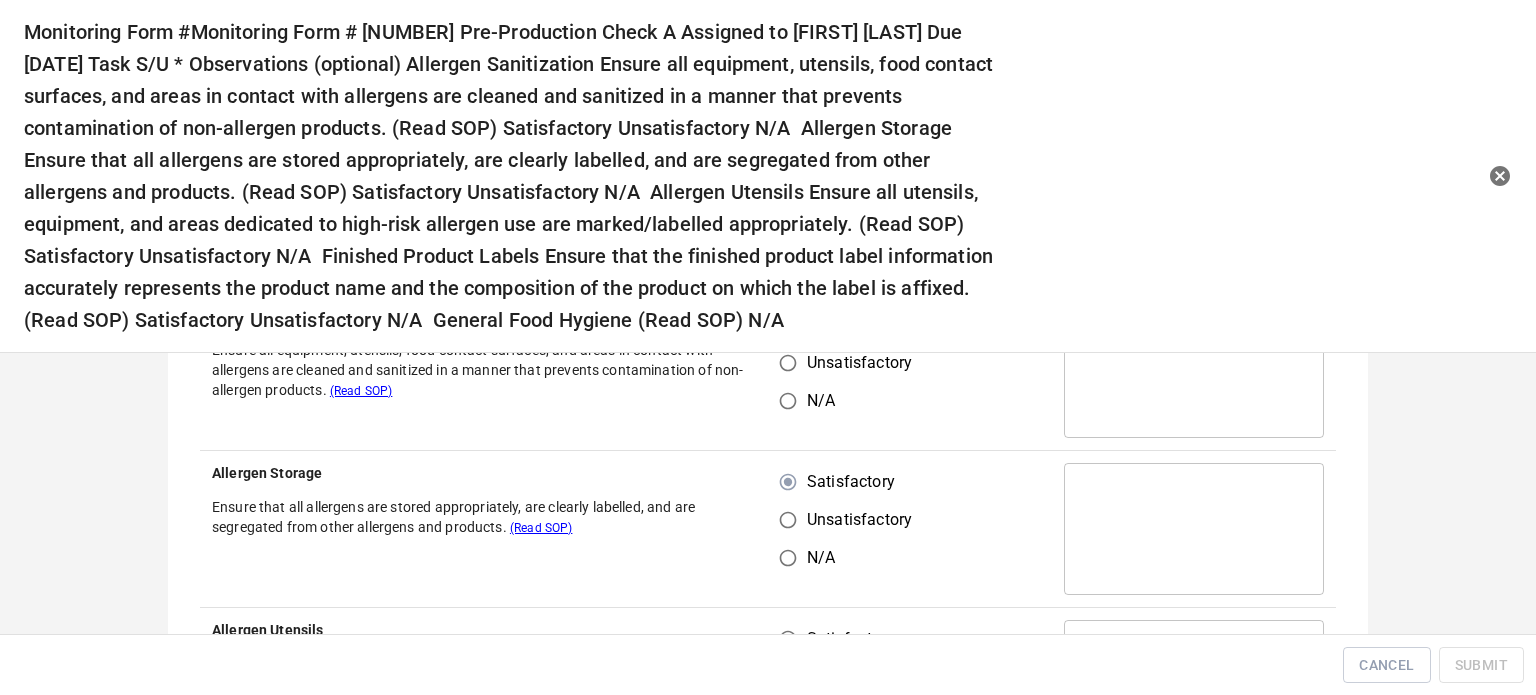 click on "Satisfactory" at bounding box center [788, 639] 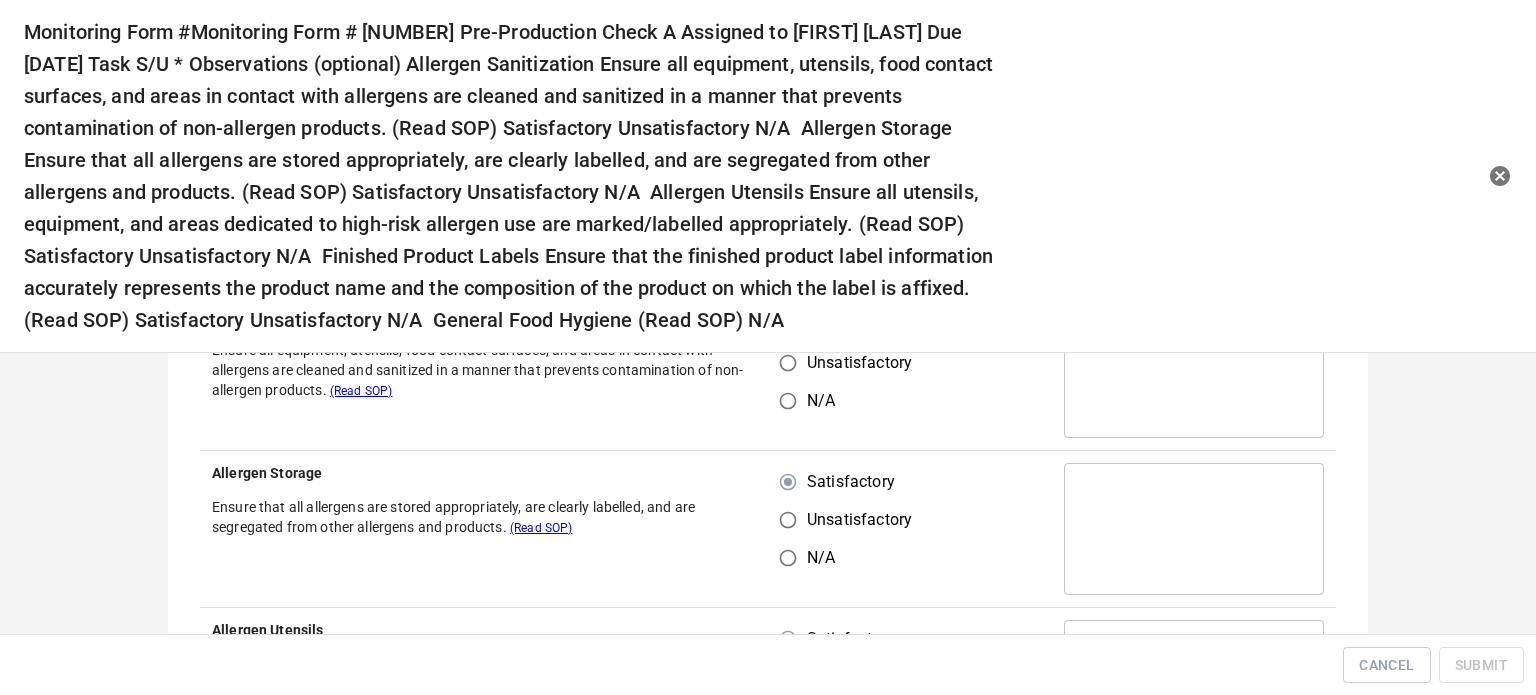 drag, startPoint x: 768, startPoint y: 518, endPoint x: 832, endPoint y: 486, distance: 71.55418 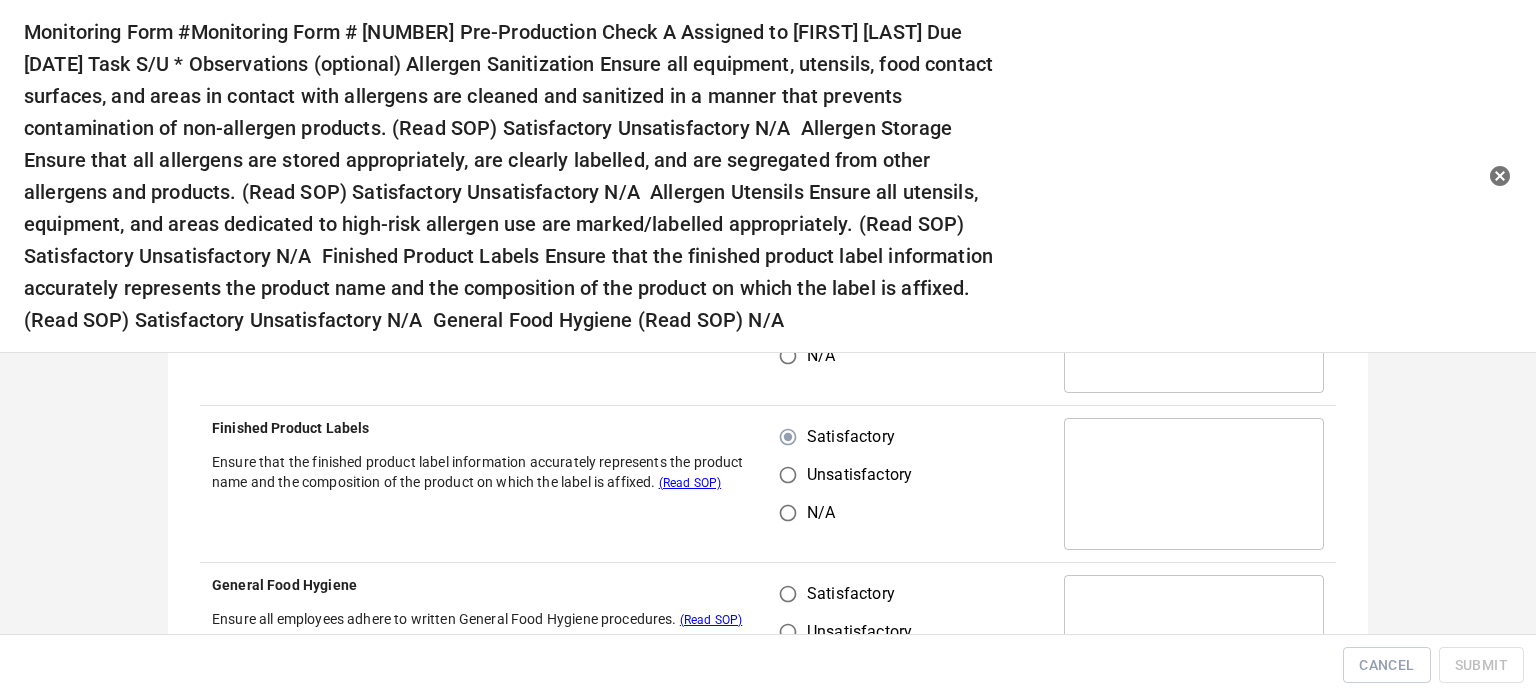scroll, scrollTop: 700, scrollLeft: 0, axis: vertical 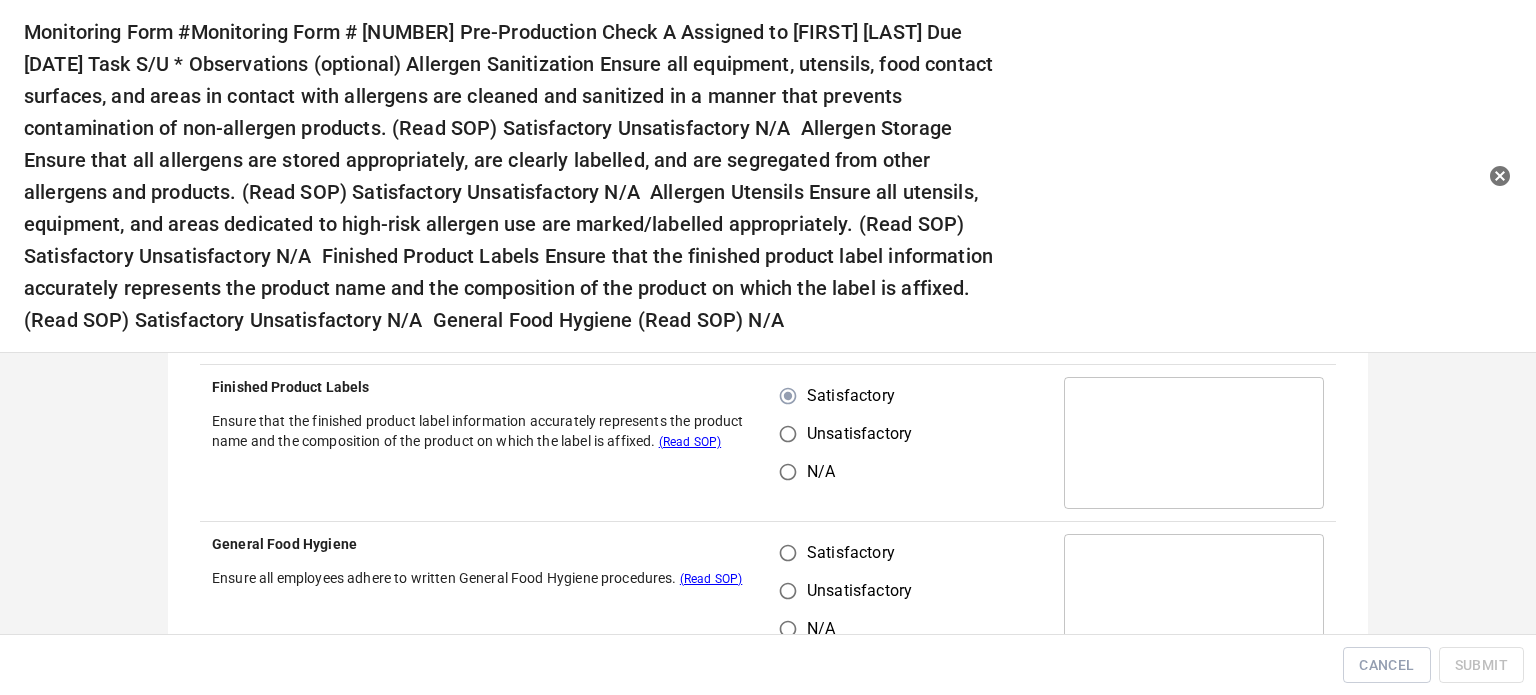 click on "Satisfactory" at bounding box center [788, 553] 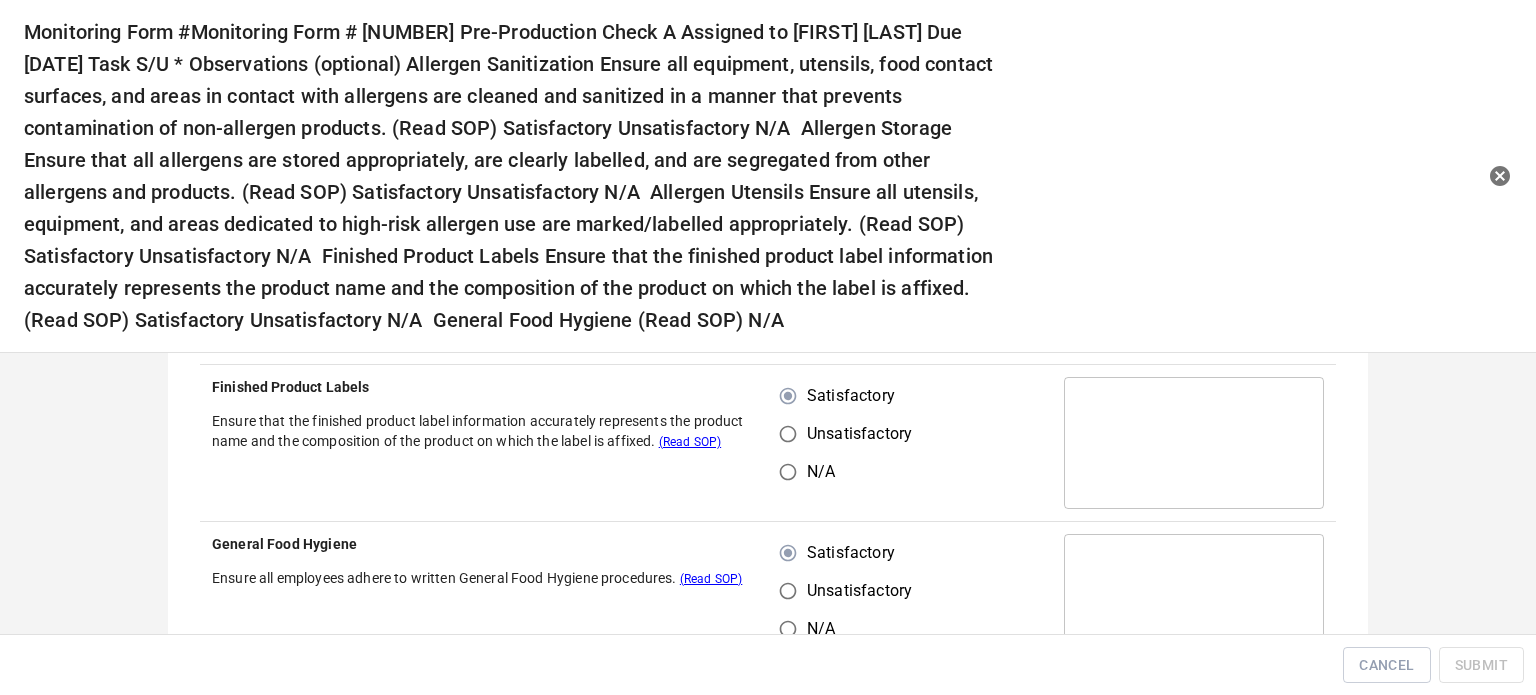 click on "Unsatisfactory" at bounding box center [788, 748] 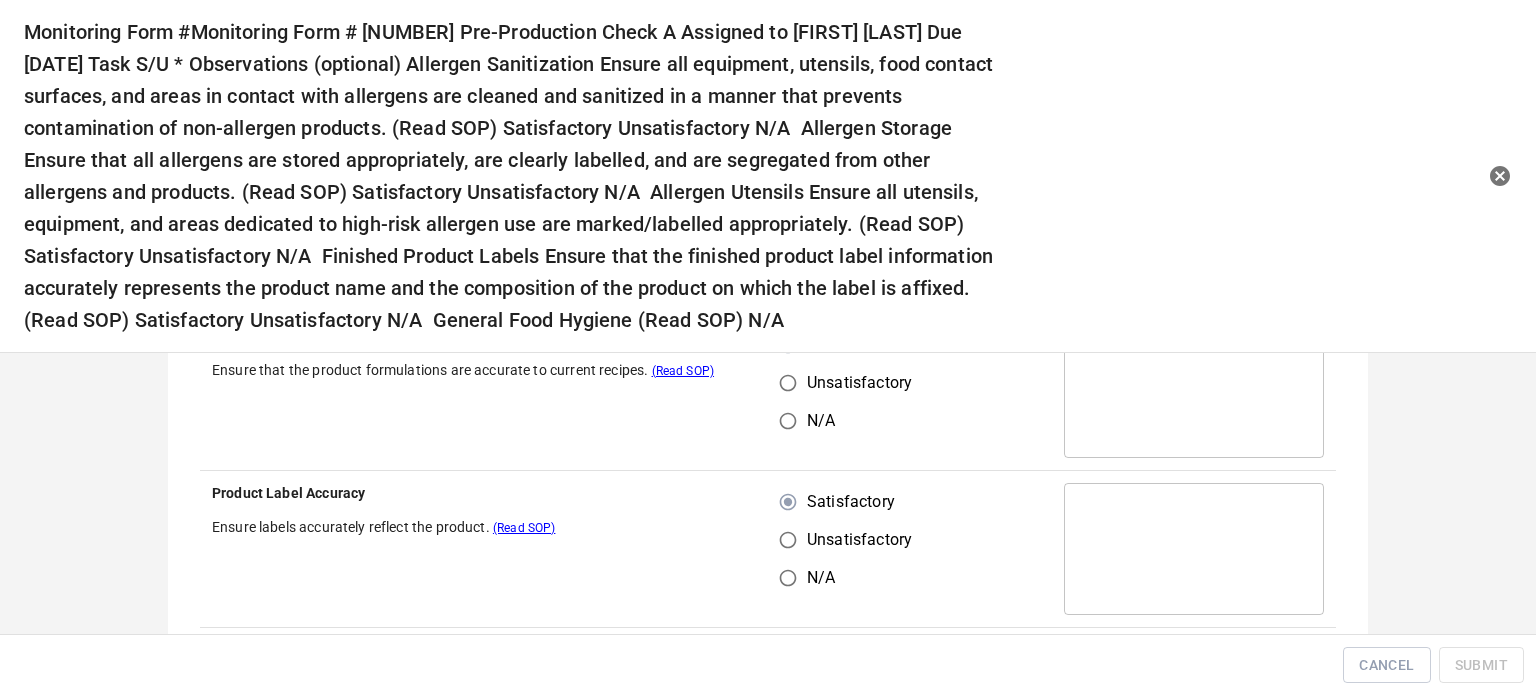 scroll, scrollTop: 1100, scrollLeft: 0, axis: vertical 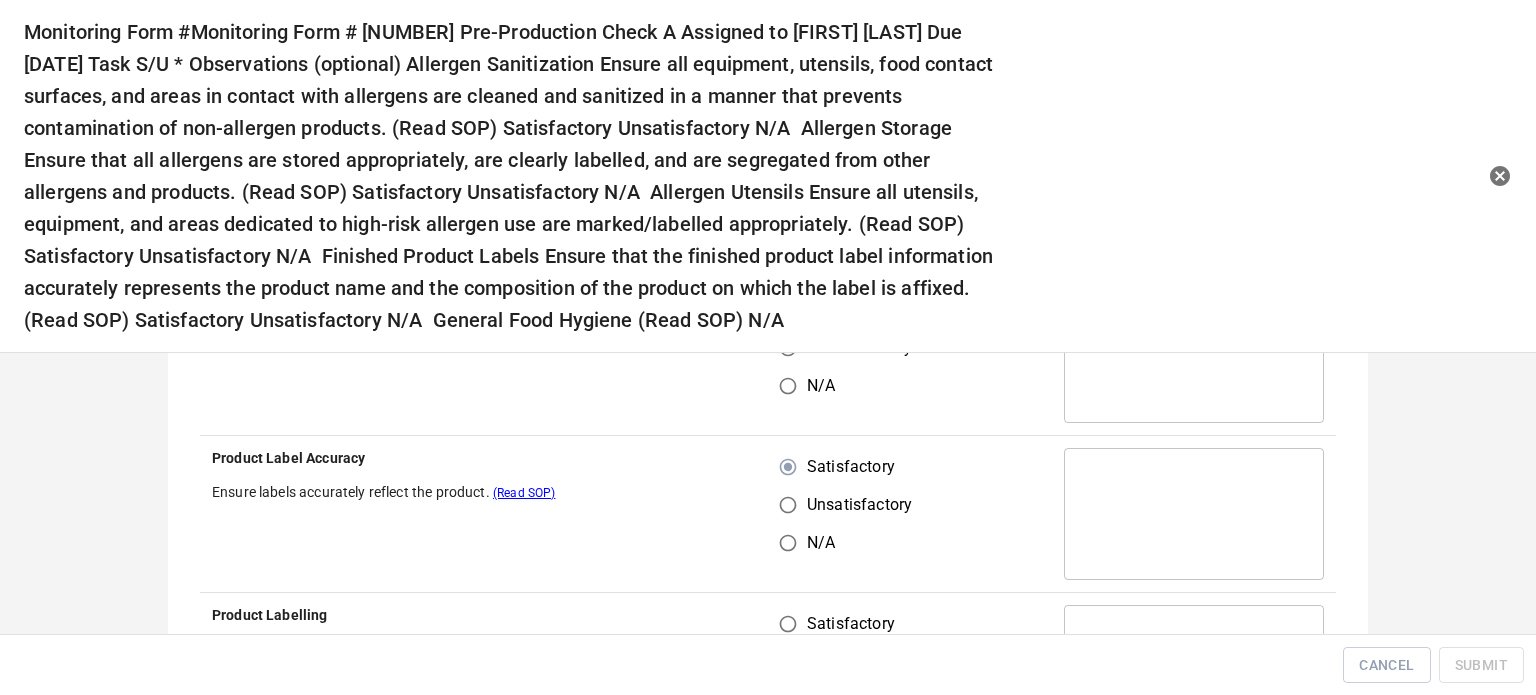 click on "Satisfactory" at bounding box center [788, 624] 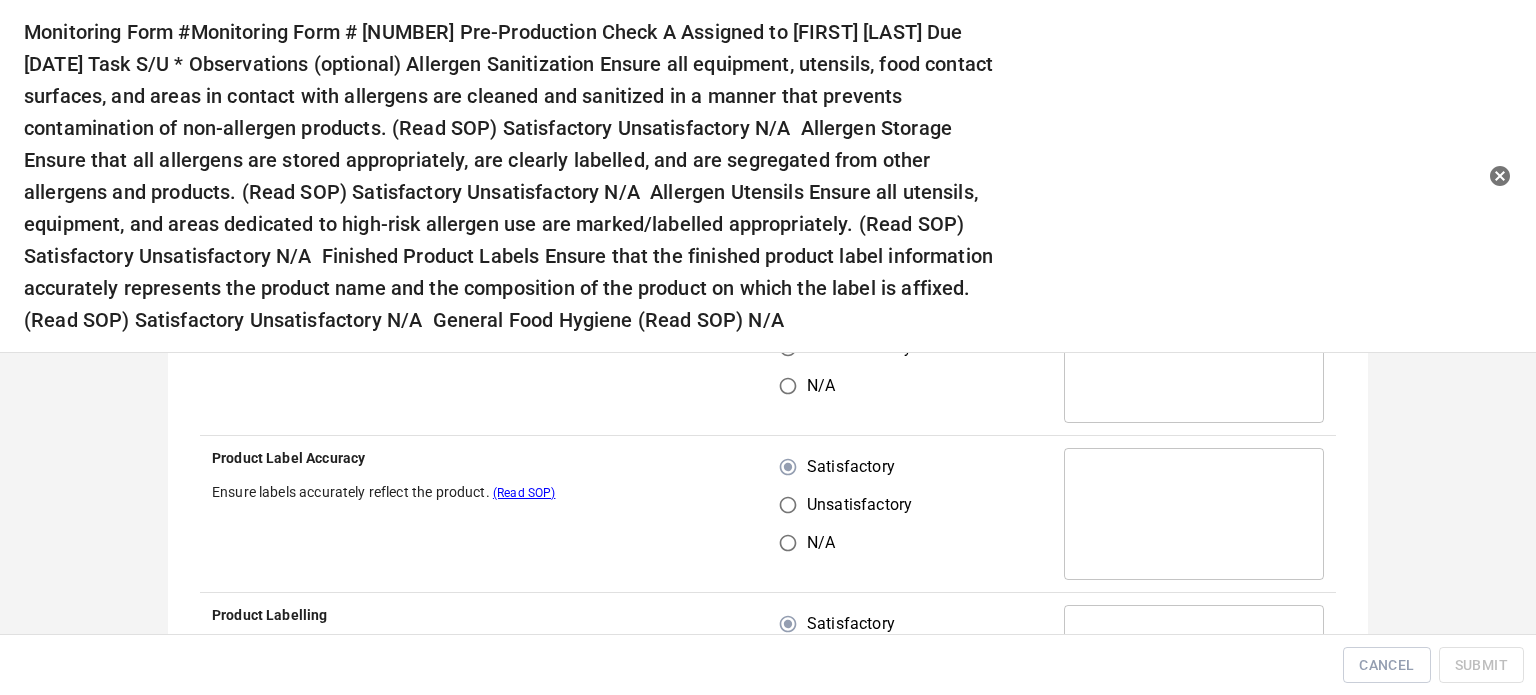 click on "Satisfactory" at bounding box center (788, 781) 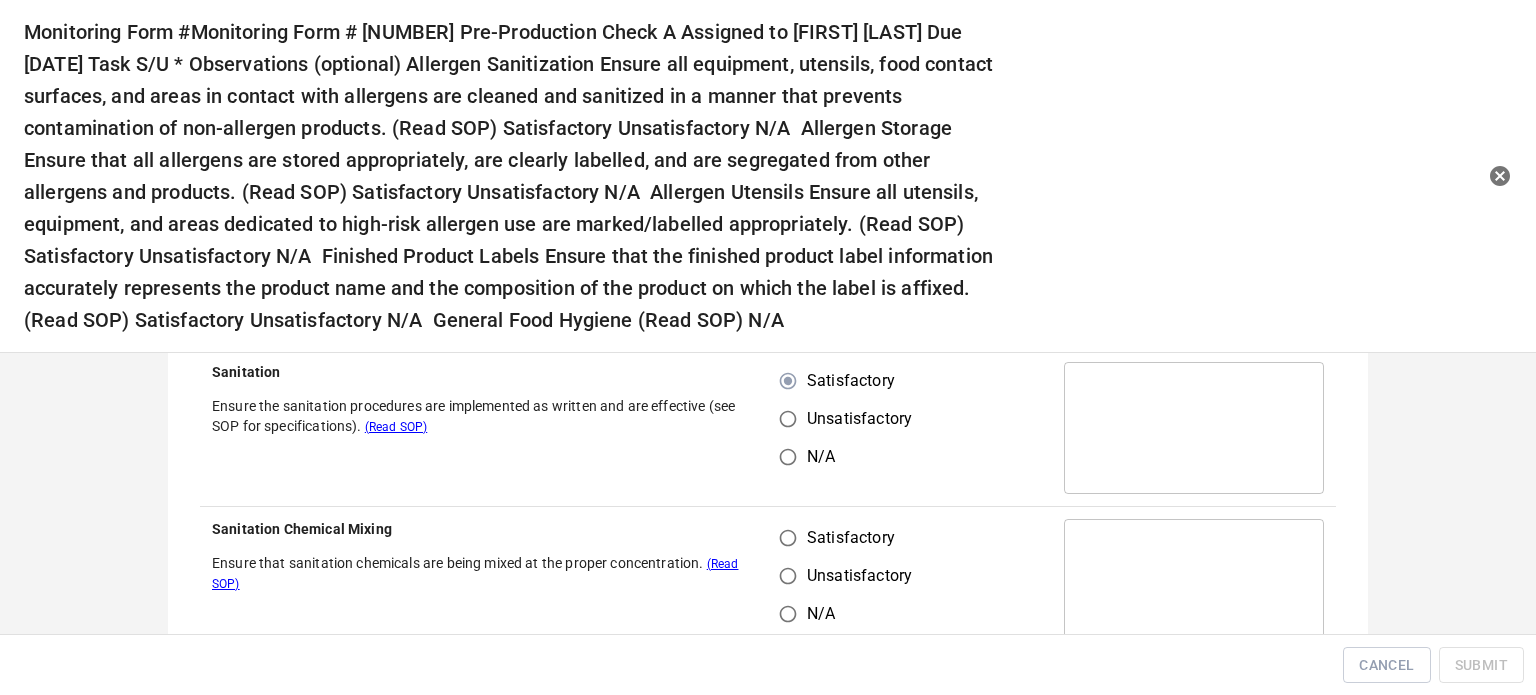 click on "Satisfactory" at bounding box center [788, 538] 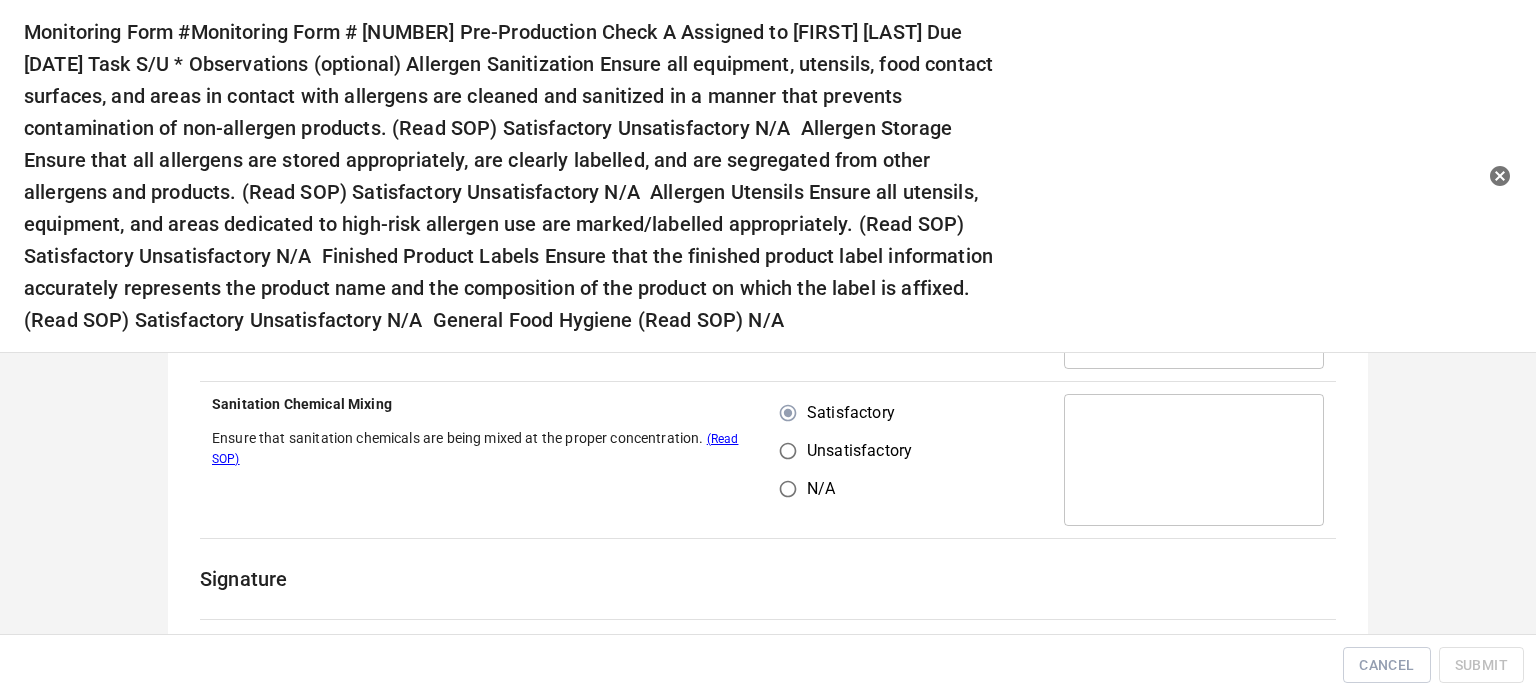 scroll, scrollTop: 1716, scrollLeft: 0, axis: vertical 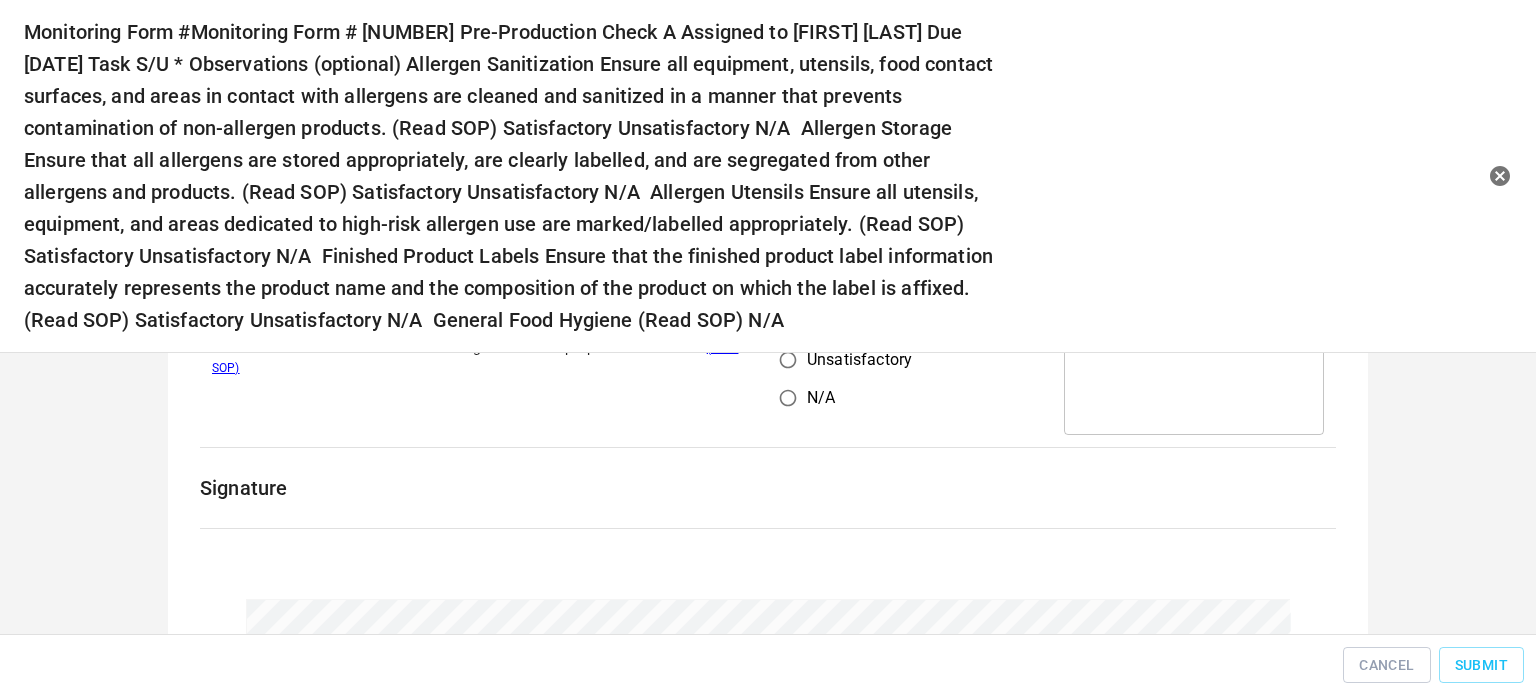 click on "Reset" at bounding box center [278, 830] 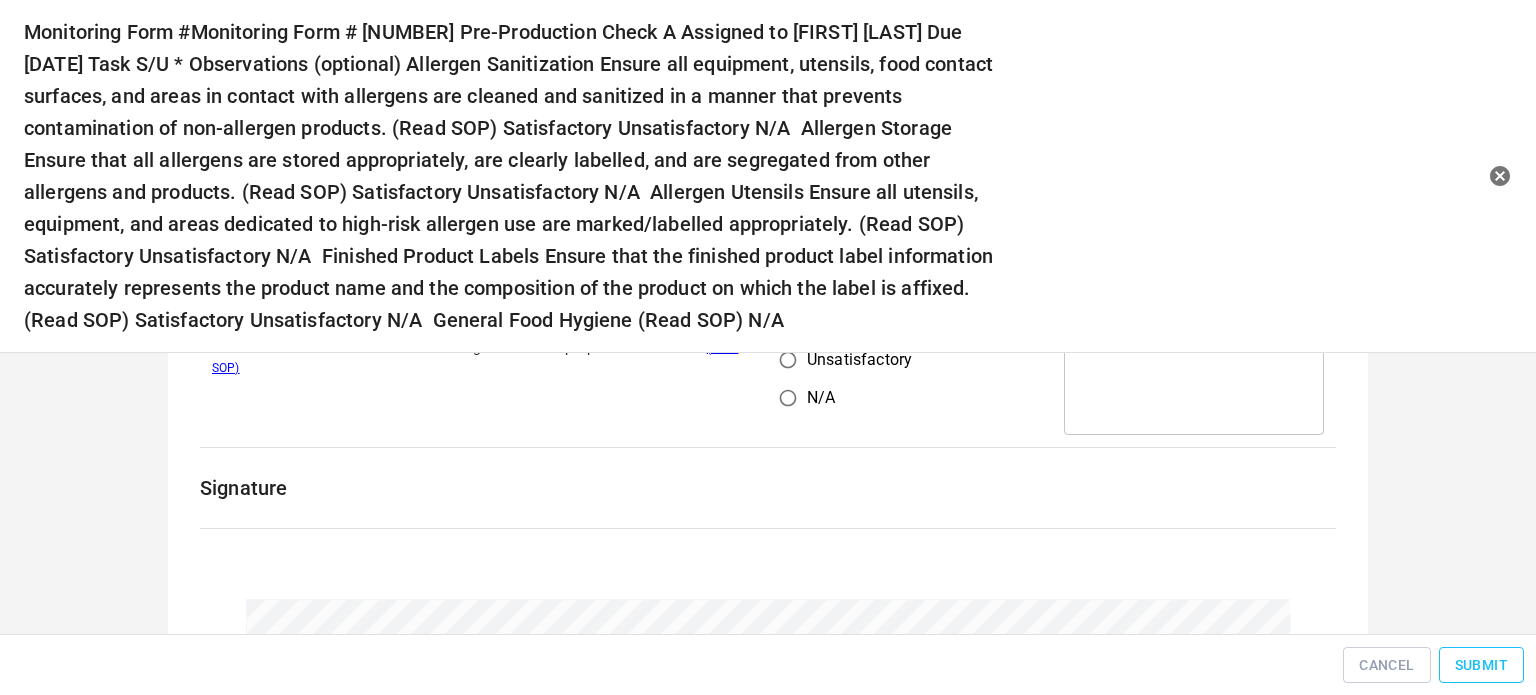 click on "Submit" at bounding box center (1481, 665) 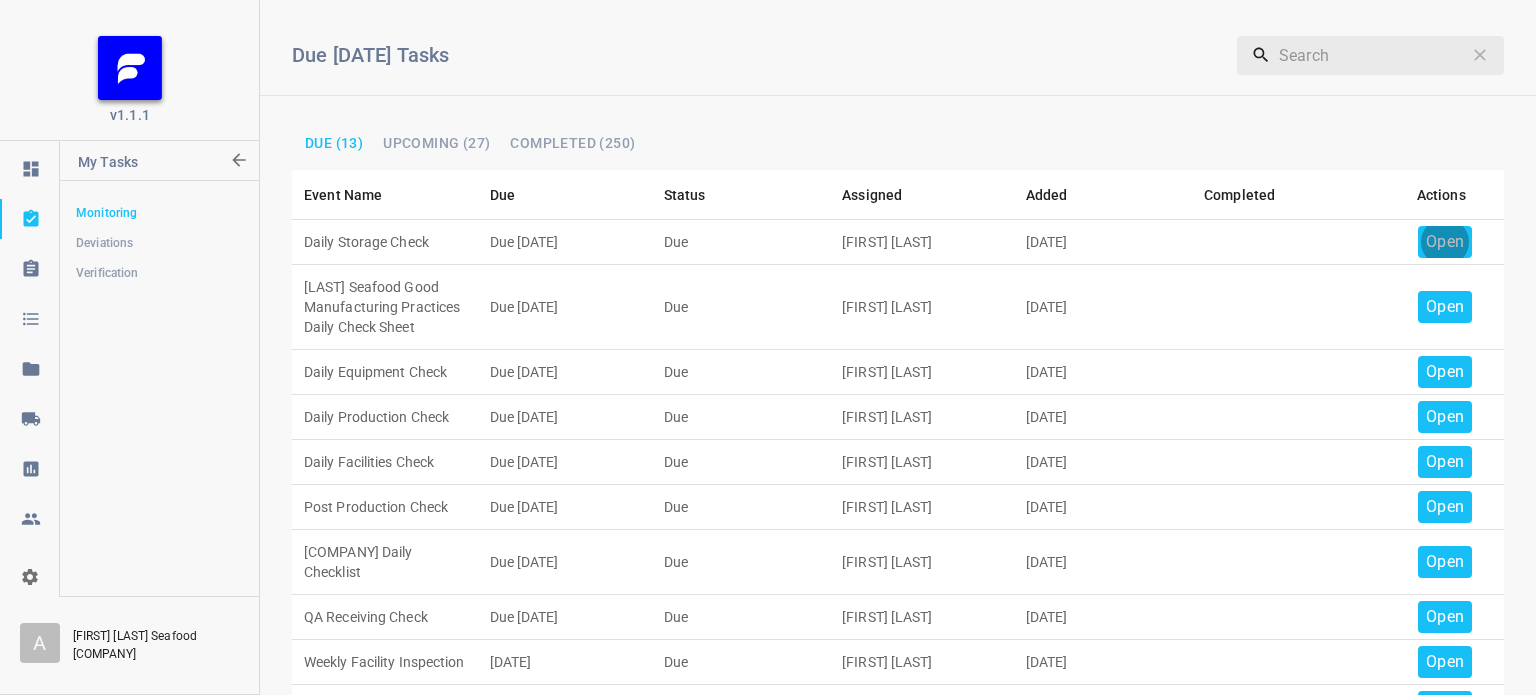 click on "Open" at bounding box center (1445, 242) 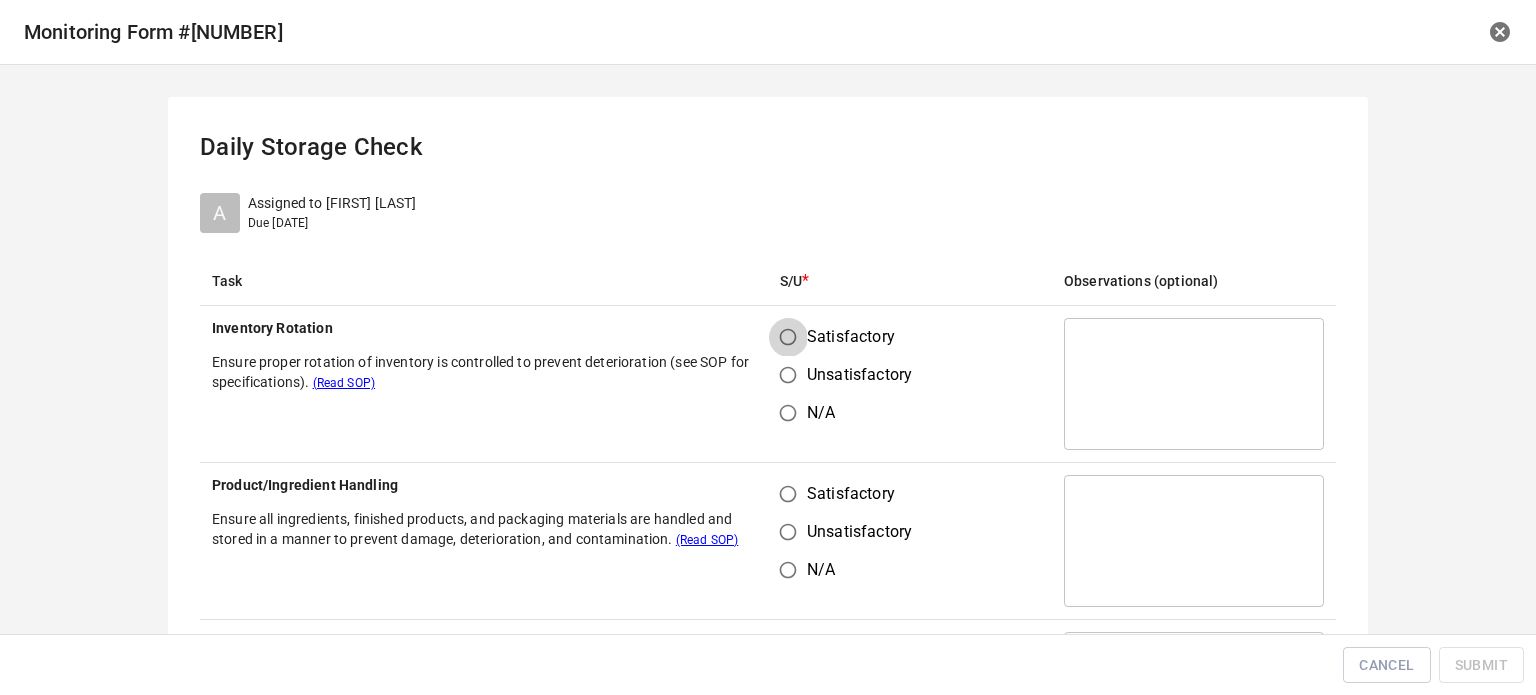 drag, startPoint x: 772, startPoint y: 345, endPoint x: 777, endPoint y: 427, distance: 82.1523 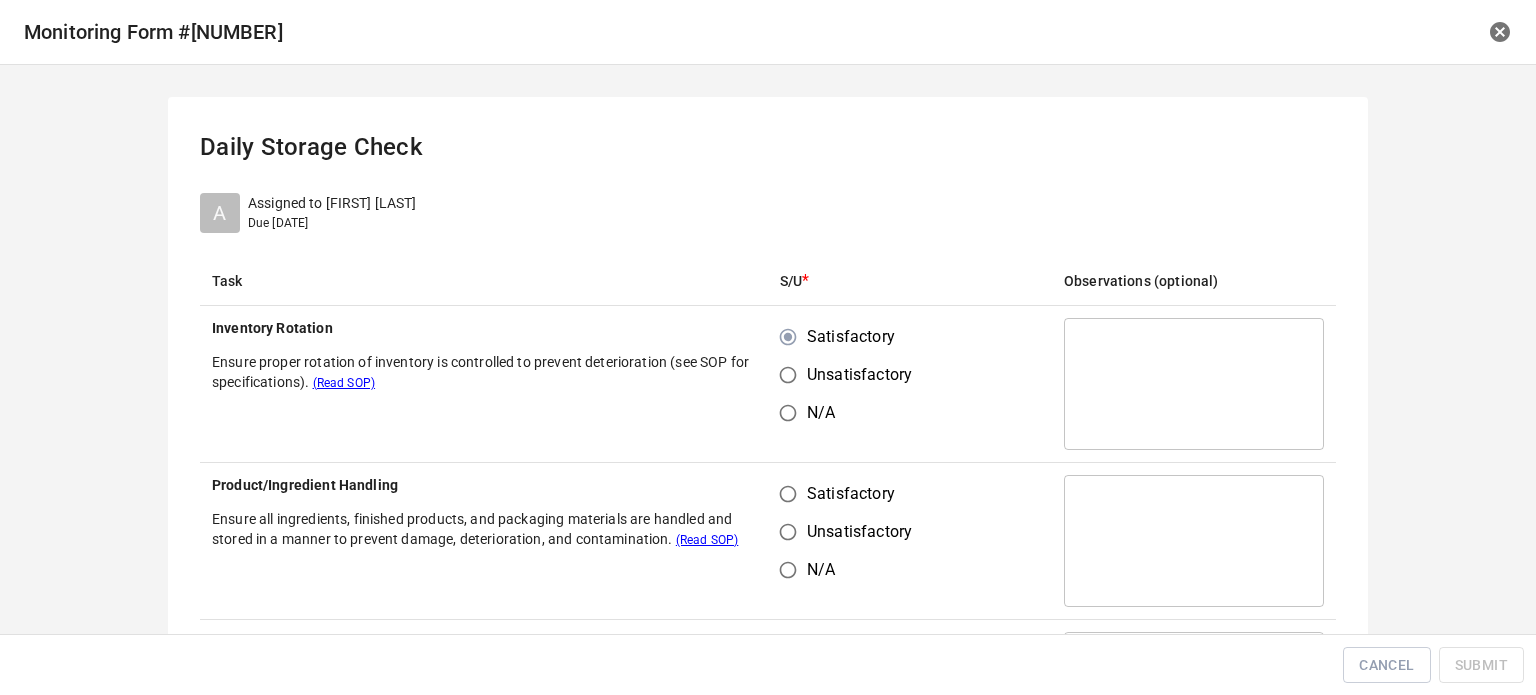 drag, startPoint x: 784, startPoint y: 508, endPoint x: 819, endPoint y: 461, distance: 58.60034 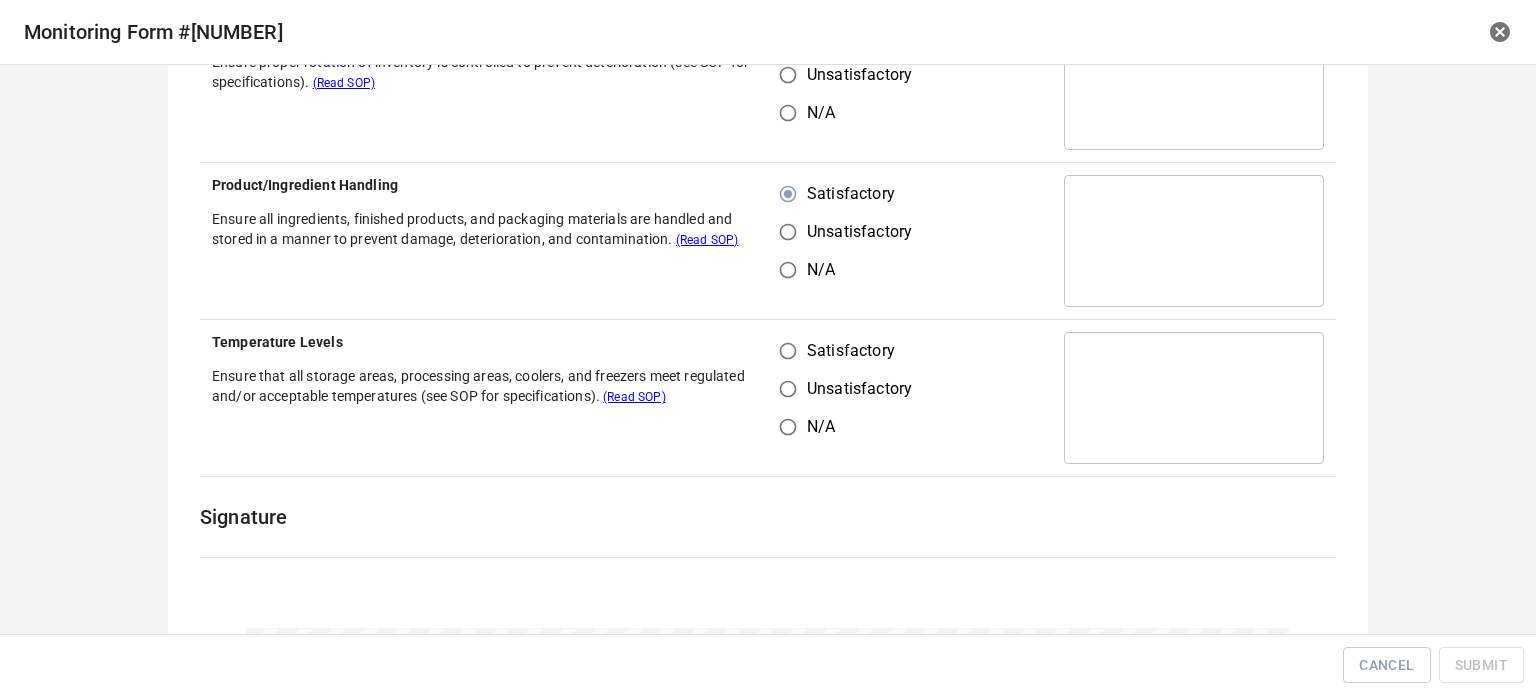 click on "Satisfactory" at bounding box center (788, 351) 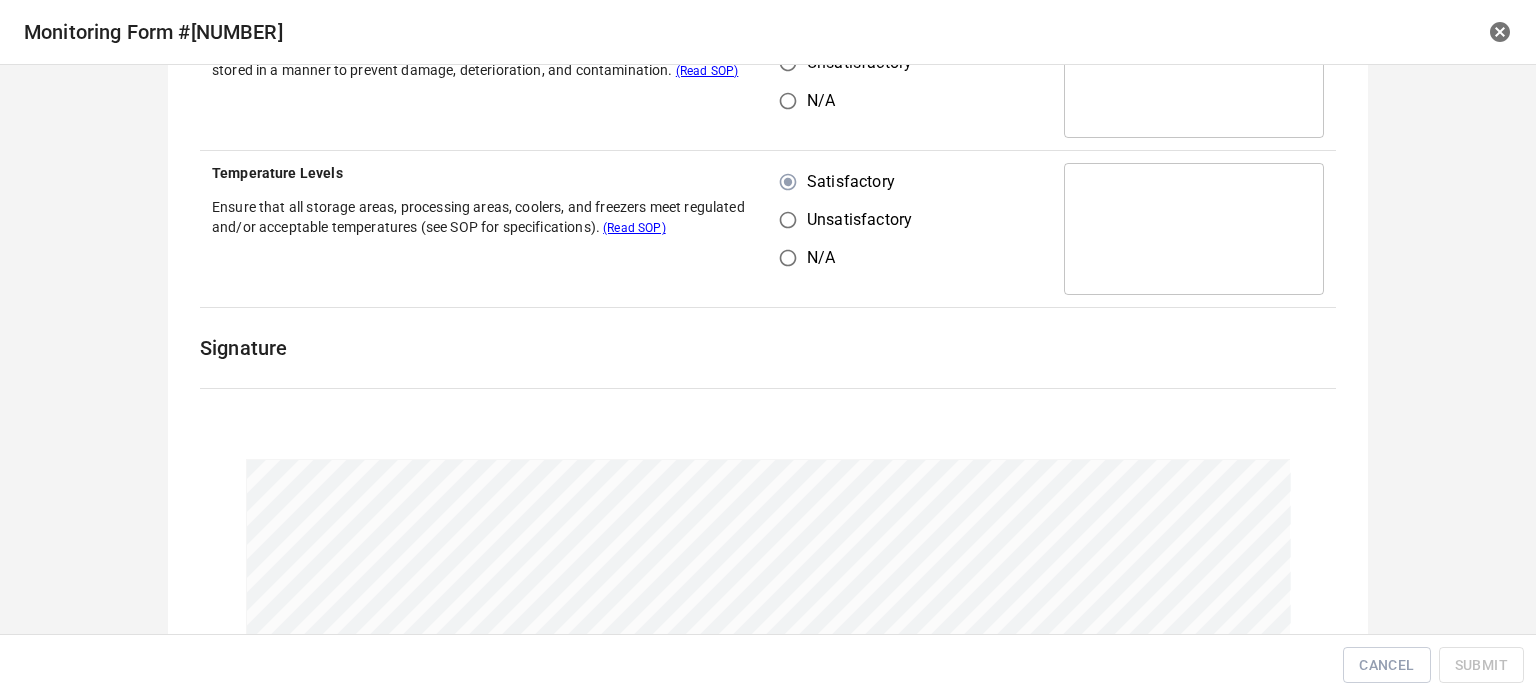 scroll, scrollTop: 618, scrollLeft: 0, axis: vertical 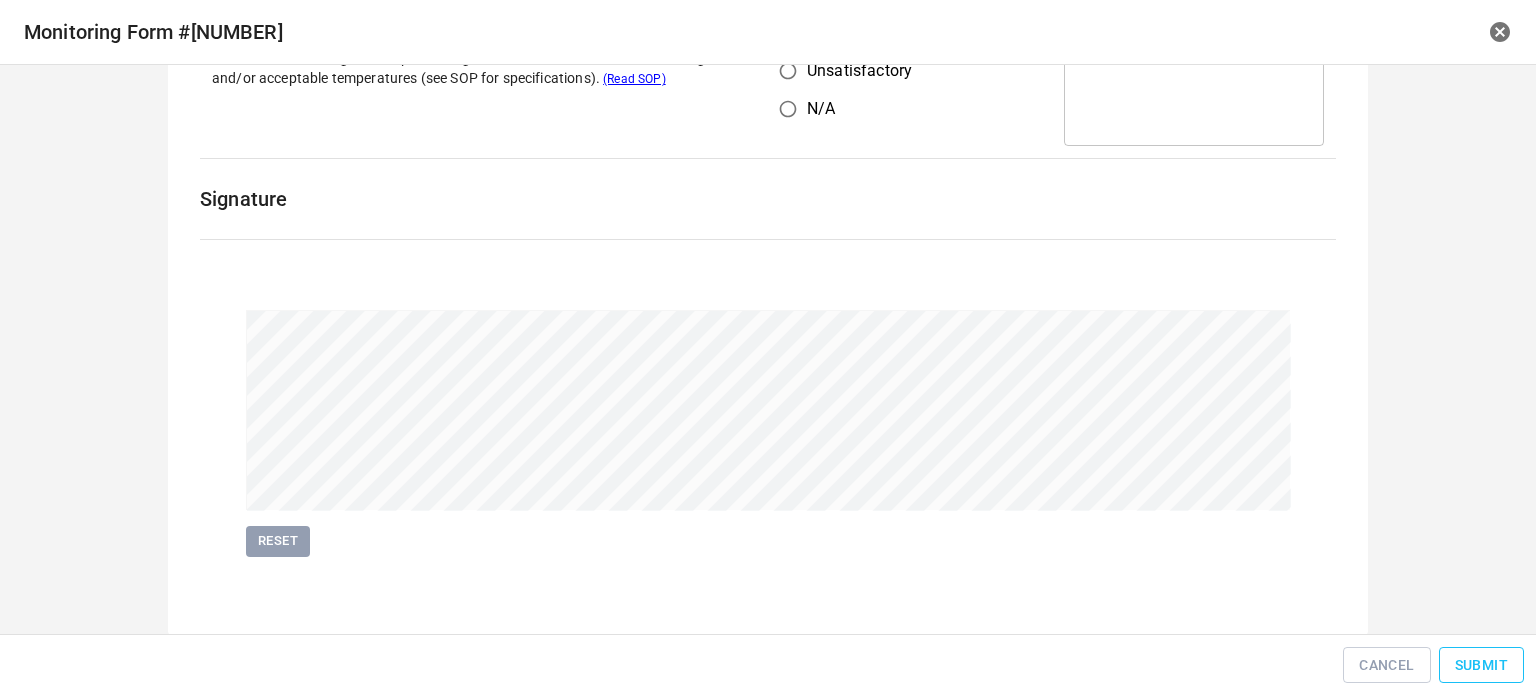 drag, startPoint x: 1452, startPoint y: 620, endPoint x: 1471, endPoint y: 653, distance: 38.078865 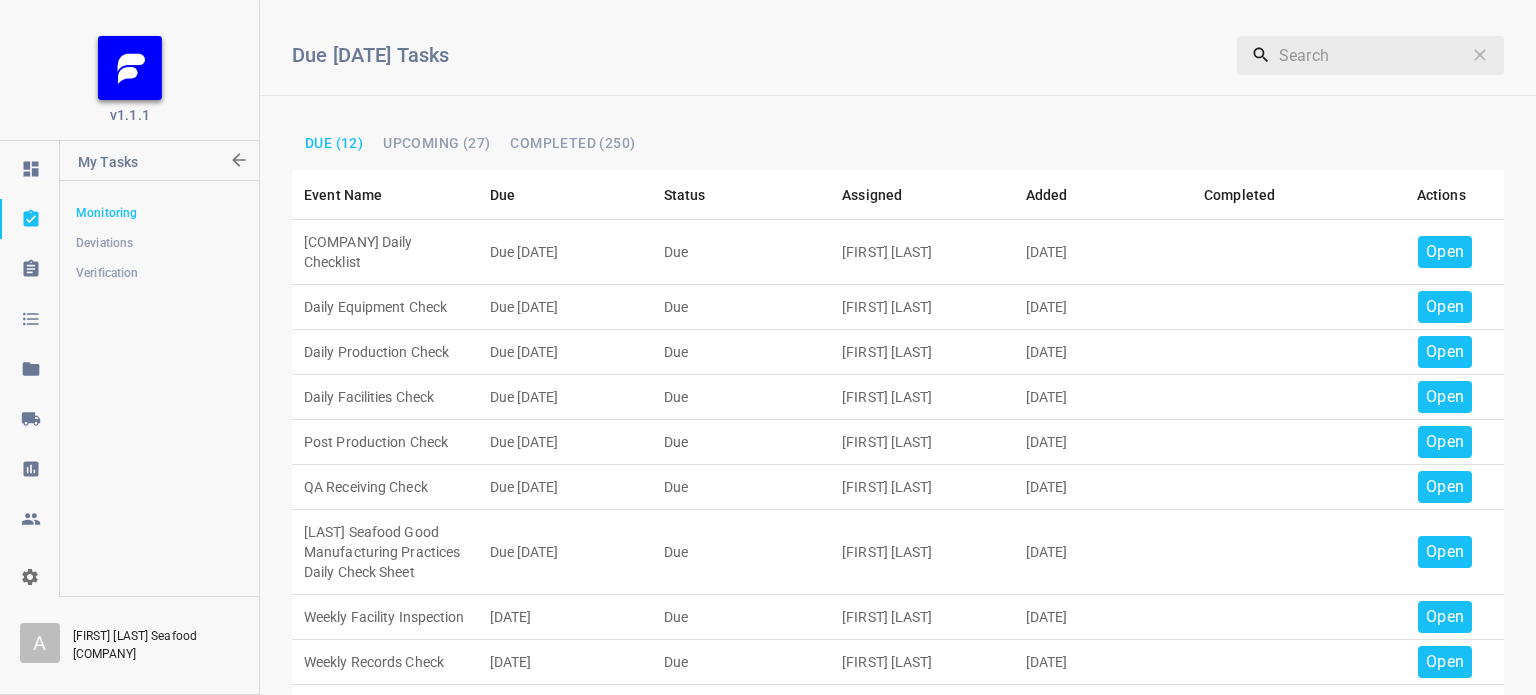 click on "Open" at bounding box center [1445, 252] 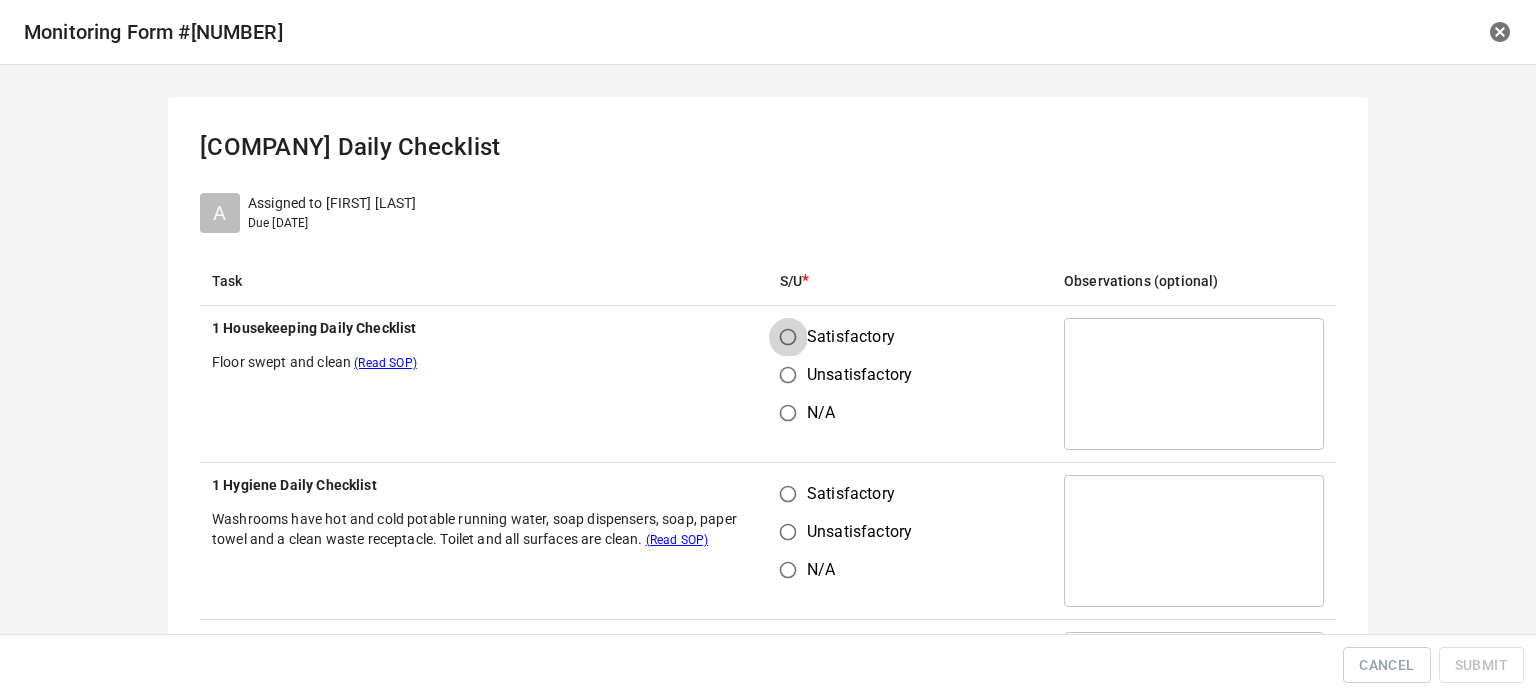 drag, startPoint x: 768, startPoint y: 344, endPoint x: 772, endPoint y: 490, distance: 146.05478 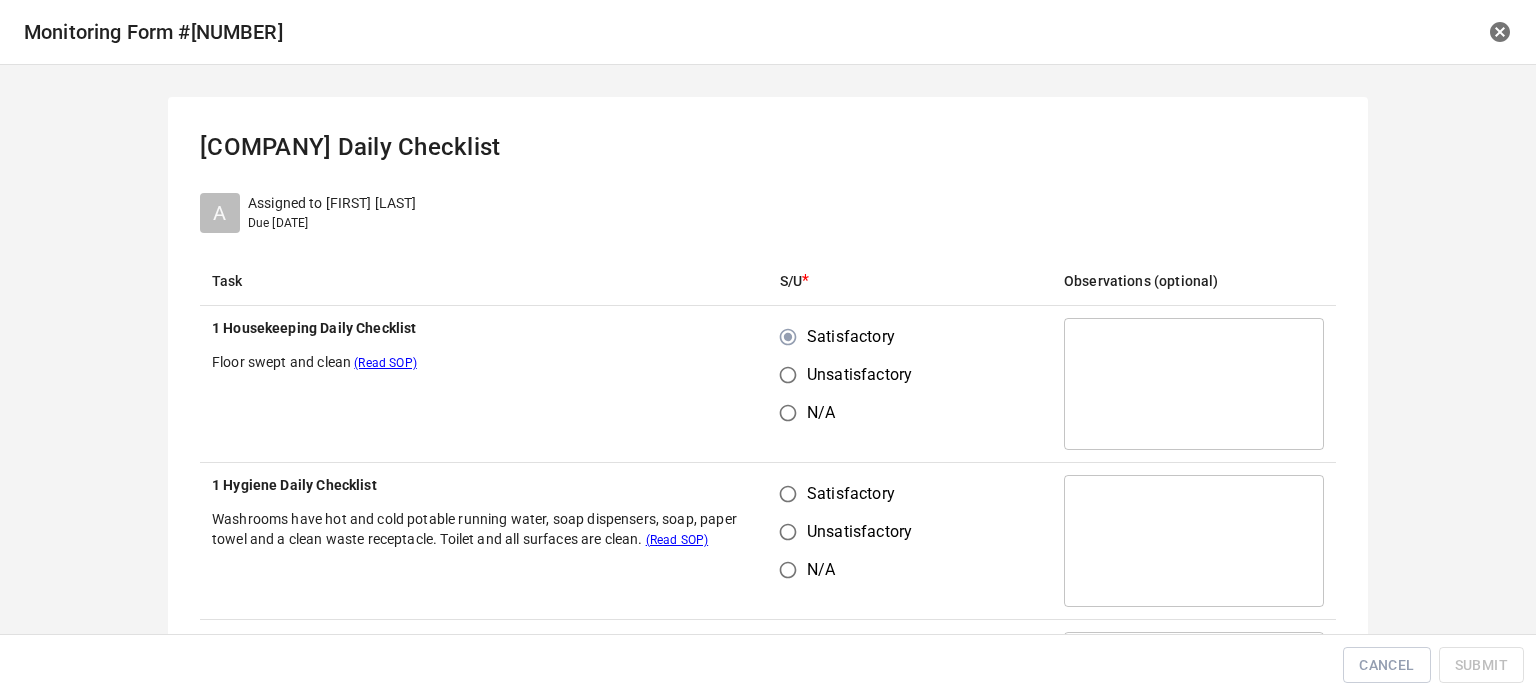 drag, startPoint x: 770, startPoint y: 513, endPoint x: 776, endPoint y: 503, distance: 11.661903 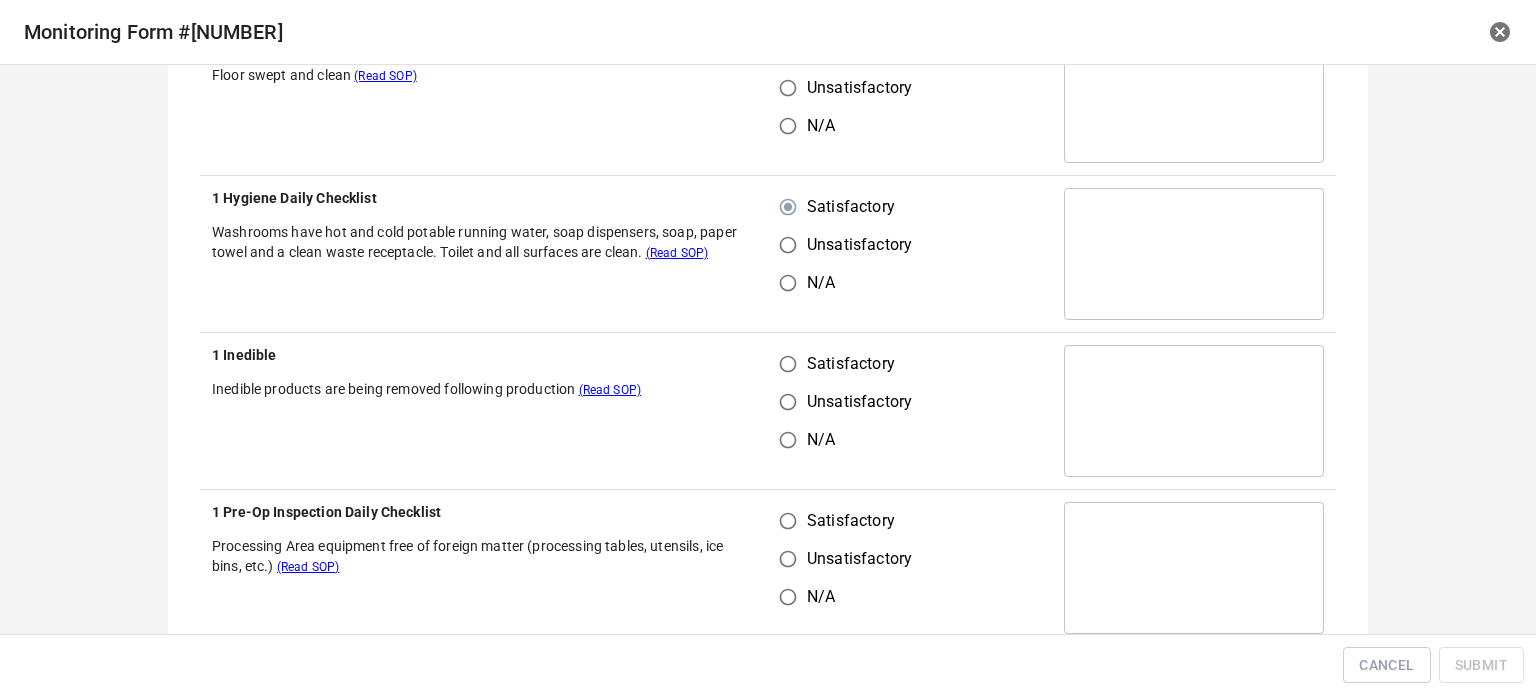 scroll, scrollTop: 300, scrollLeft: 0, axis: vertical 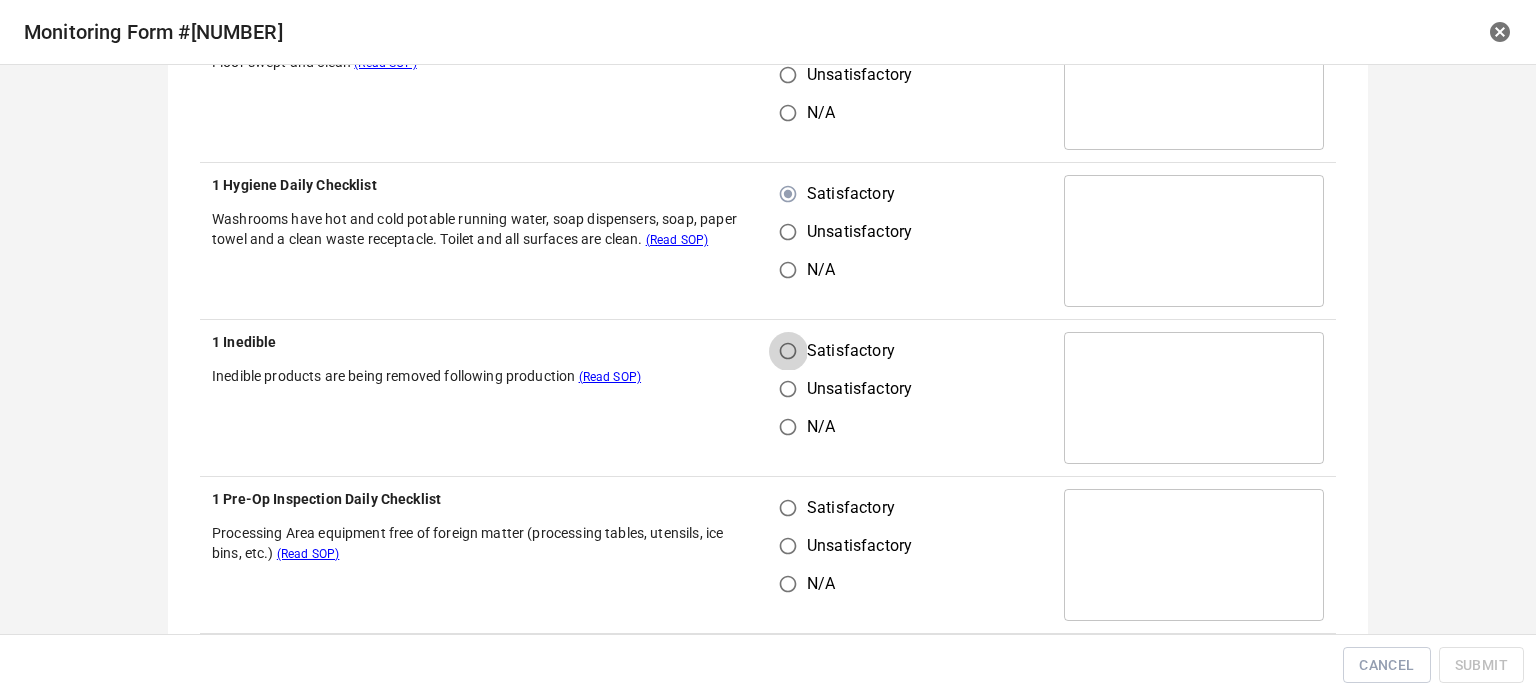 click on "Satisfactory" at bounding box center [788, 351] 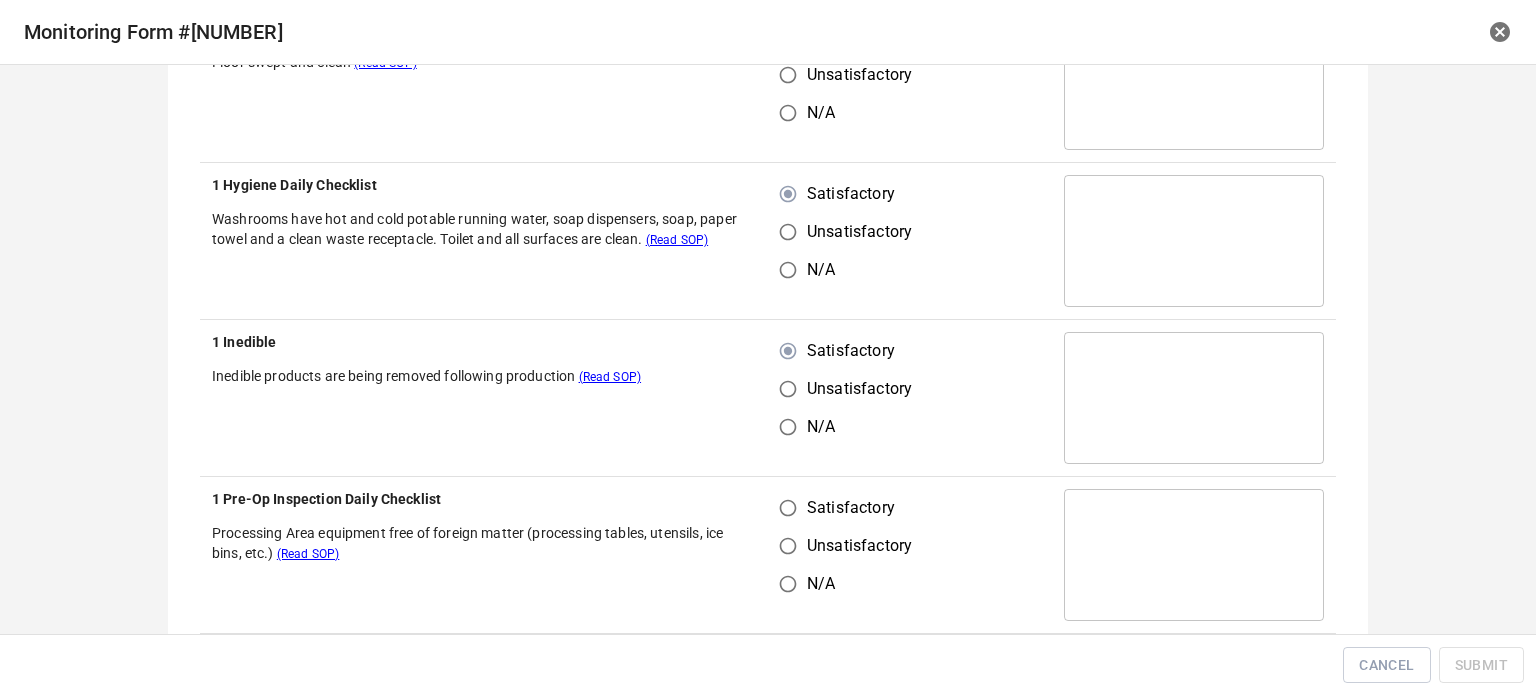 drag, startPoint x: 785, startPoint y: 527, endPoint x: 792, endPoint y: 509, distance: 19.313208 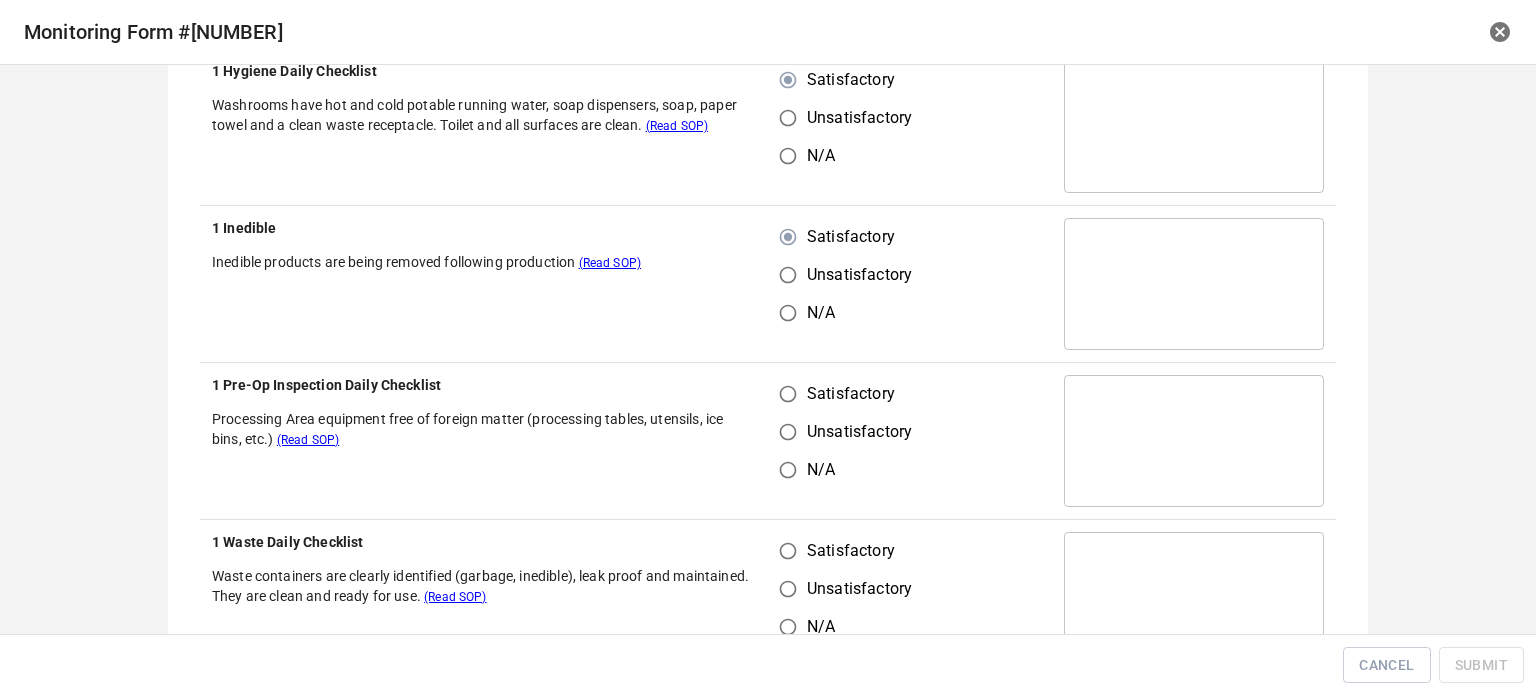 scroll, scrollTop: 500, scrollLeft: 0, axis: vertical 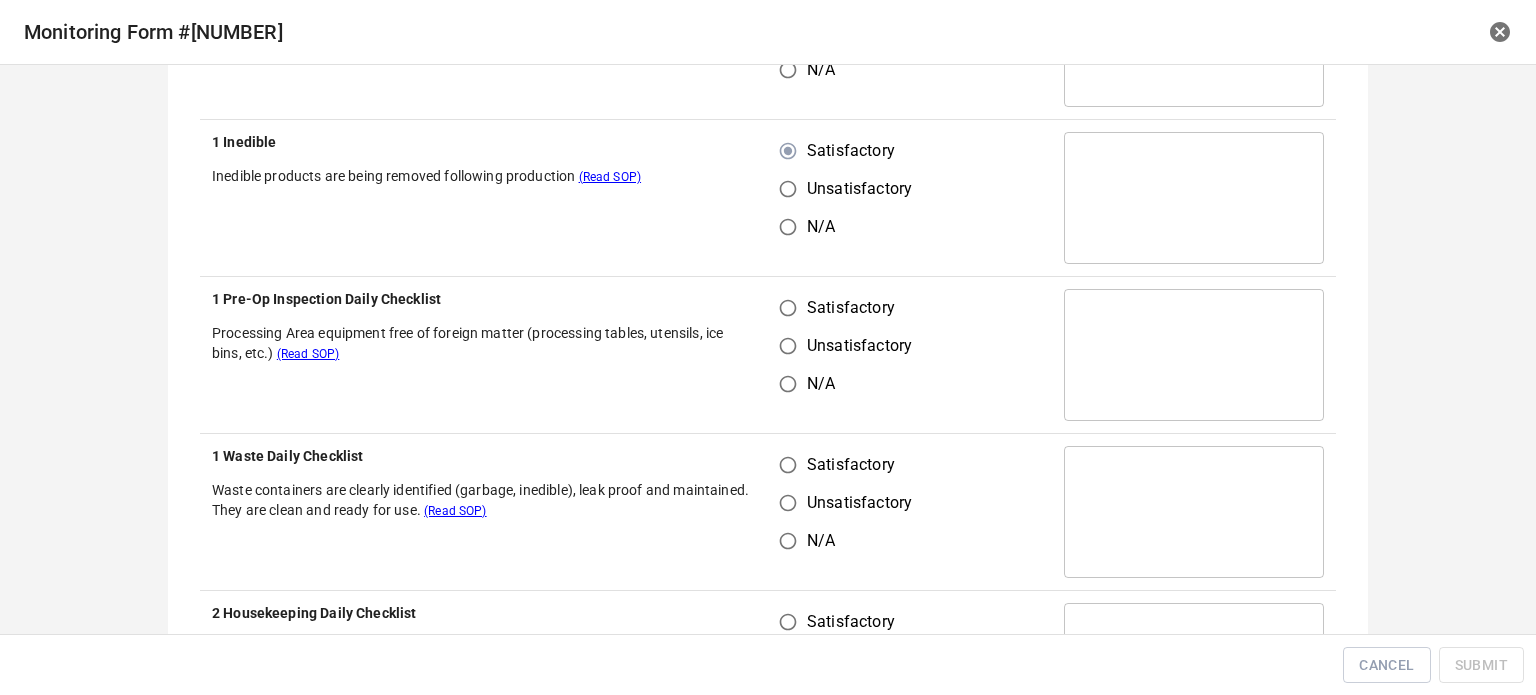 click on "Satisfactory" at bounding box center [788, 308] 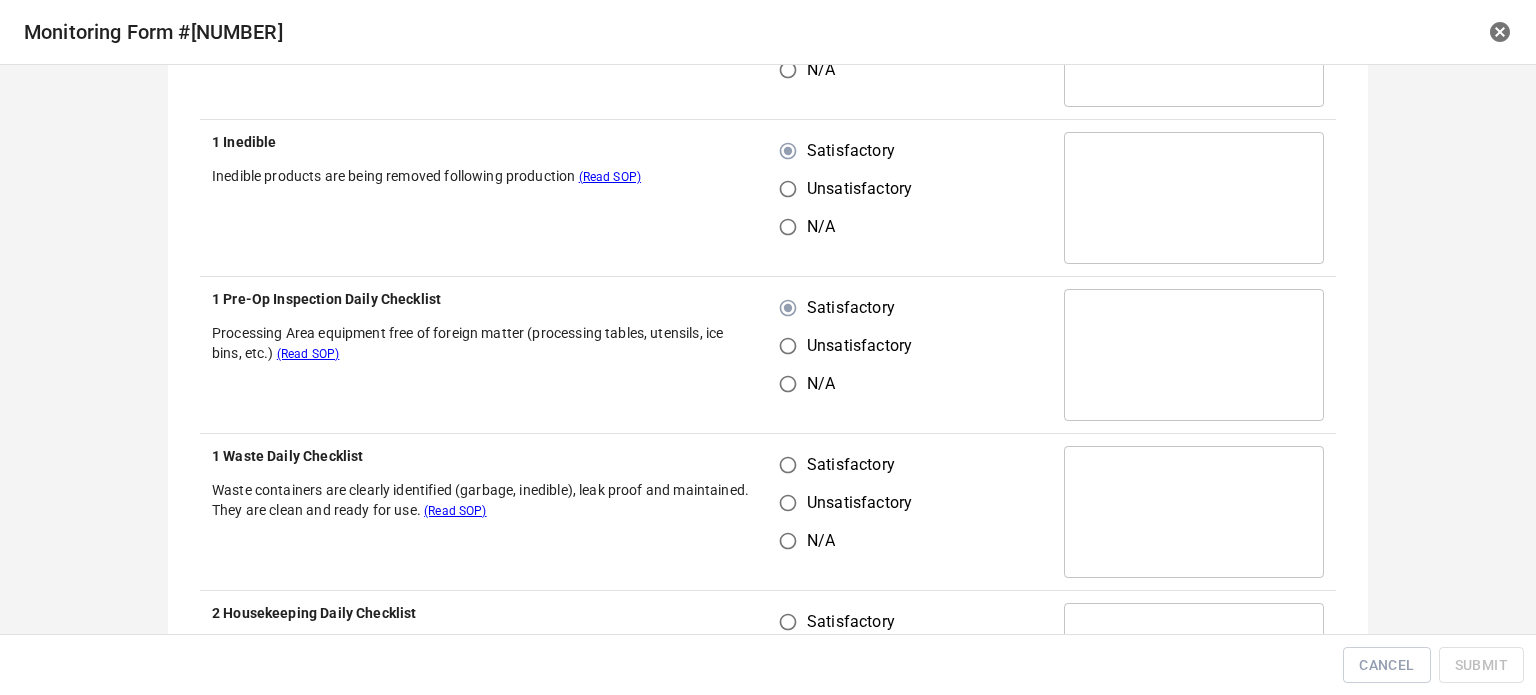 click on "Satisfactory" at bounding box center (788, 465) 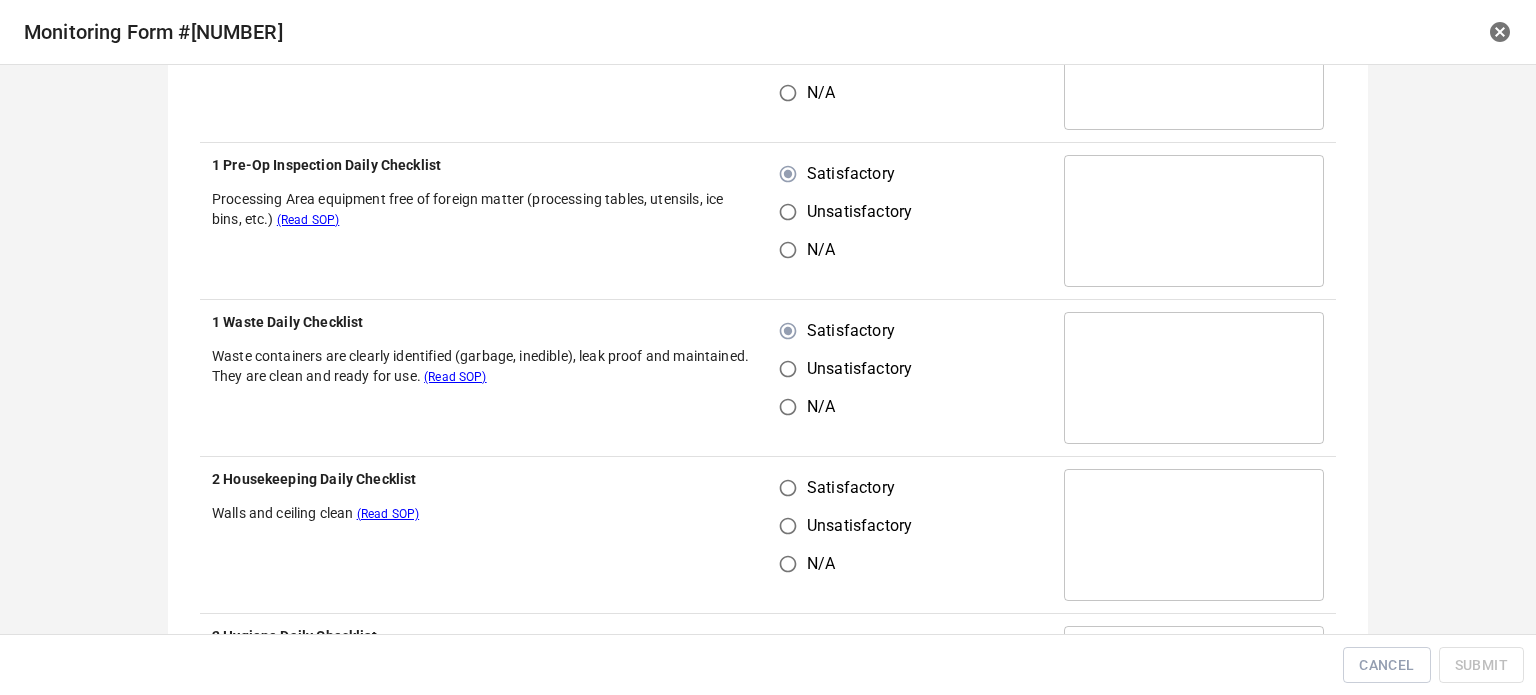 scroll, scrollTop: 800, scrollLeft: 0, axis: vertical 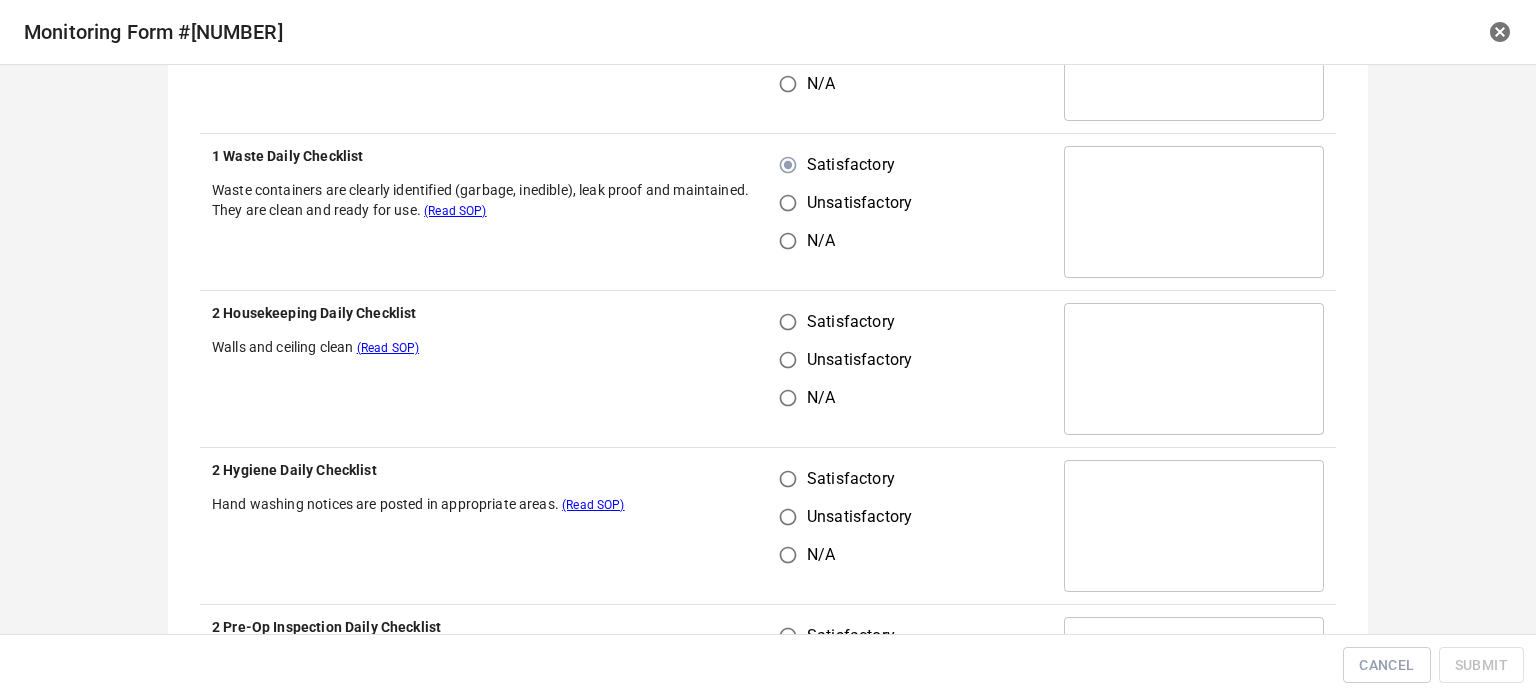 click on "Satisfactory" at bounding box center [788, 322] 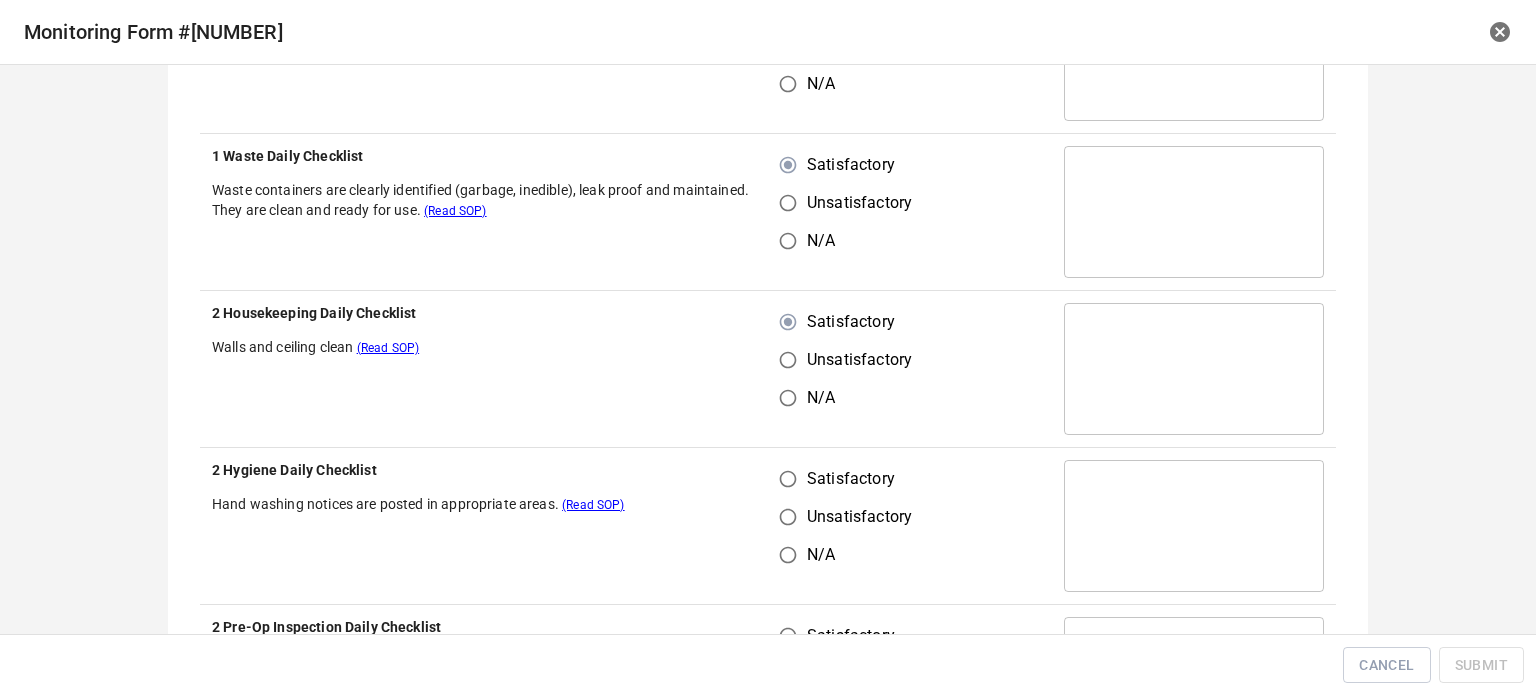 drag, startPoint x: 772, startPoint y: 493, endPoint x: 794, endPoint y: 473, distance: 29.732138 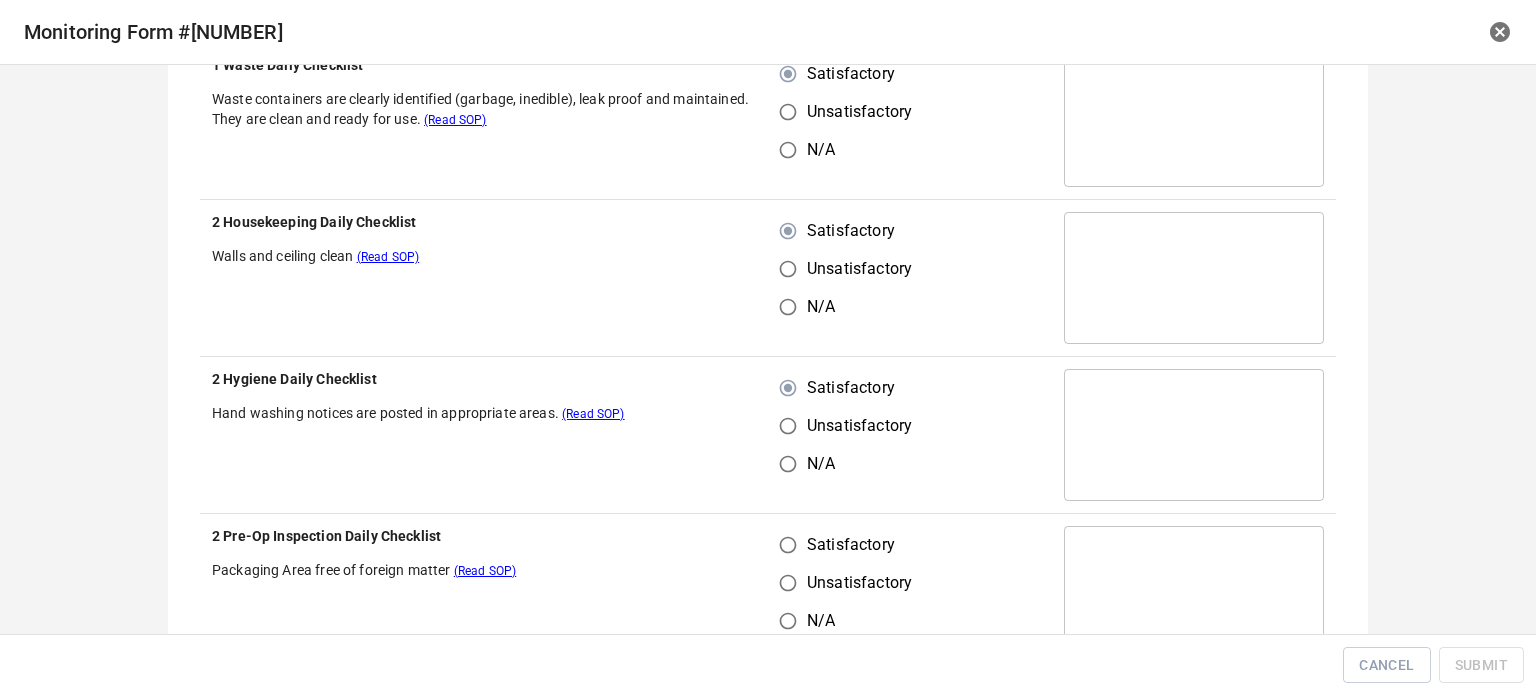 scroll, scrollTop: 1100, scrollLeft: 0, axis: vertical 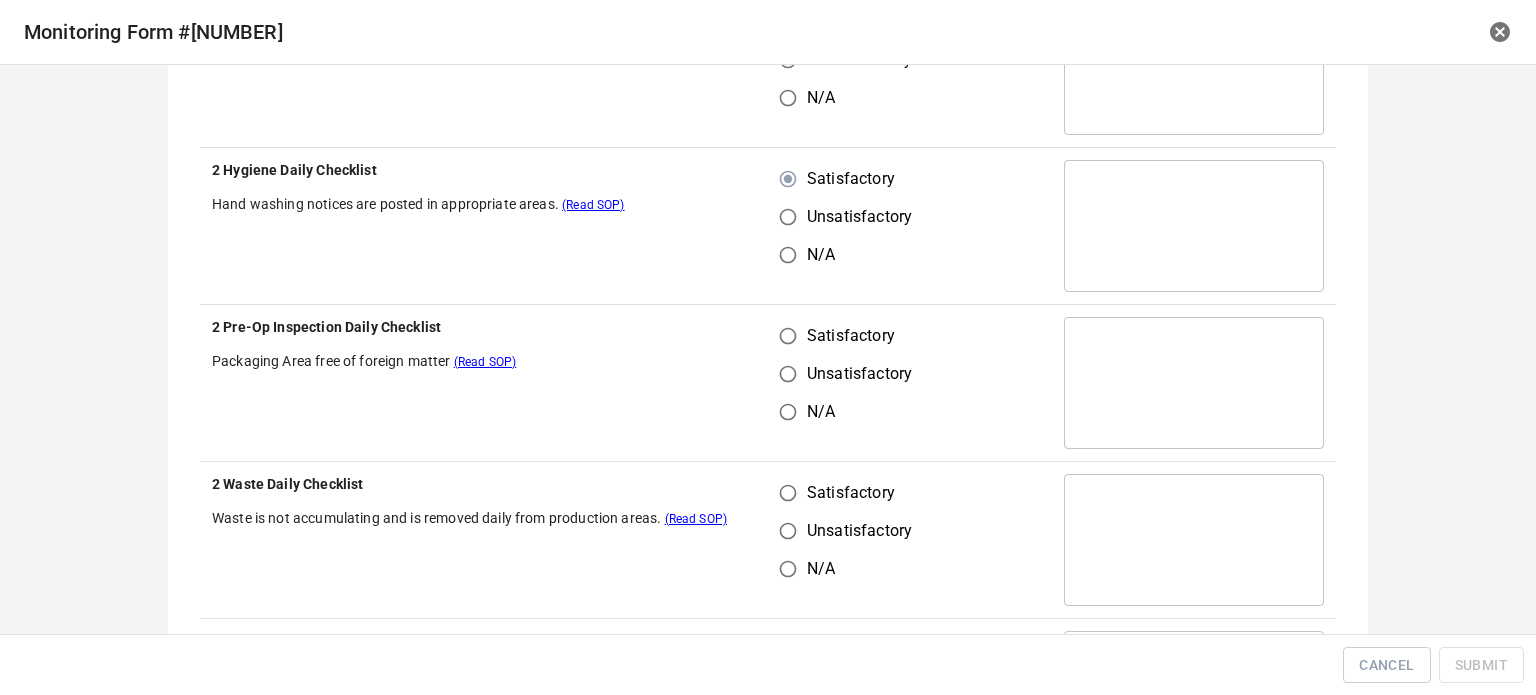 click on "Satisfactory" at bounding box center [788, 336] 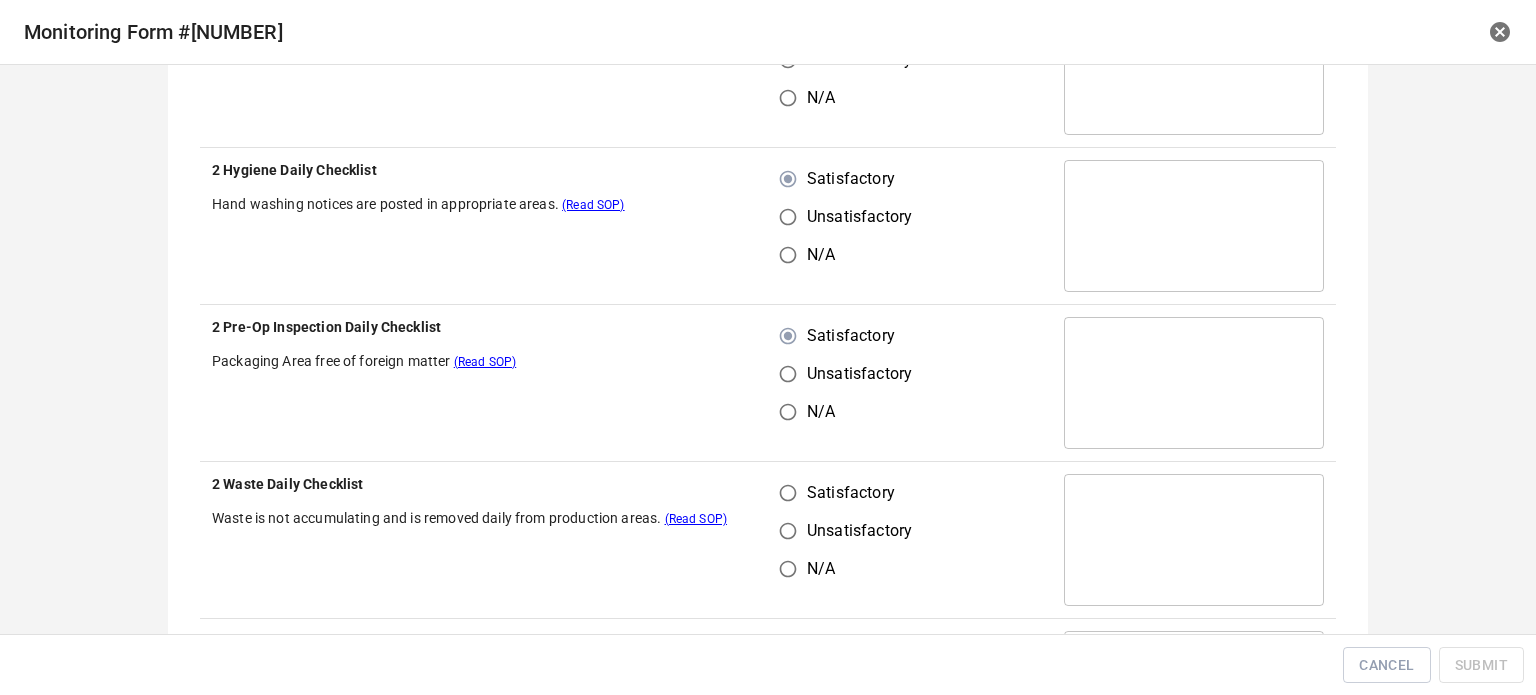 drag, startPoint x: 777, startPoint y: 472, endPoint x: 815, endPoint y: 477, distance: 38.327538 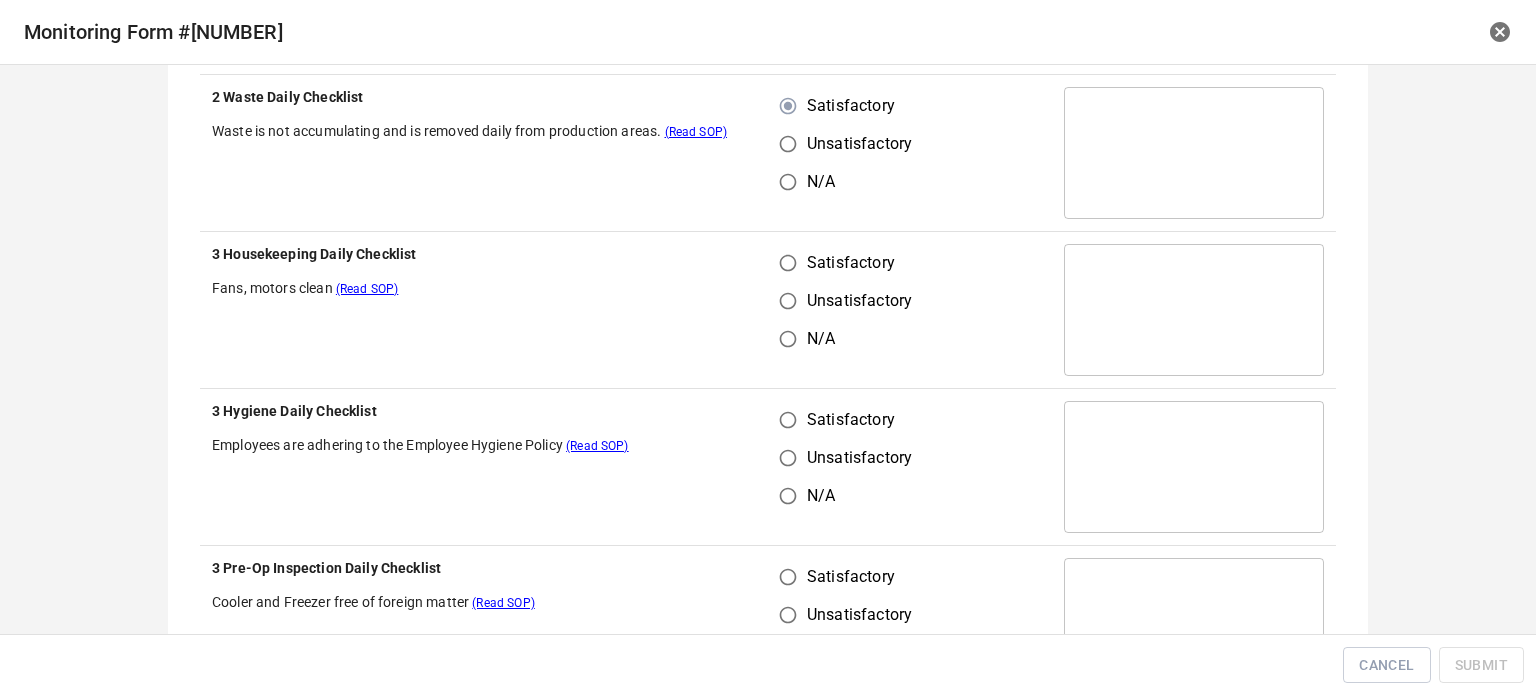 scroll, scrollTop: 1500, scrollLeft: 0, axis: vertical 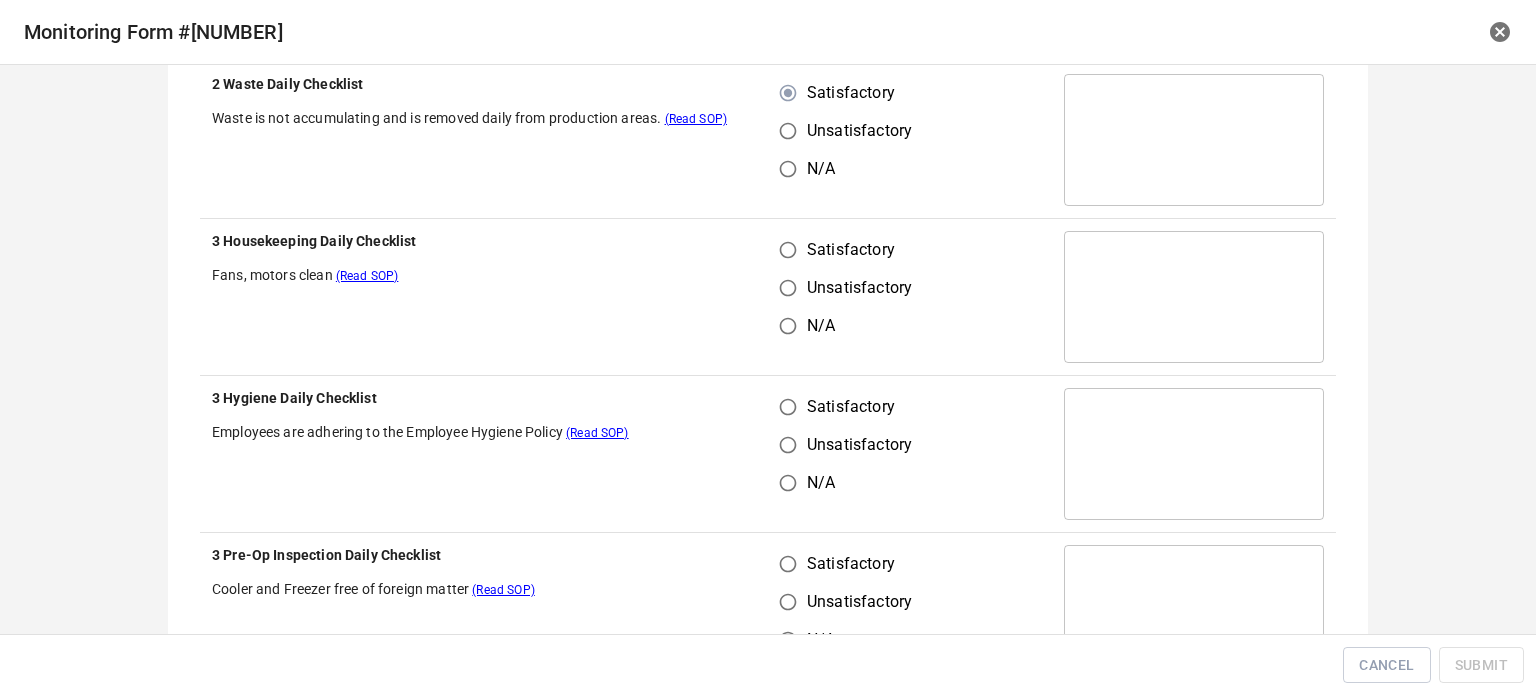 click on "Satisfactory" at bounding box center [788, 250] 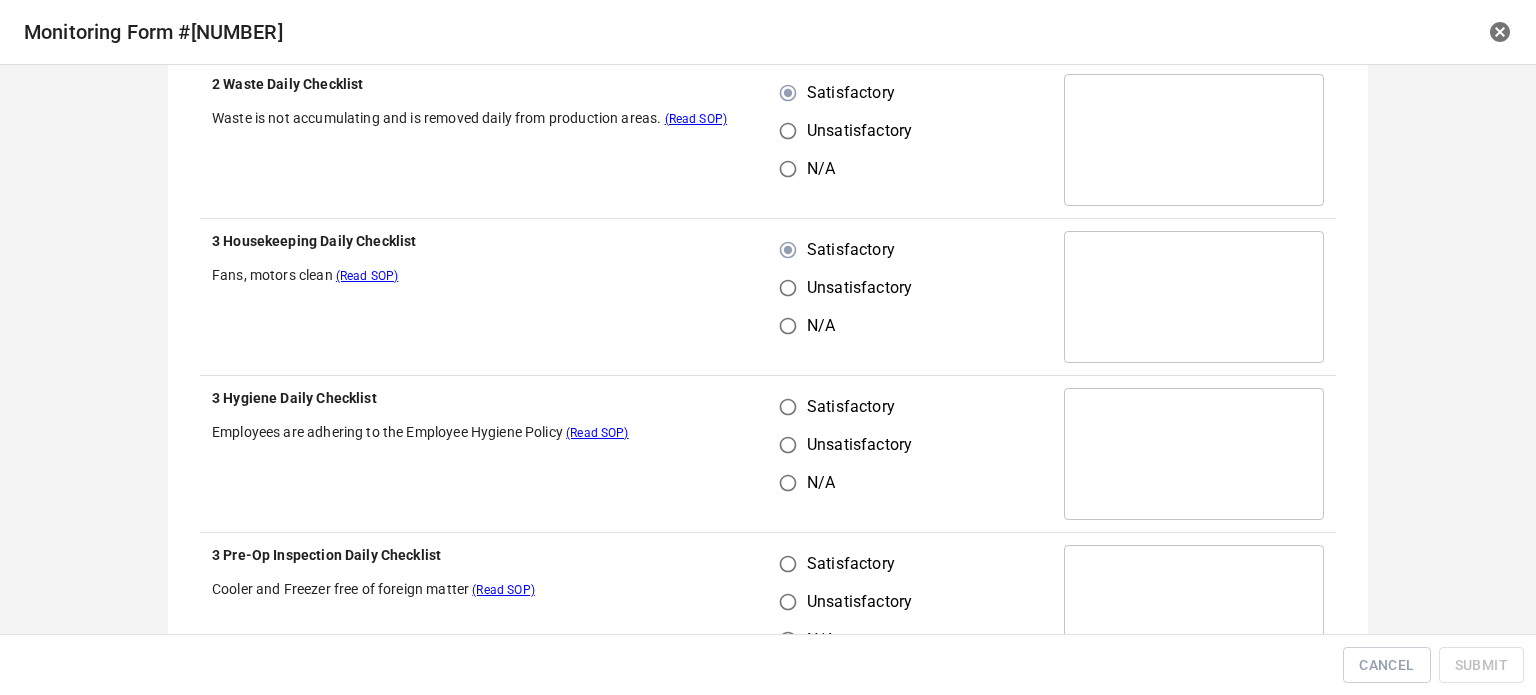 click on "Unsatisfactory" at bounding box center (788, 445) 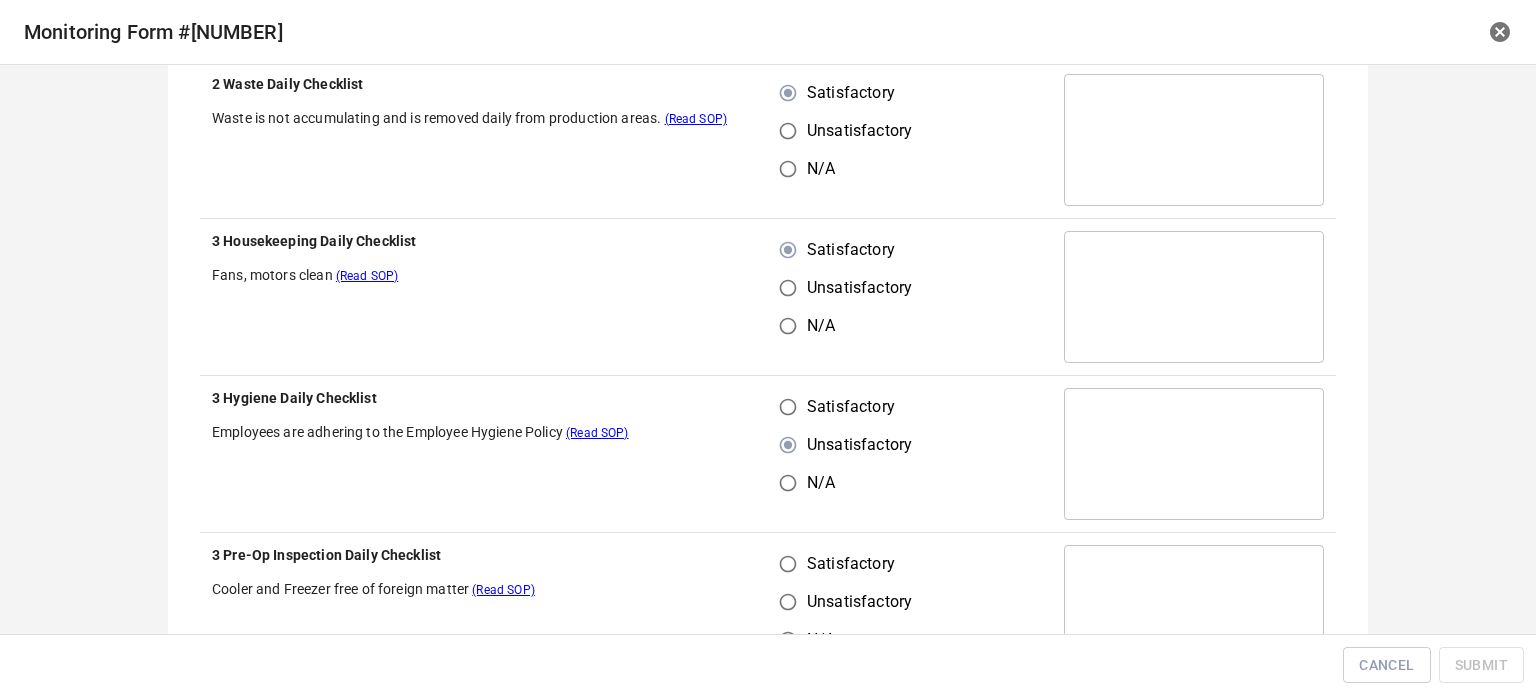 drag, startPoint x: 786, startPoint y: 579, endPoint x: 800, endPoint y: 556, distance: 26.925823 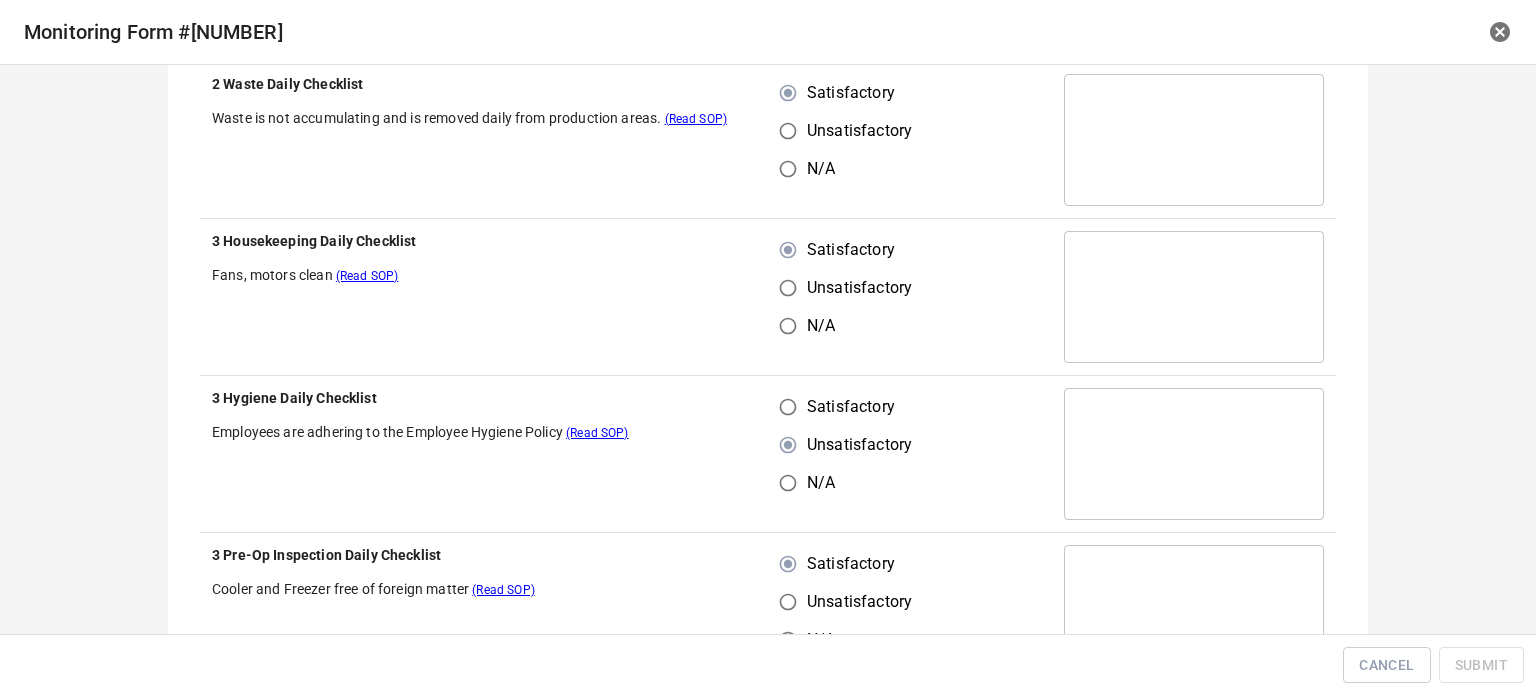 click on "Satisfactory" at bounding box center (788, 407) 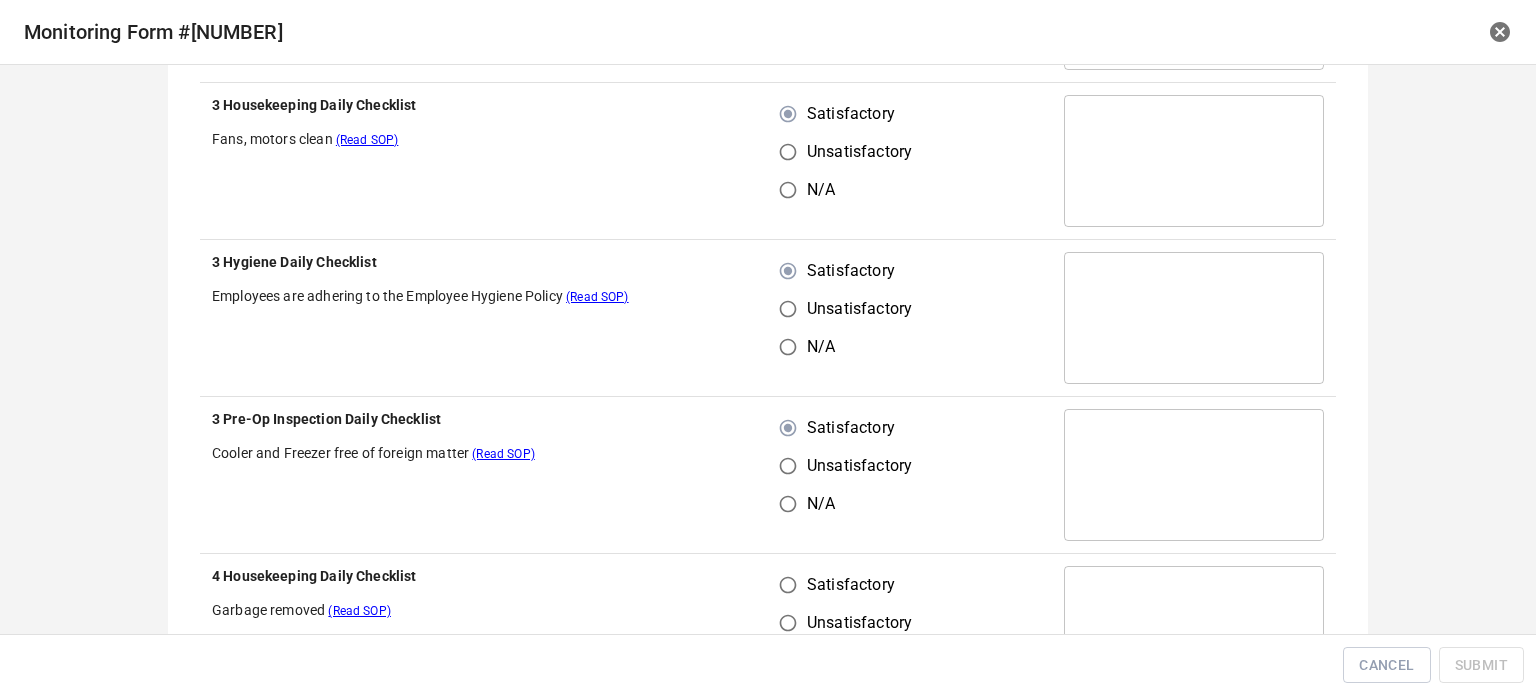 scroll, scrollTop: 1900, scrollLeft: 0, axis: vertical 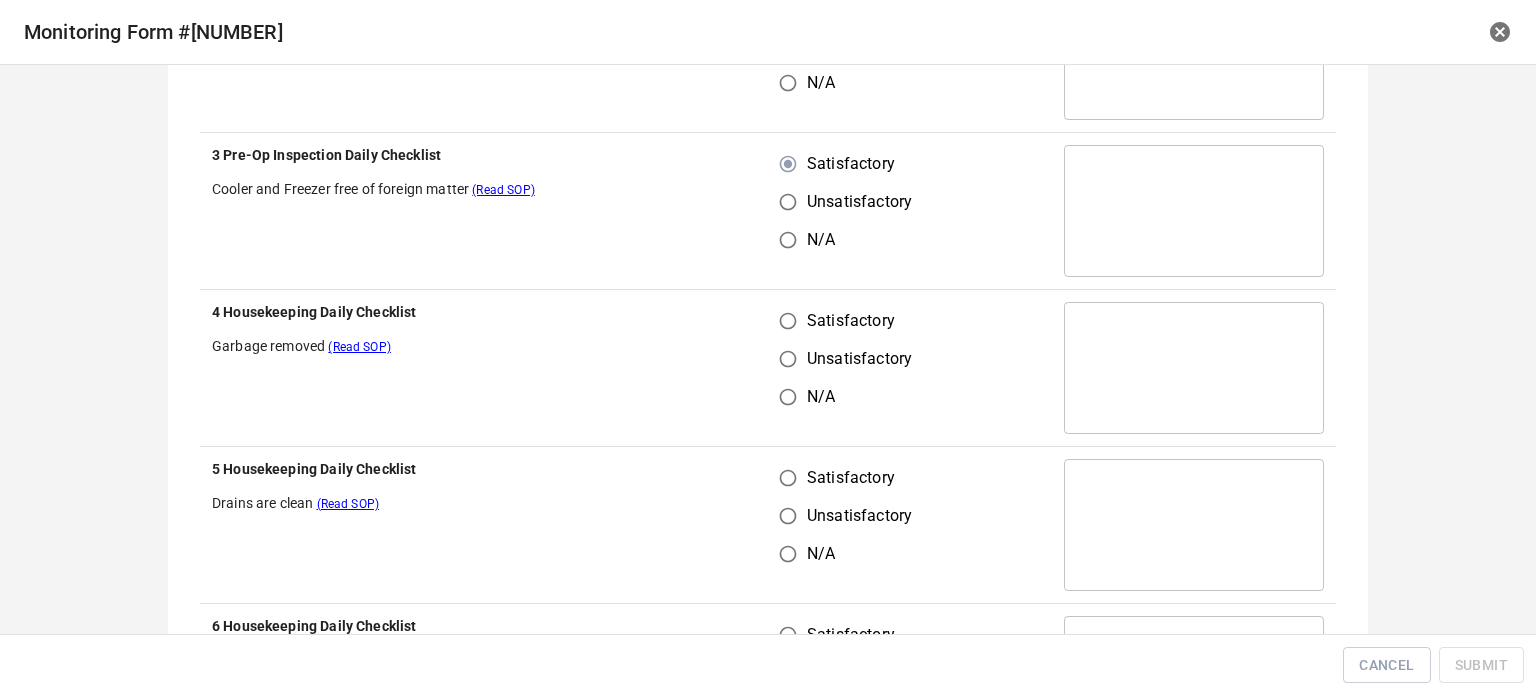 drag, startPoint x: 796, startPoint y: 316, endPoint x: 800, endPoint y: 372, distance: 56.142673 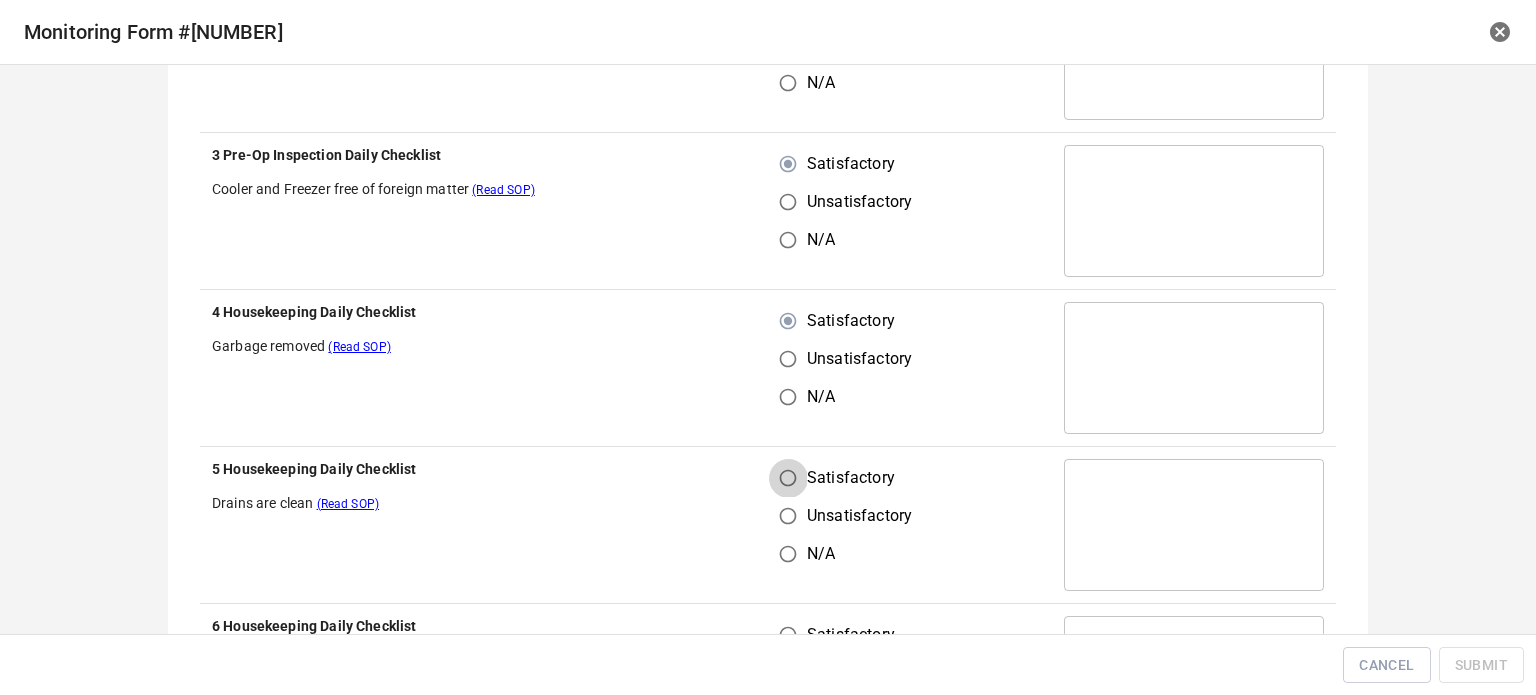 click on "Satisfactory" at bounding box center (788, 478) 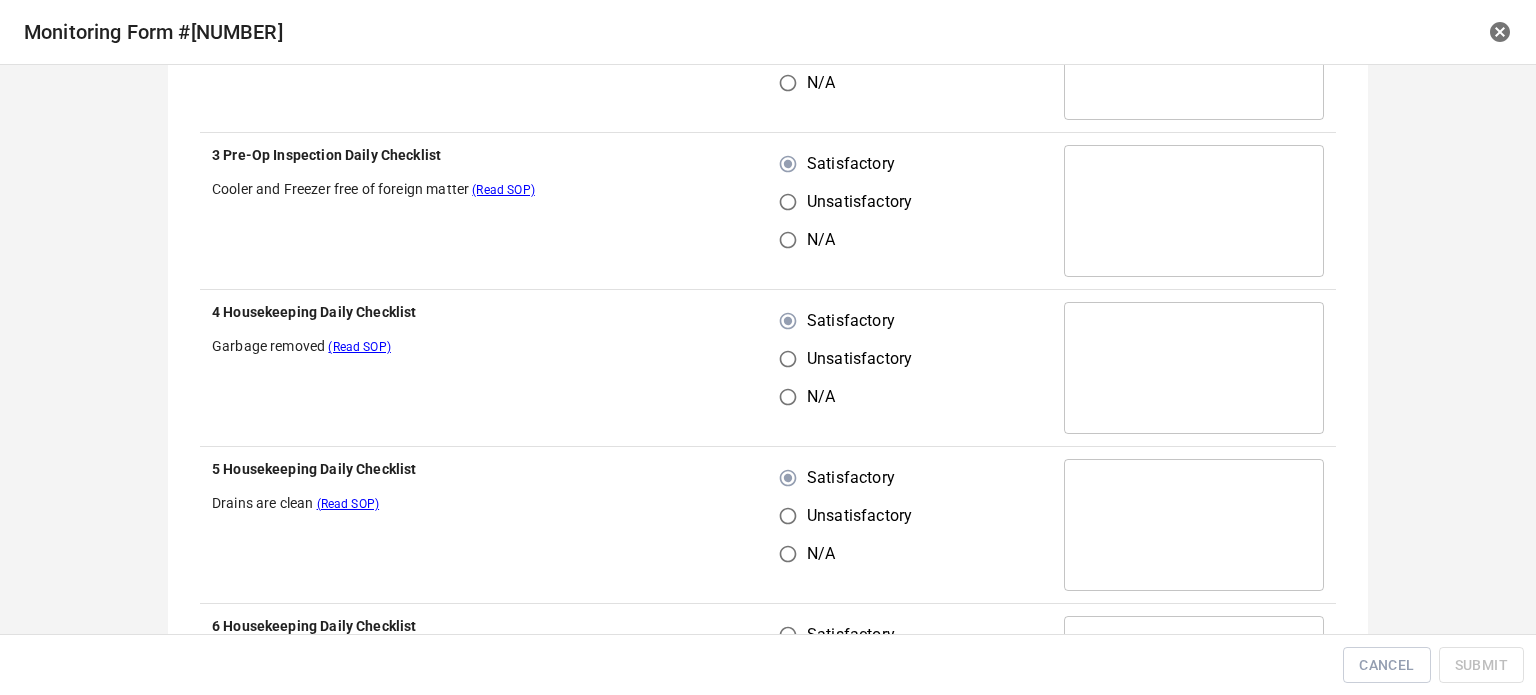 scroll, scrollTop: 2200, scrollLeft: 0, axis: vertical 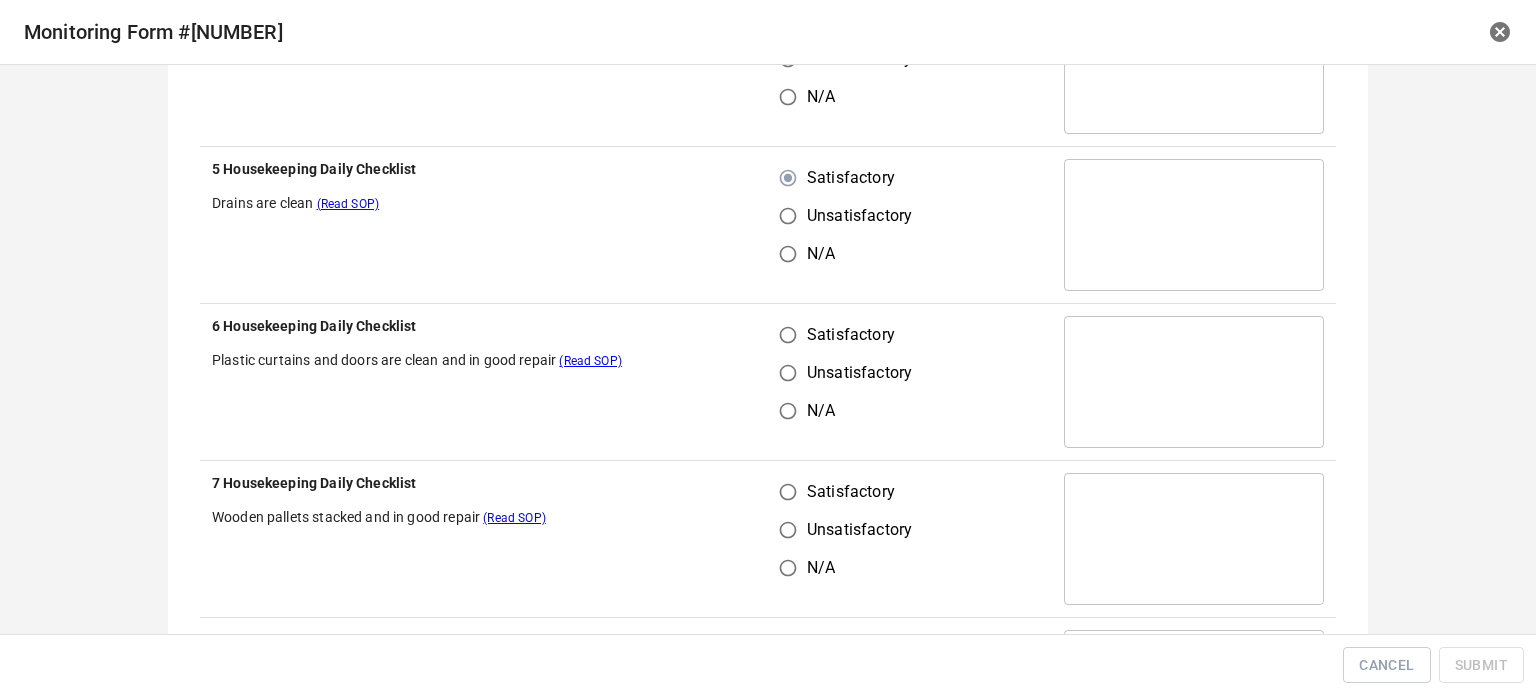 click on "Satisfactory" at bounding box center (788, 335) 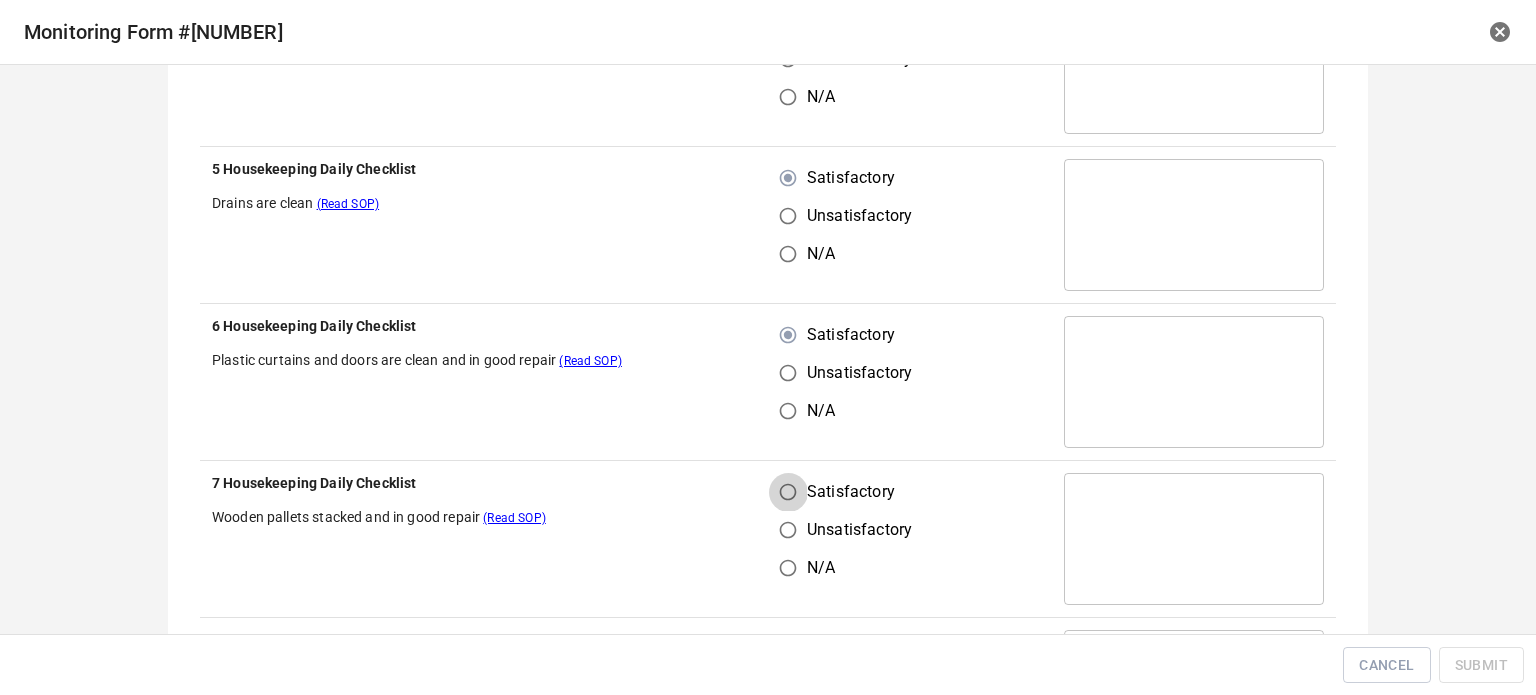 drag, startPoint x: 776, startPoint y: 483, endPoint x: 960, endPoint y: 423, distance: 193.53552 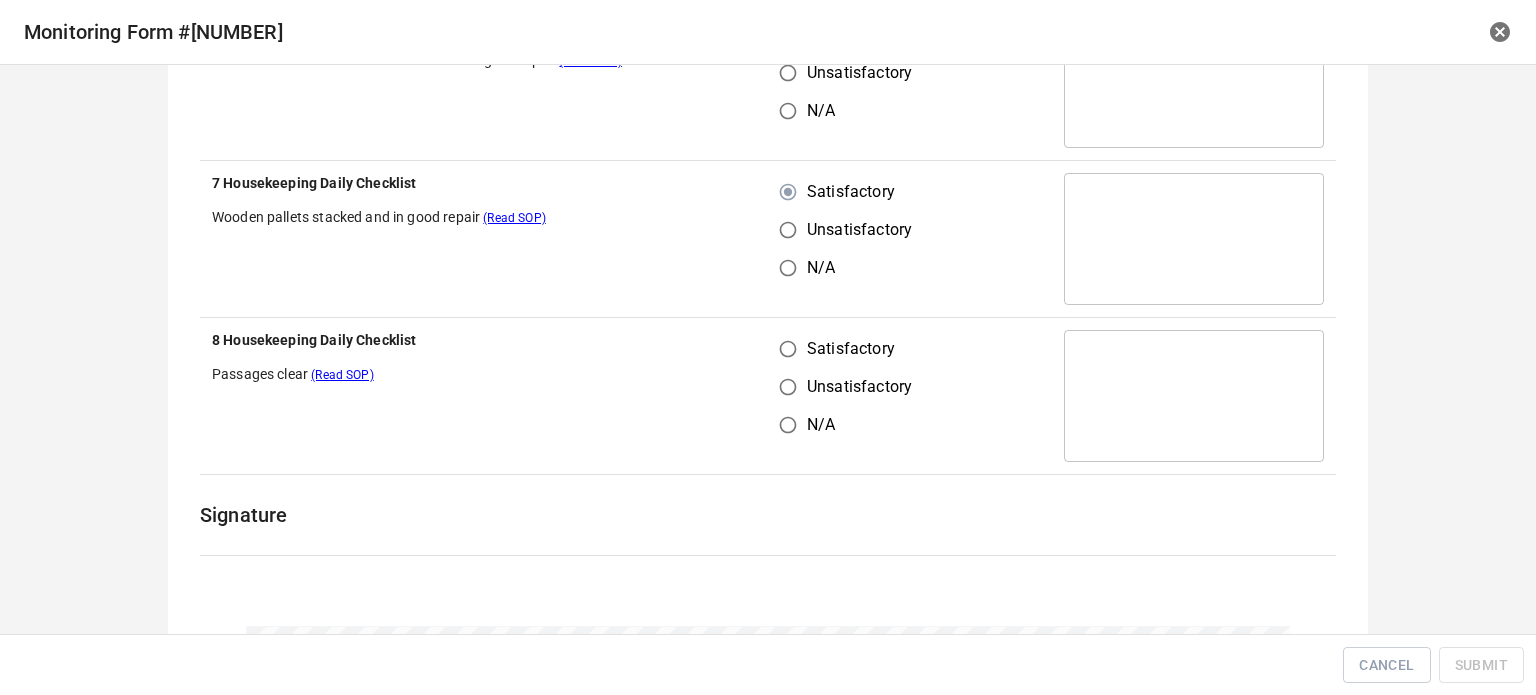 drag, startPoint x: 769, startPoint y: 339, endPoint x: 789, endPoint y: 366, distance: 33.600594 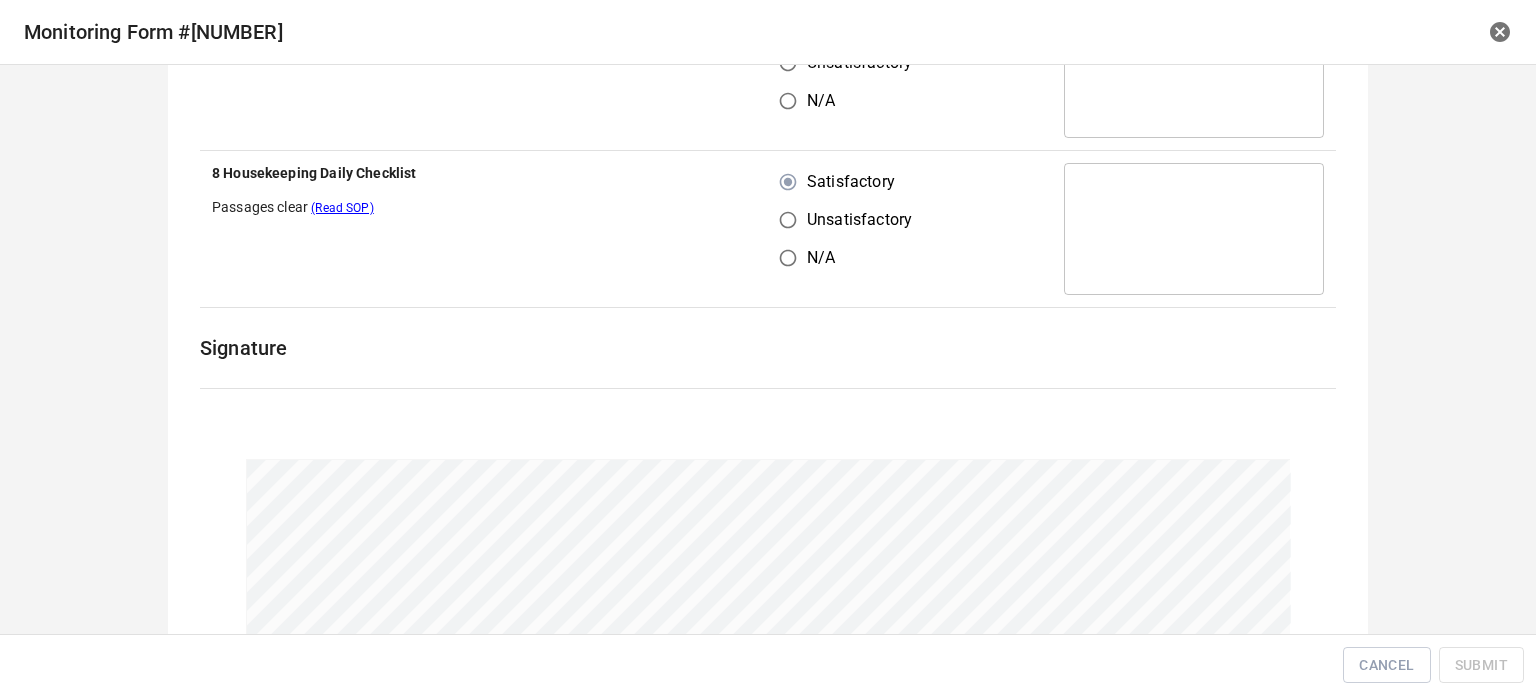 scroll, scrollTop: 2813, scrollLeft: 0, axis: vertical 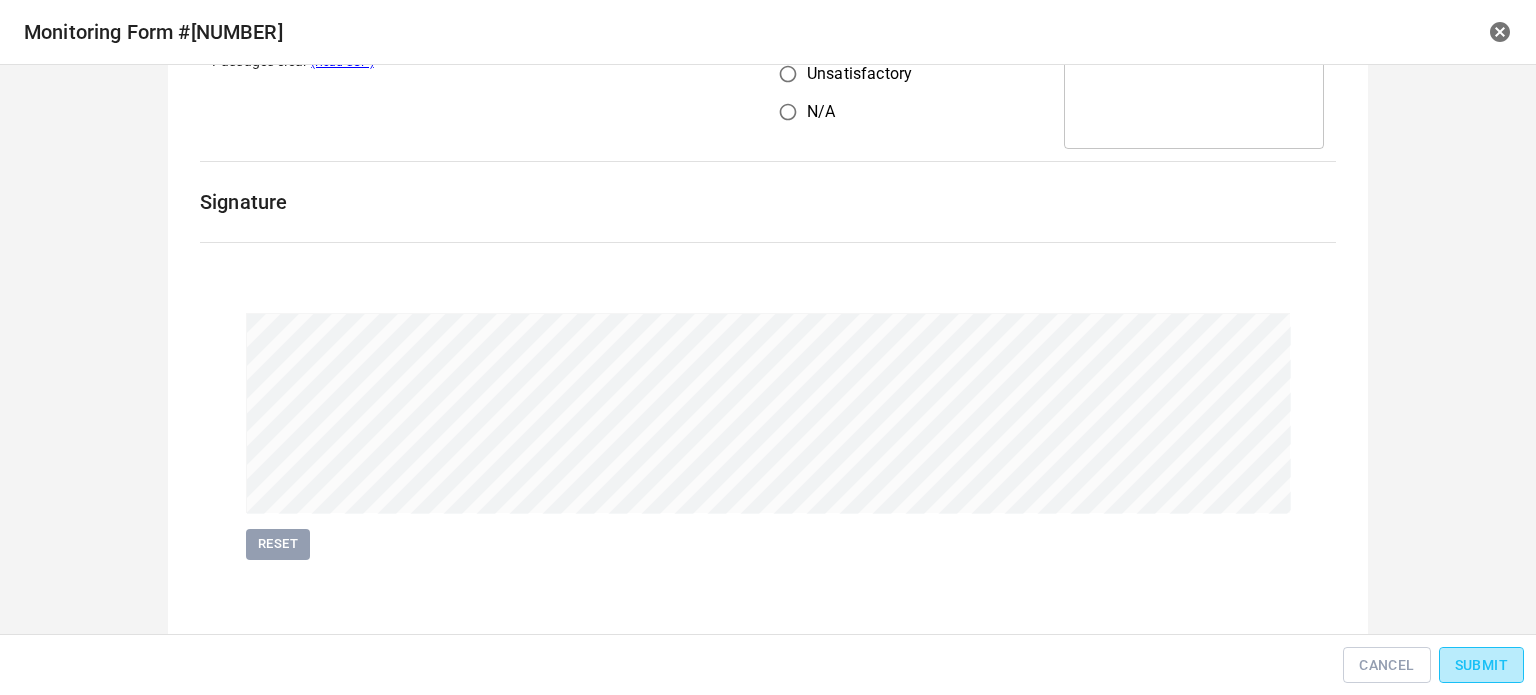 click on "Submit" at bounding box center (1481, 665) 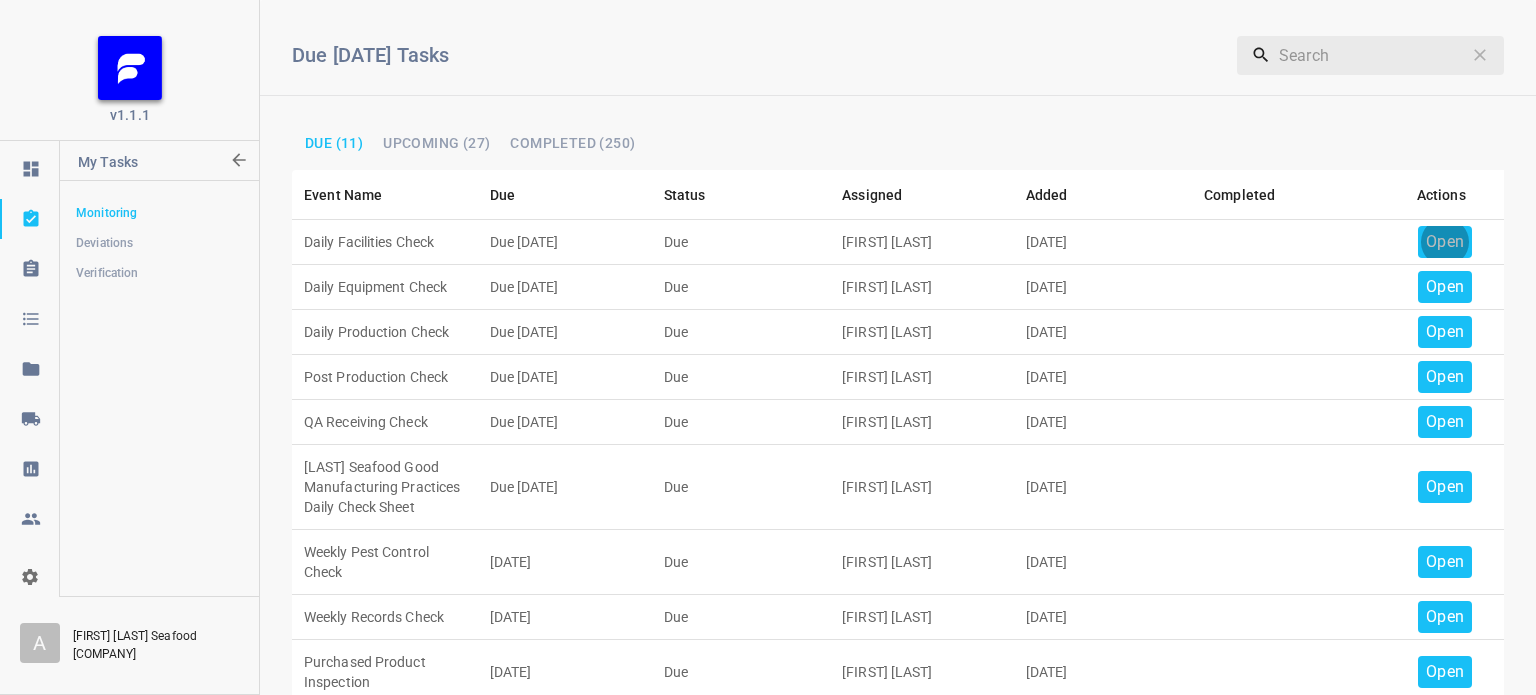 click on "Open" at bounding box center (1445, 242) 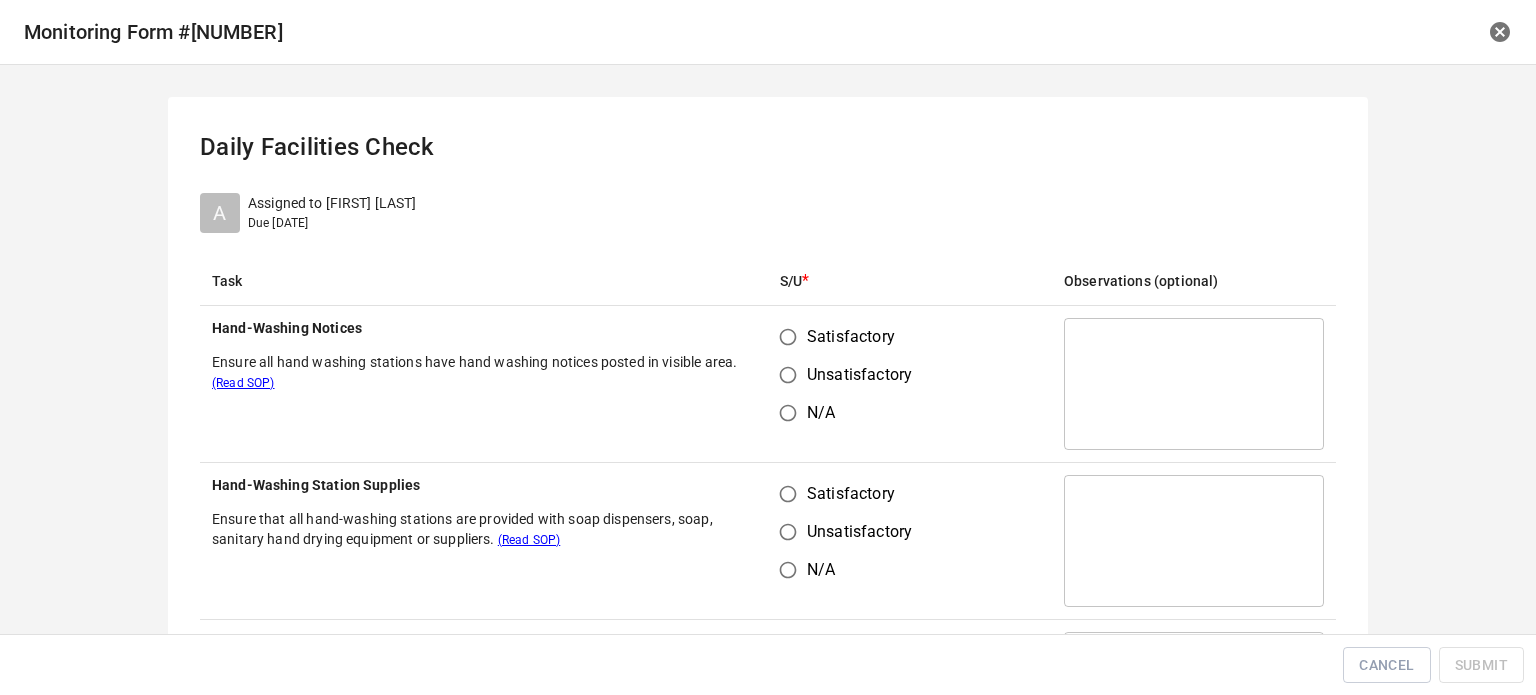 drag, startPoint x: 787, startPoint y: 340, endPoint x: 798, endPoint y: 360, distance: 22.825424 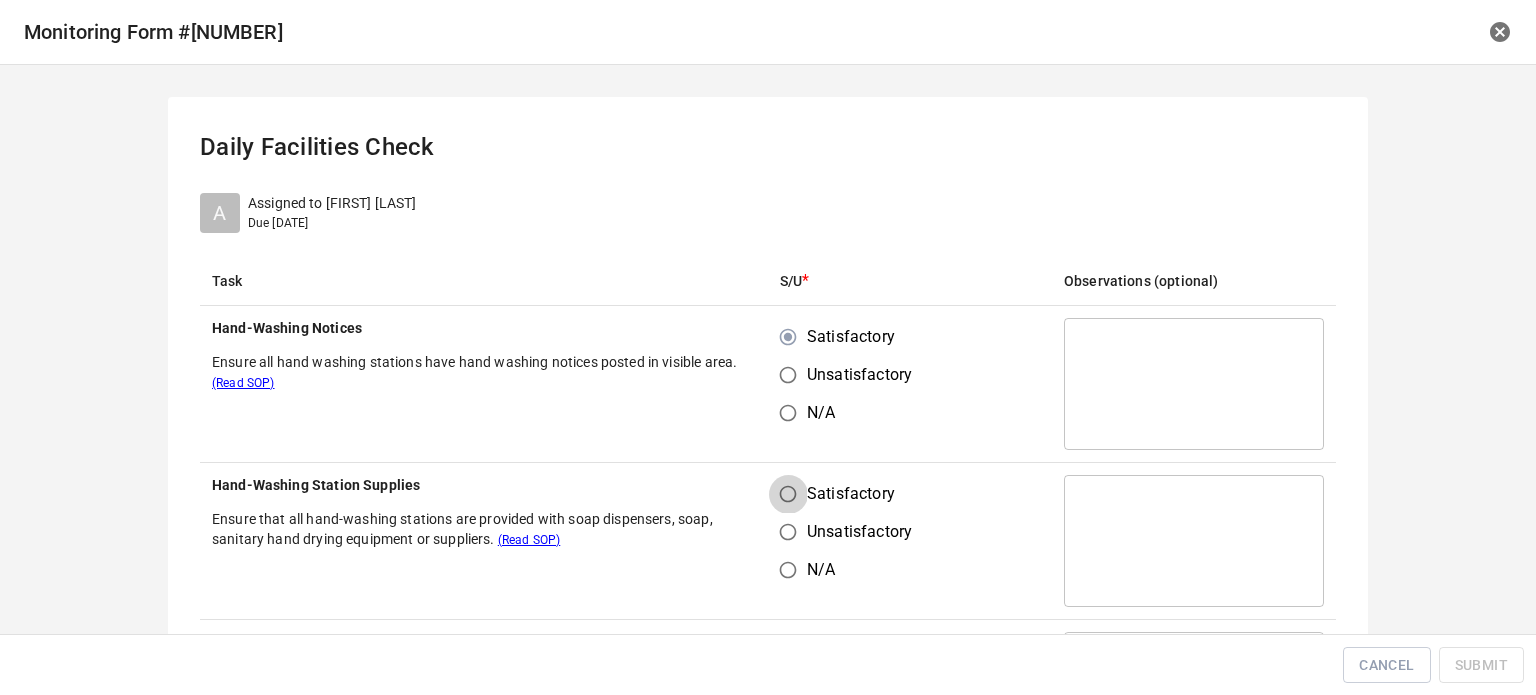 click on "Satisfactory" at bounding box center [788, 494] 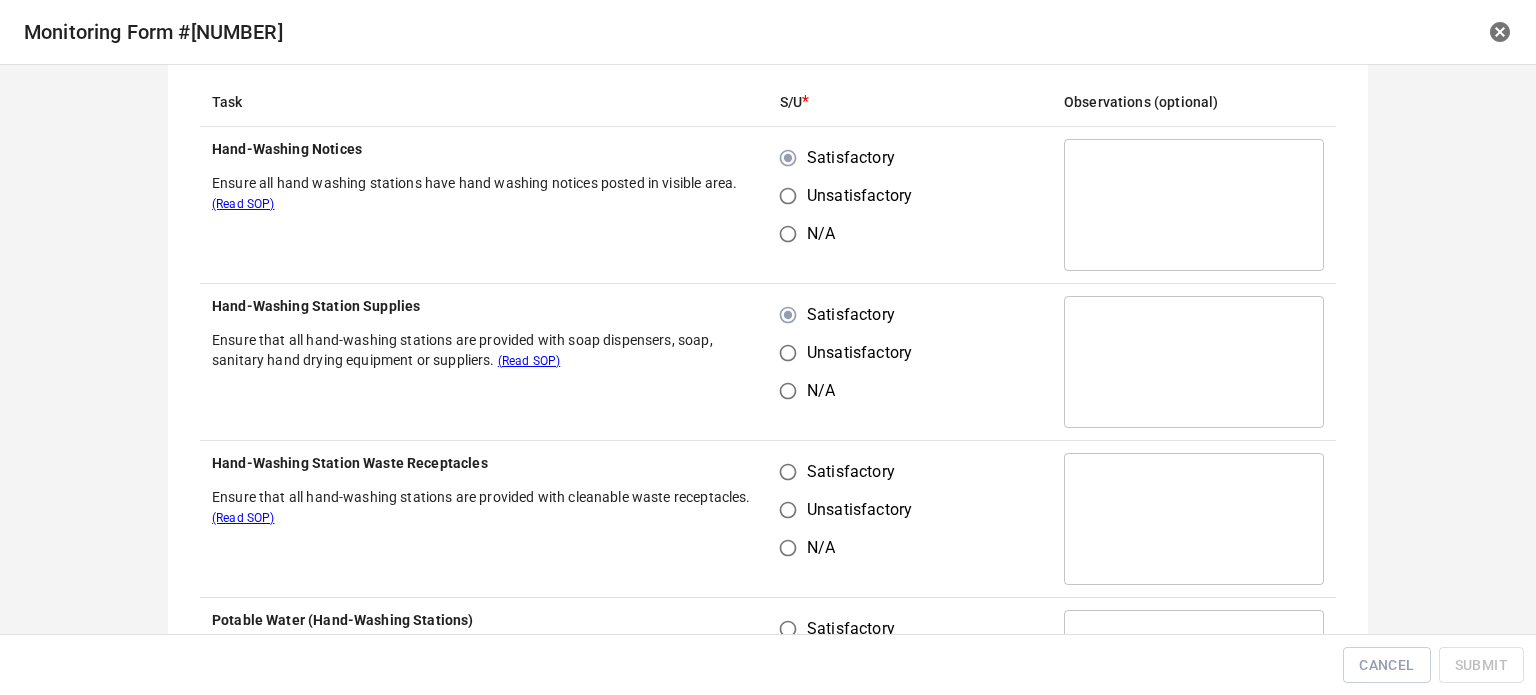scroll, scrollTop: 400, scrollLeft: 0, axis: vertical 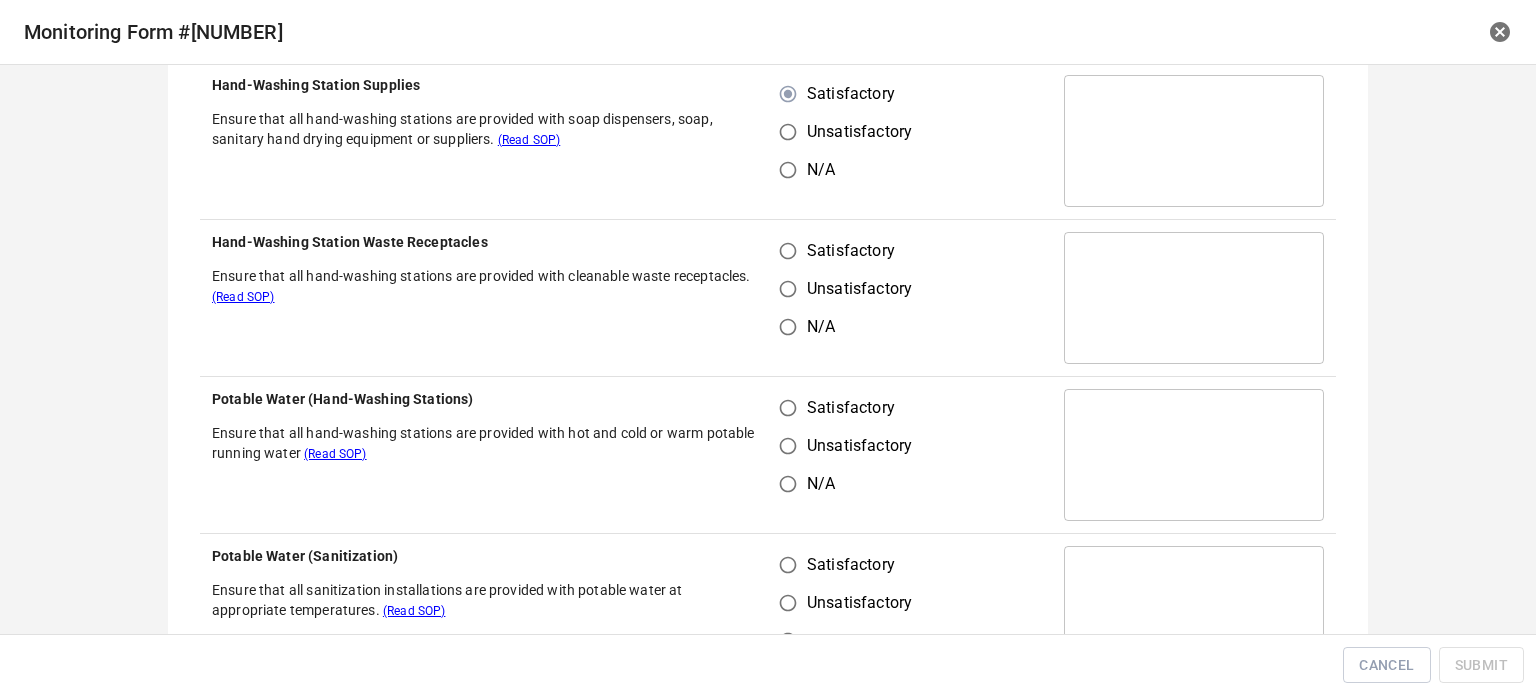 click on "Satisfactory" at bounding box center [788, 251] 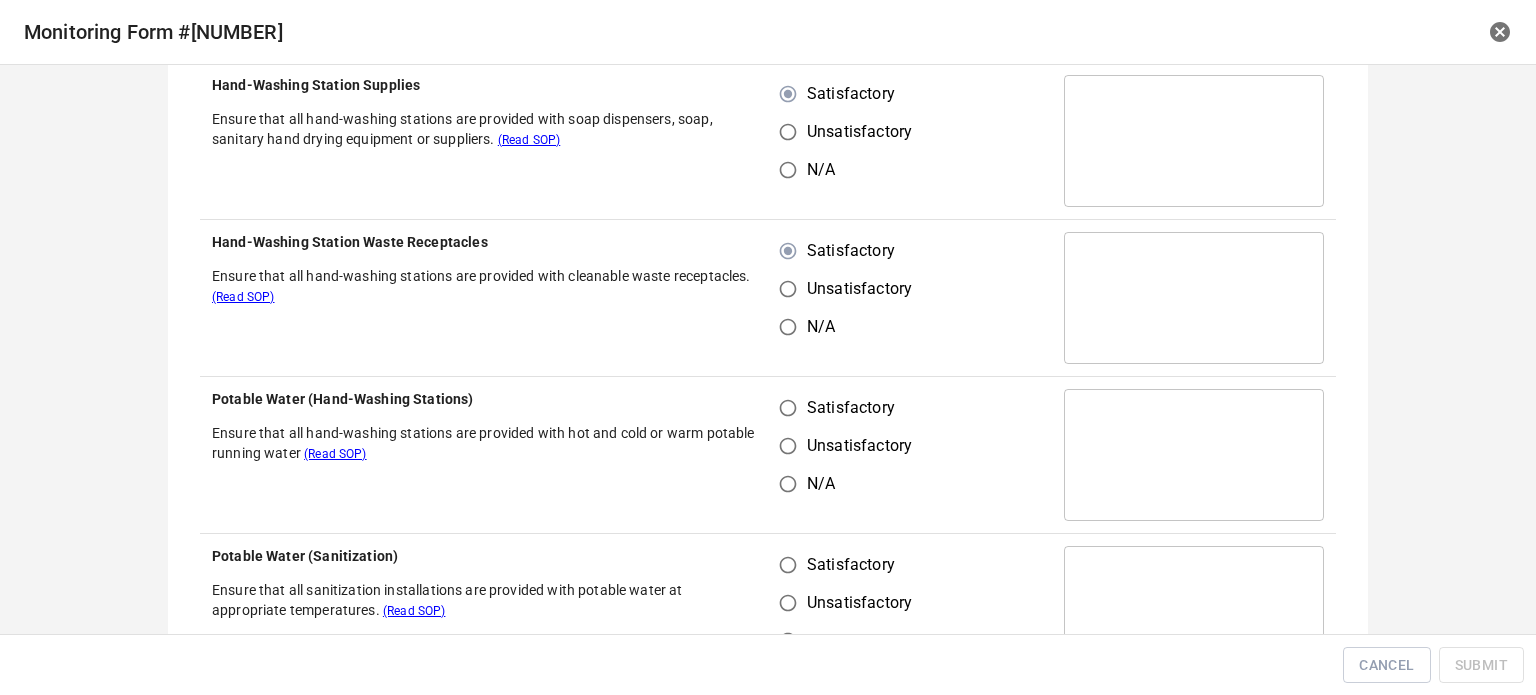 click on "Satisfactory" at bounding box center [788, 408] 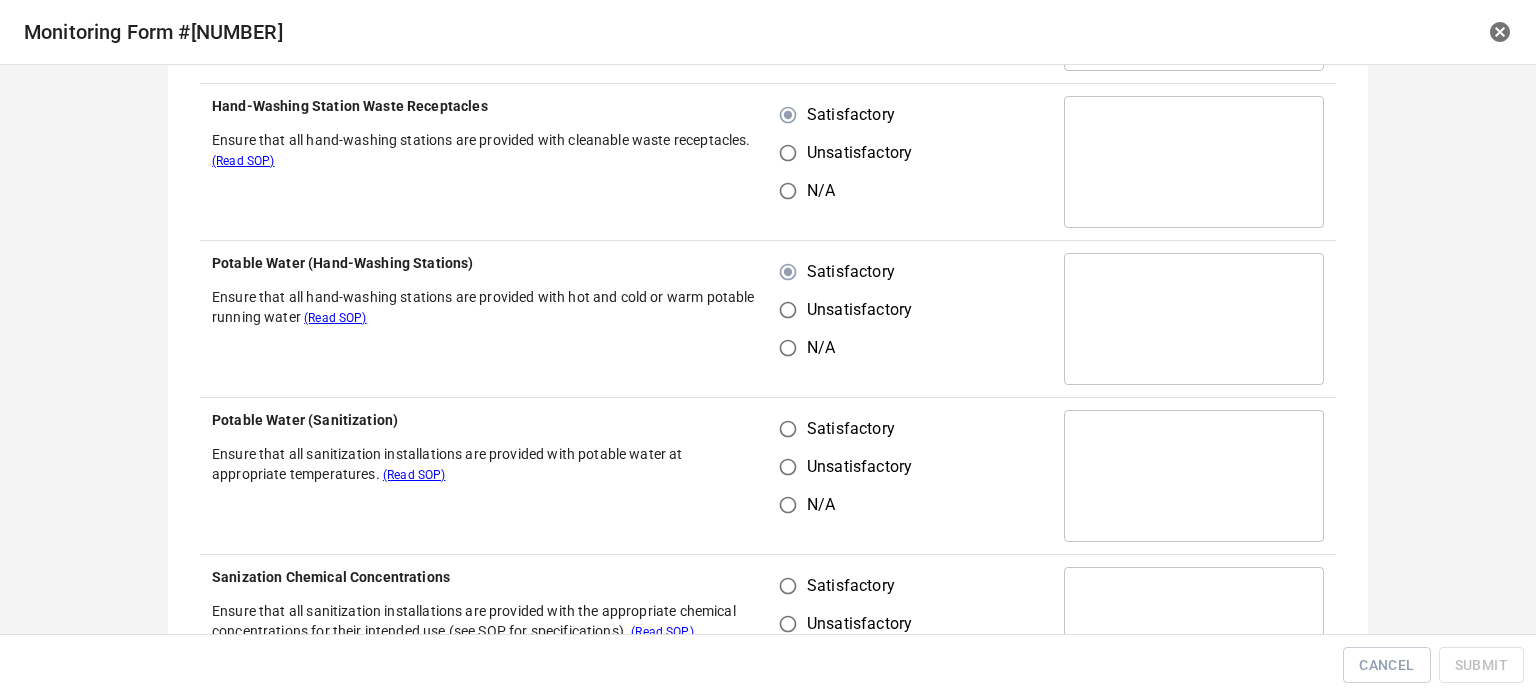 scroll, scrollTop: 700, scrollLeft: 0, axis: vertical 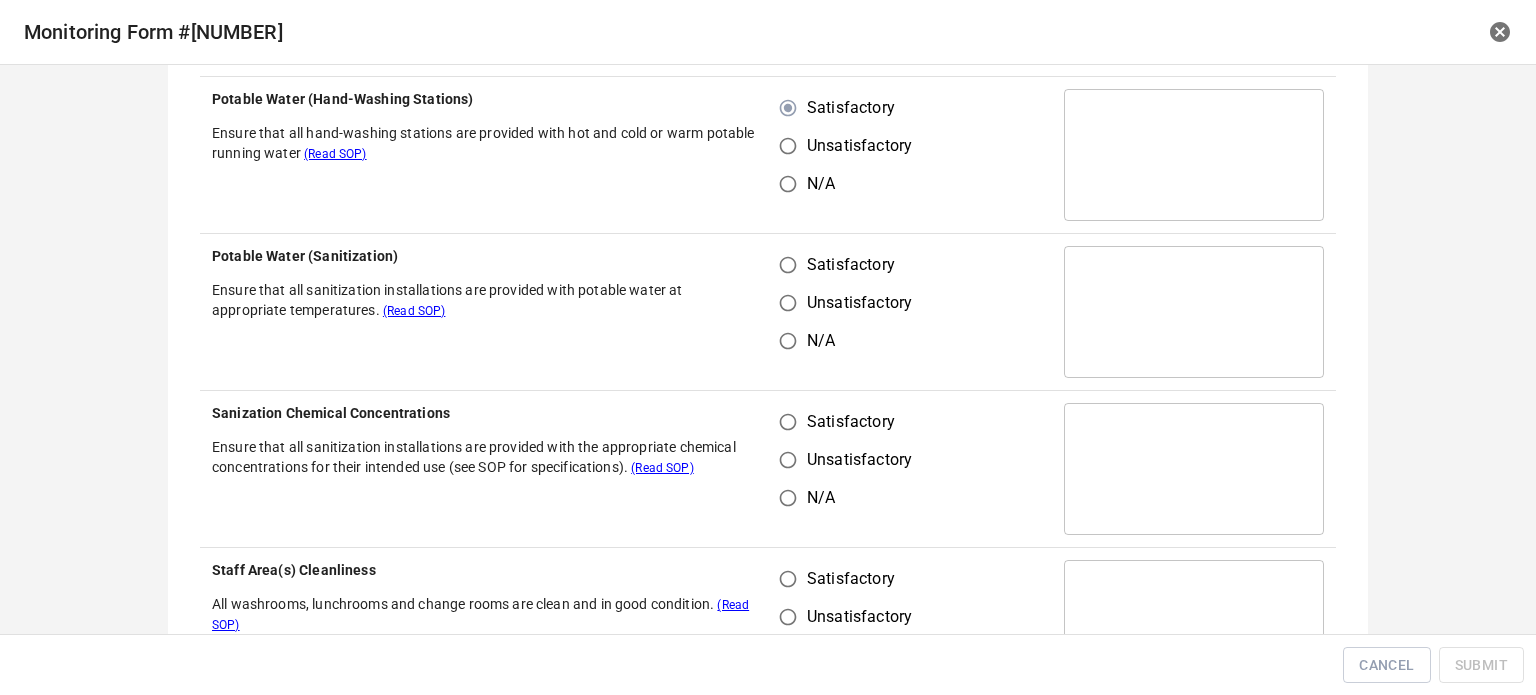 click on "Satisfactory" at bounding box center [788, 265] 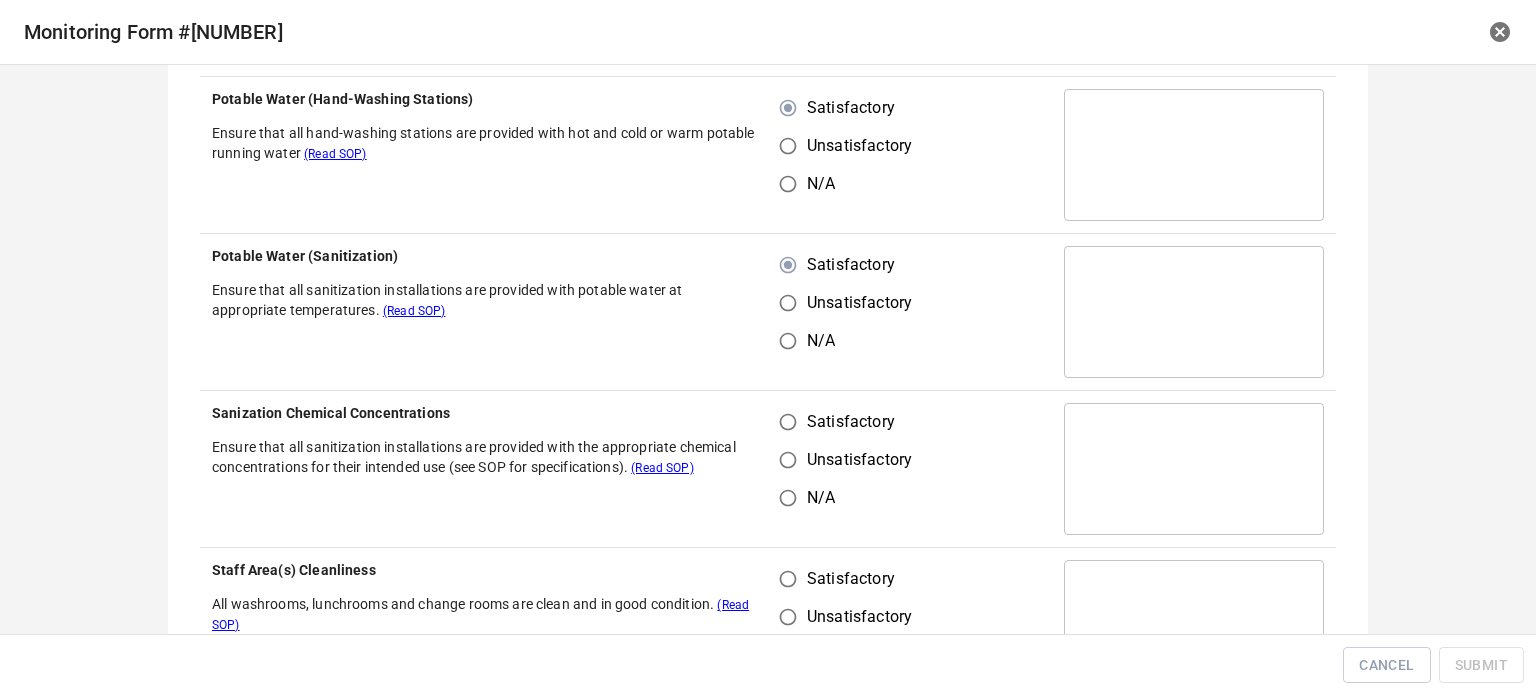 click on "Satisfactory" at bounding box center (788, 422) 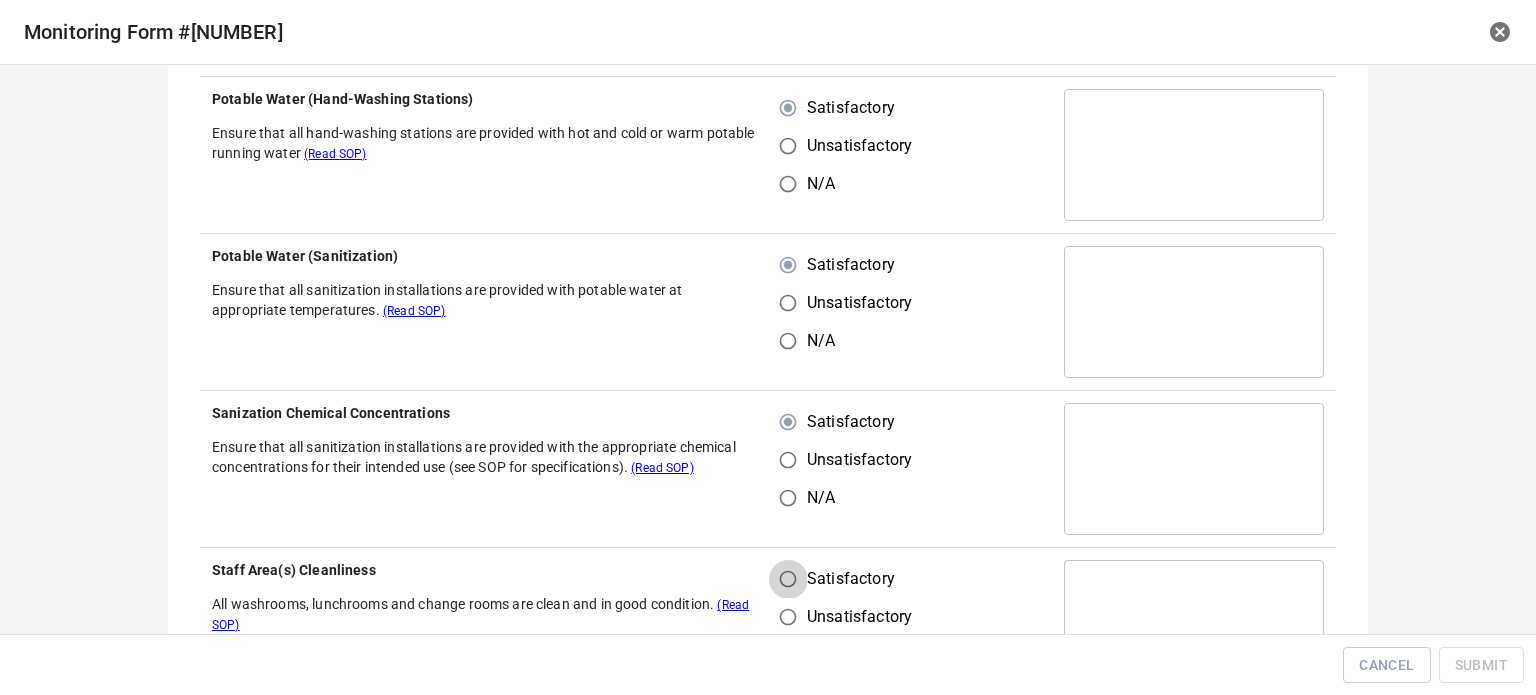 drag, startPoint x: 784, startPoint y: 574, endPoint x: 908, endPoint y: 515, distance: 137.32079 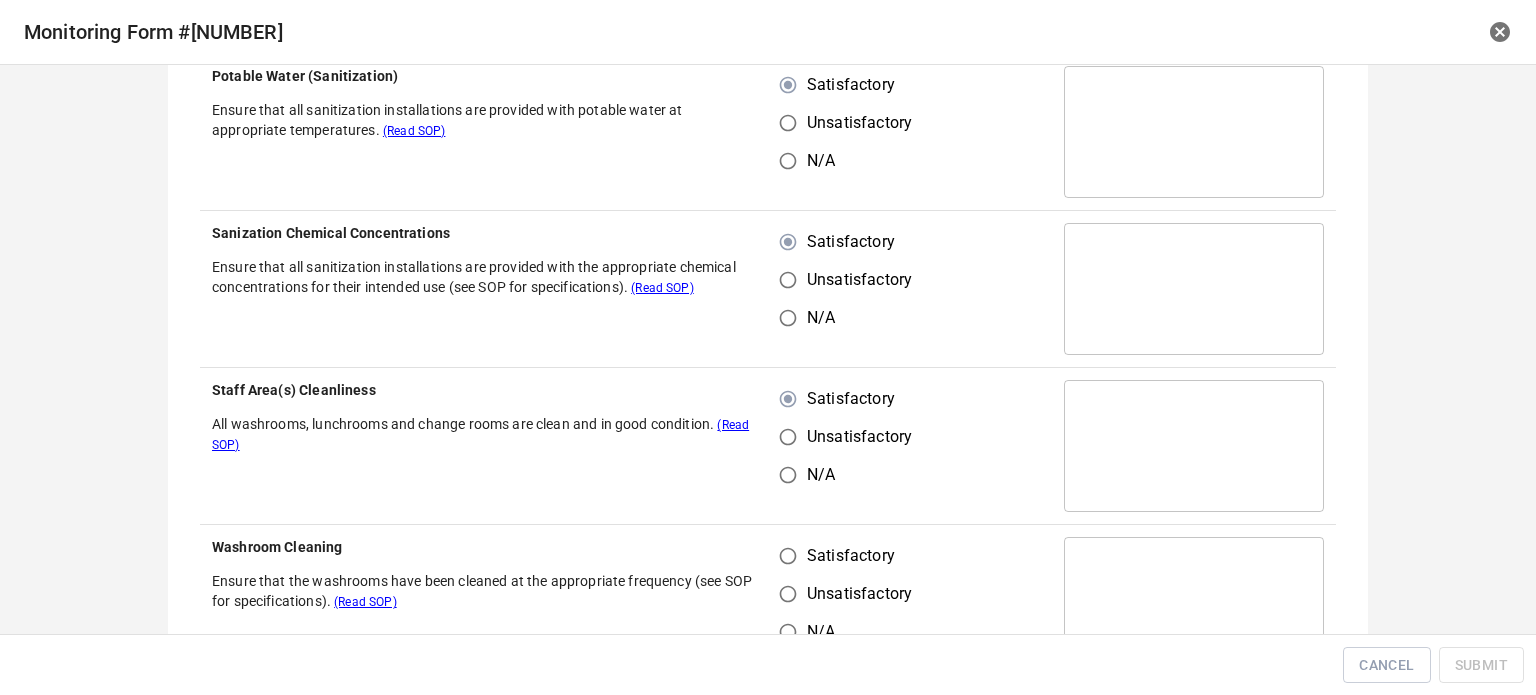 scroll, scrollTop: 1100, scrollLeft: 0, axis: vertical 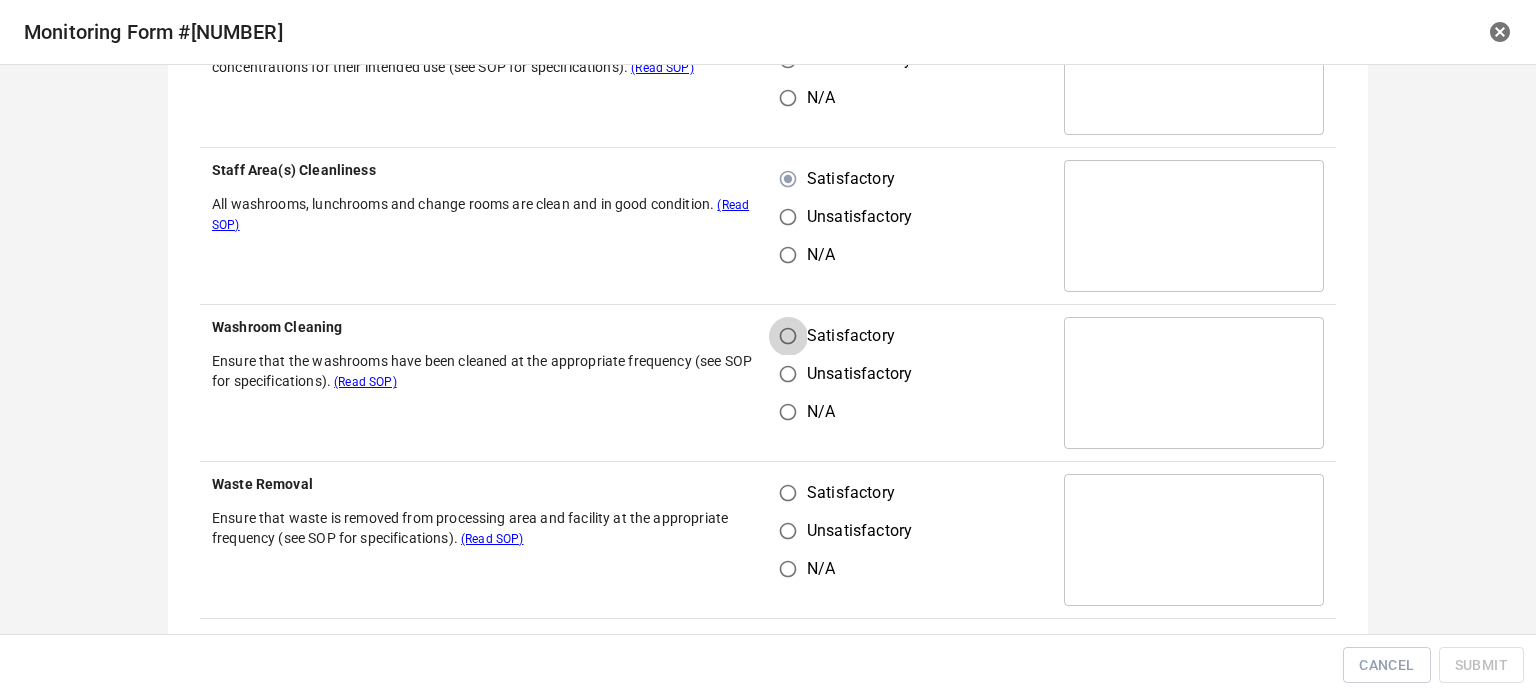 click on "Satisfactory" at bounding box center [788, 336] 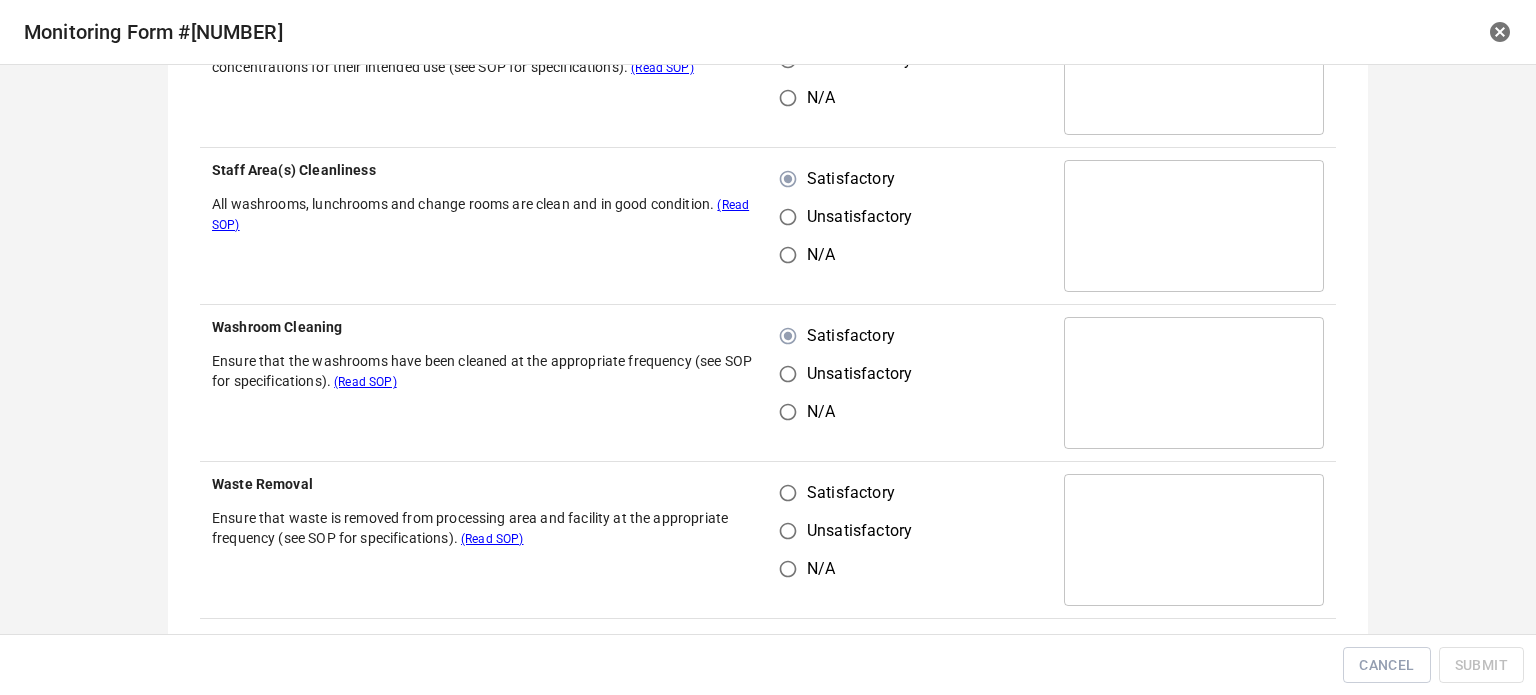 drag, startPoint x: 787, startPoint y: 483, endPoint x: 865, endPoint y: 494, distance: 78.77182 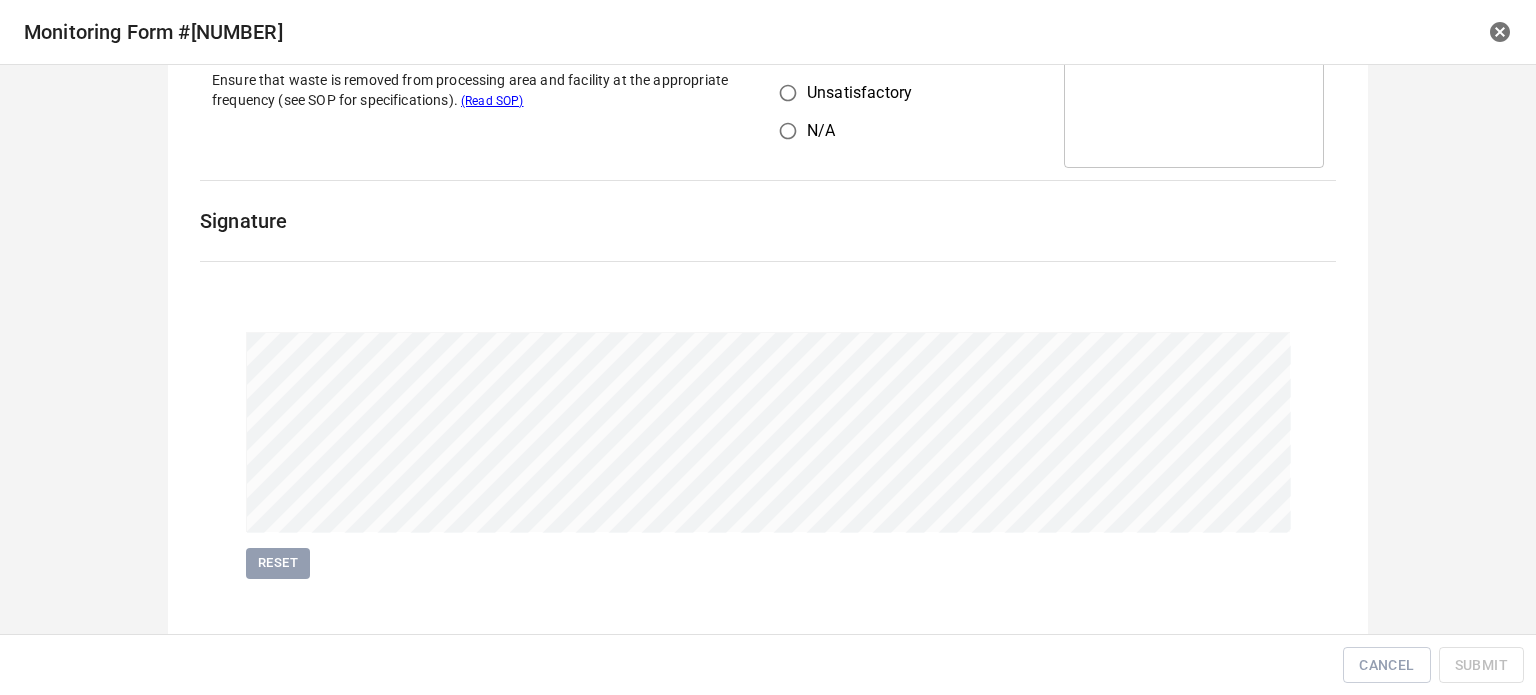 scroll, scrollTop: 1559, scrollLeft: 0, axis: vertical 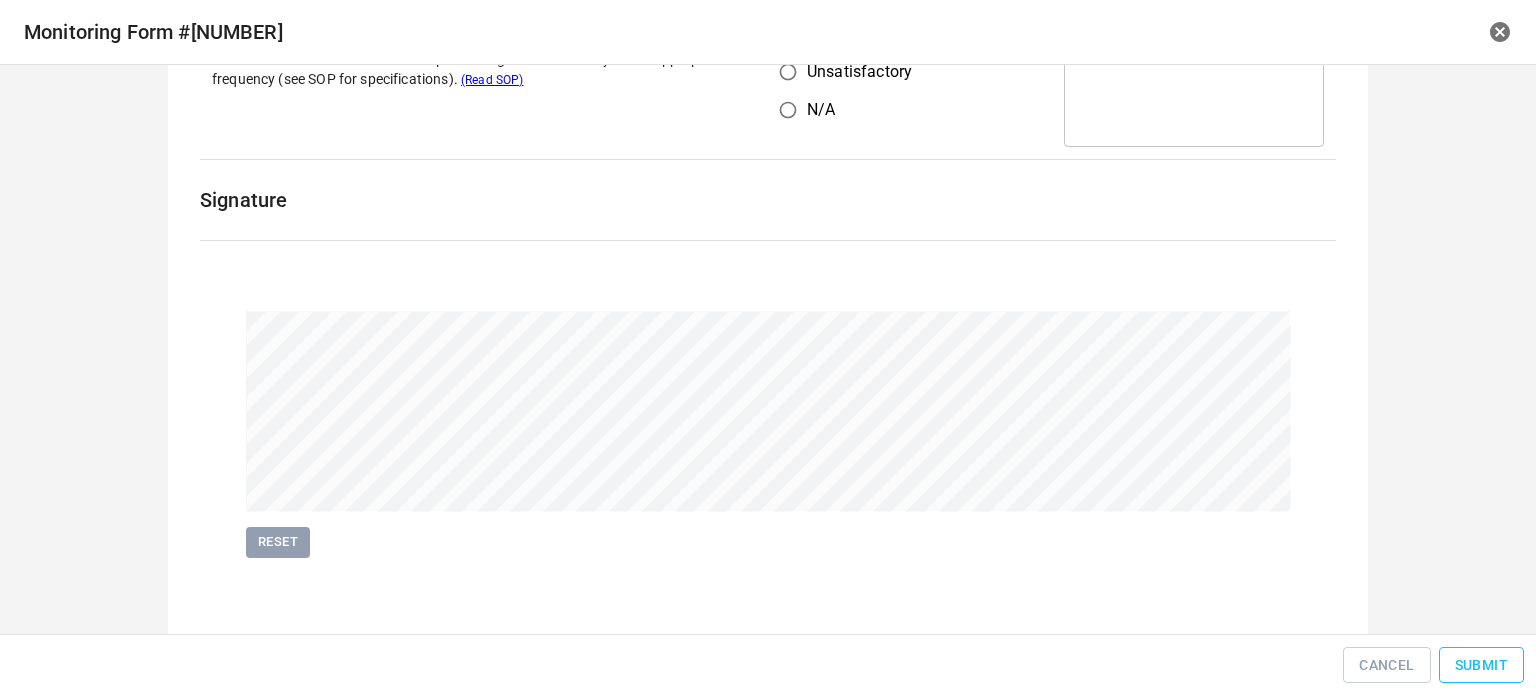 click on "Cancel Submit" at bounding box center (768, 665) 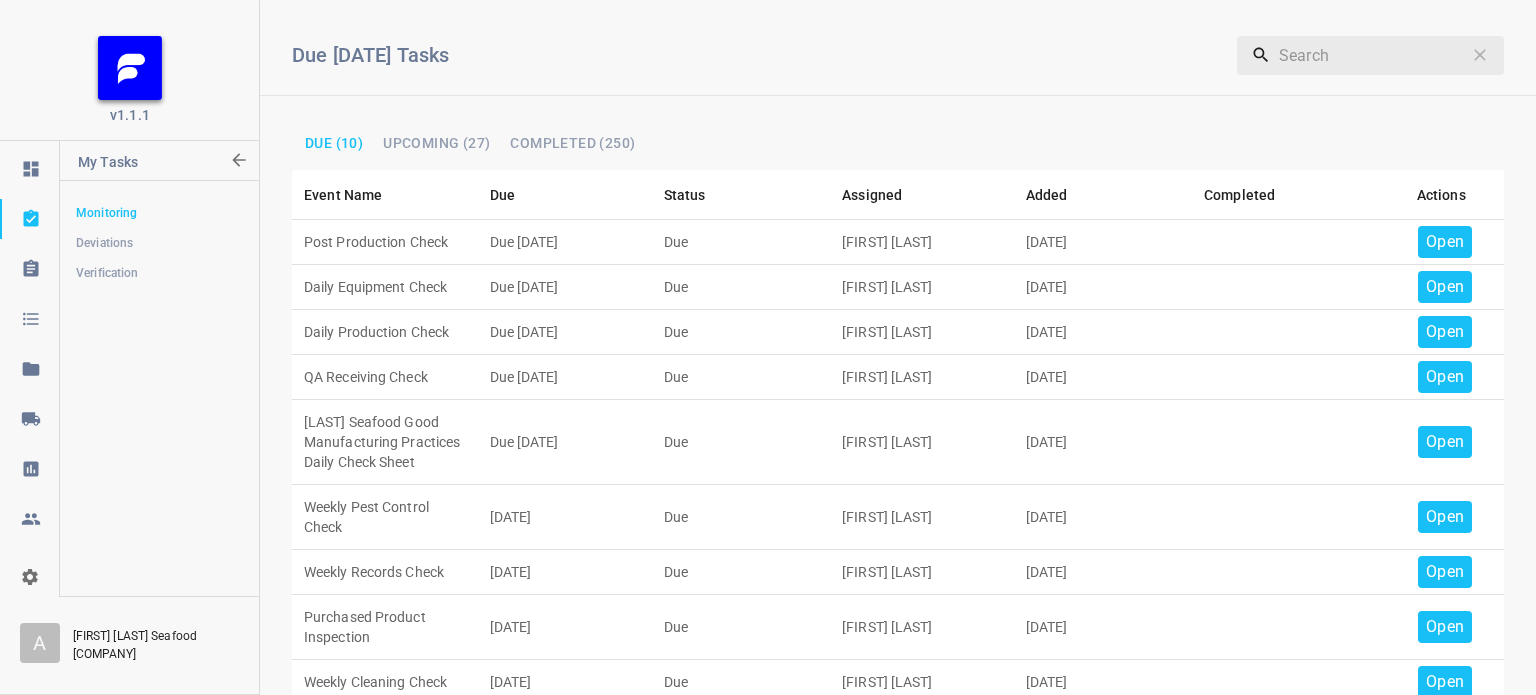 click on "Open" at bounding box center [1445, 242] 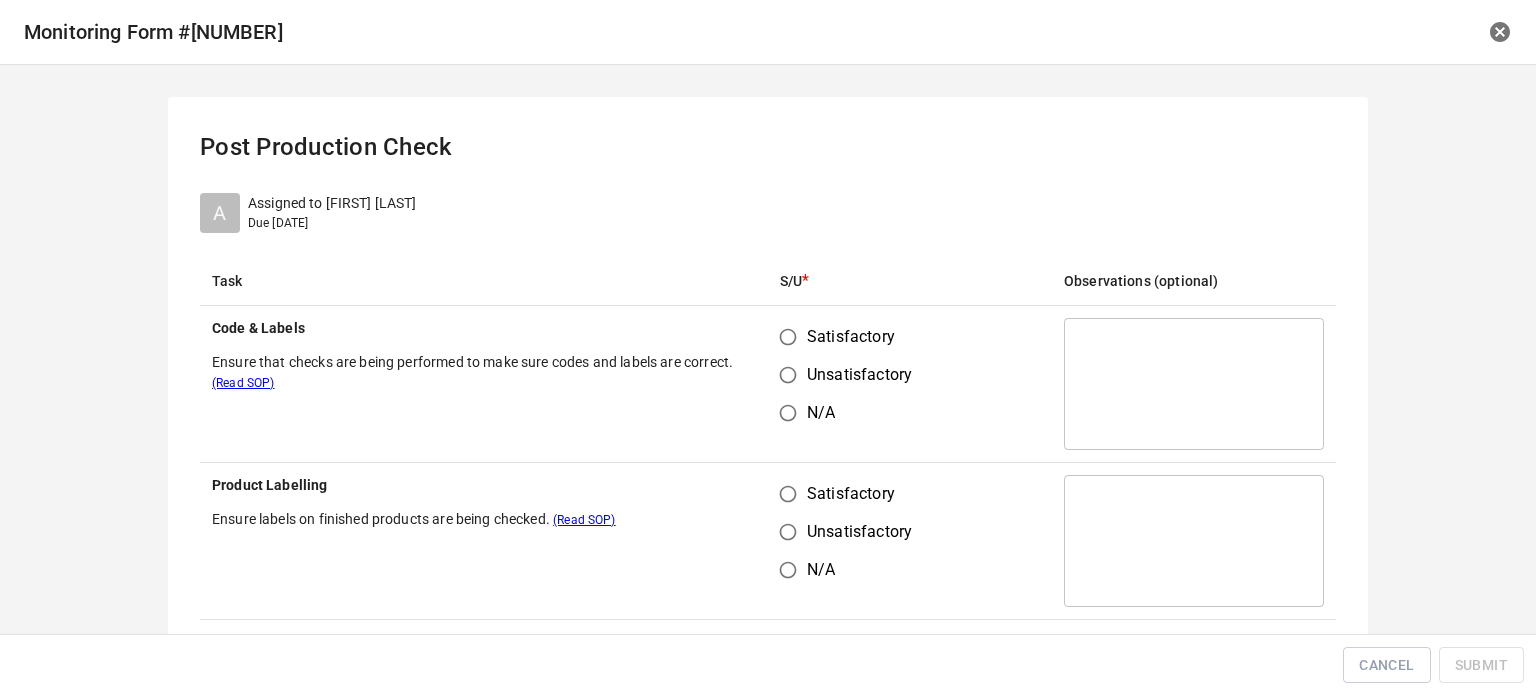 click on "Satisfactory" at bounding box center [788, 337] 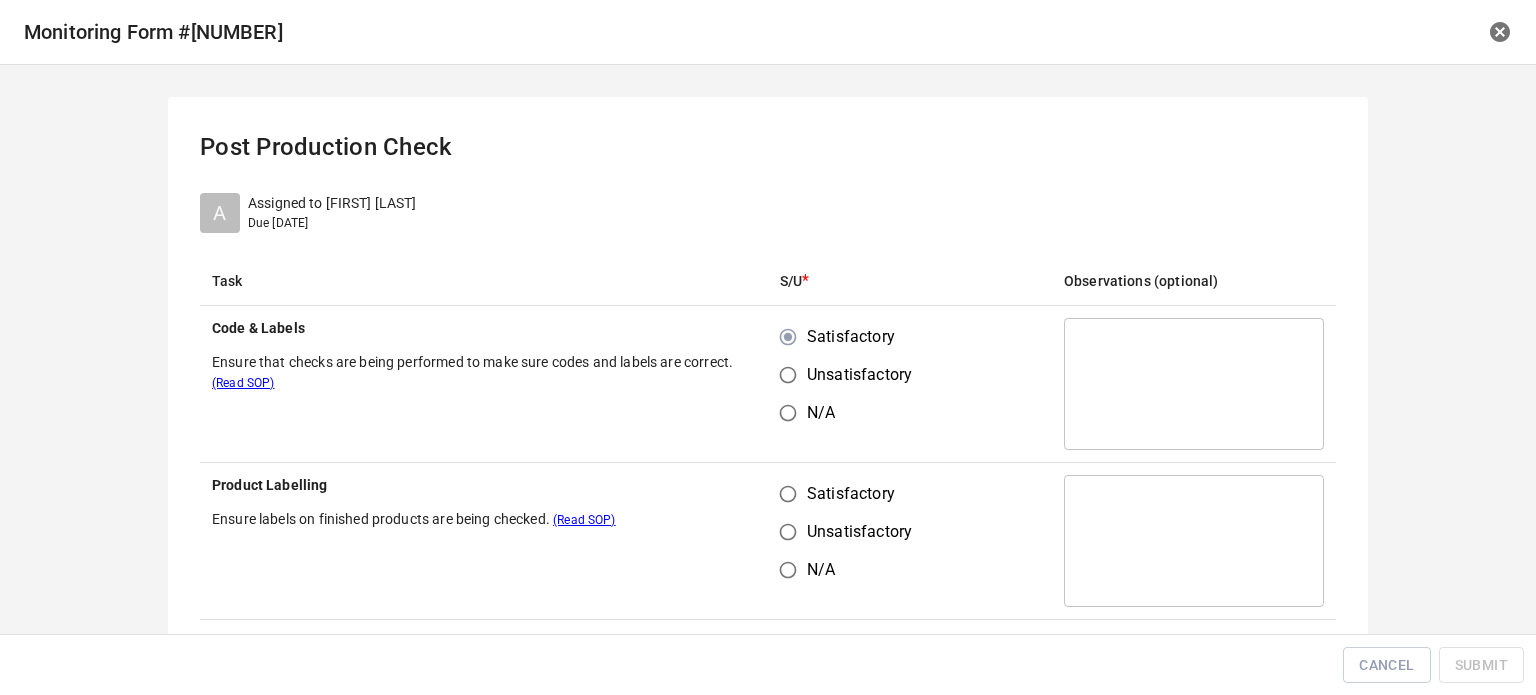 click on "Satisfactory" at bounding box center [788, 494] 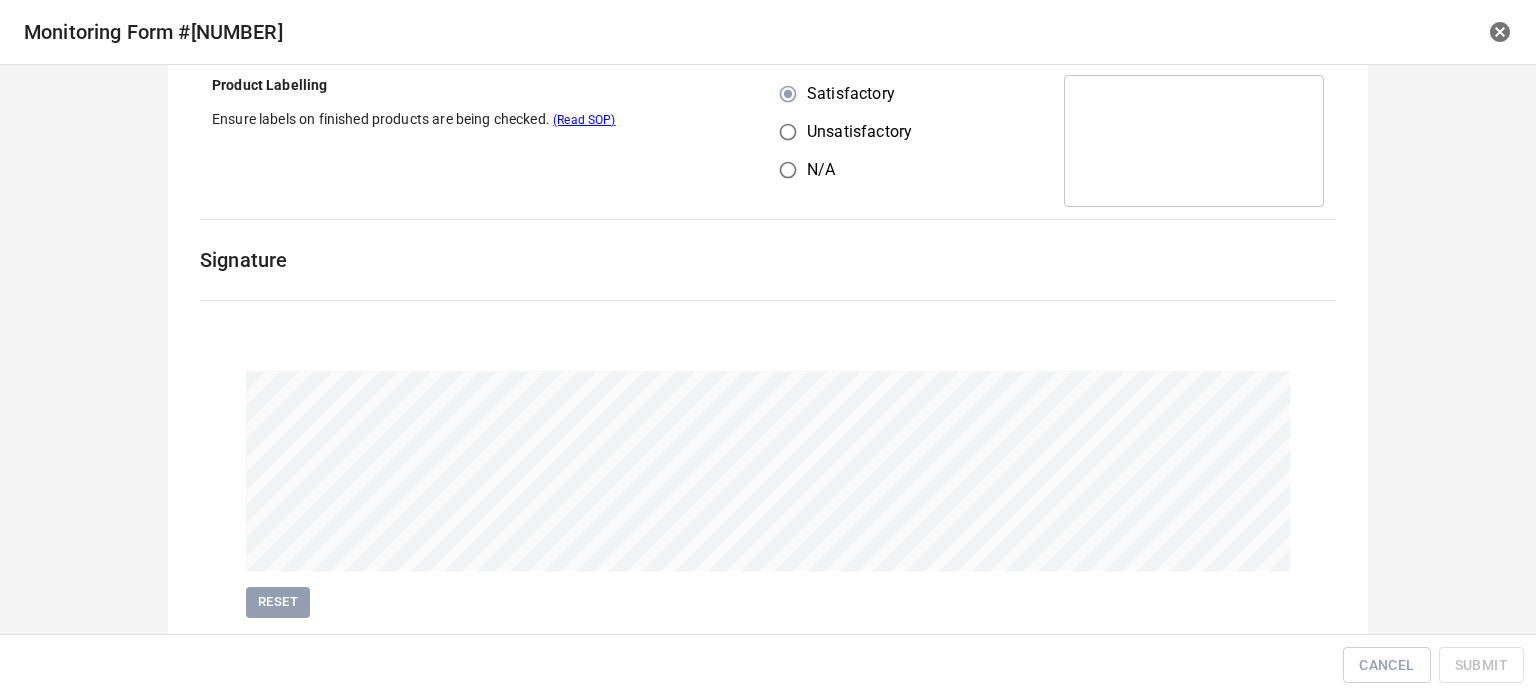 scroll, scrollTop: 461, scrollLeft: 0, axis: vertical 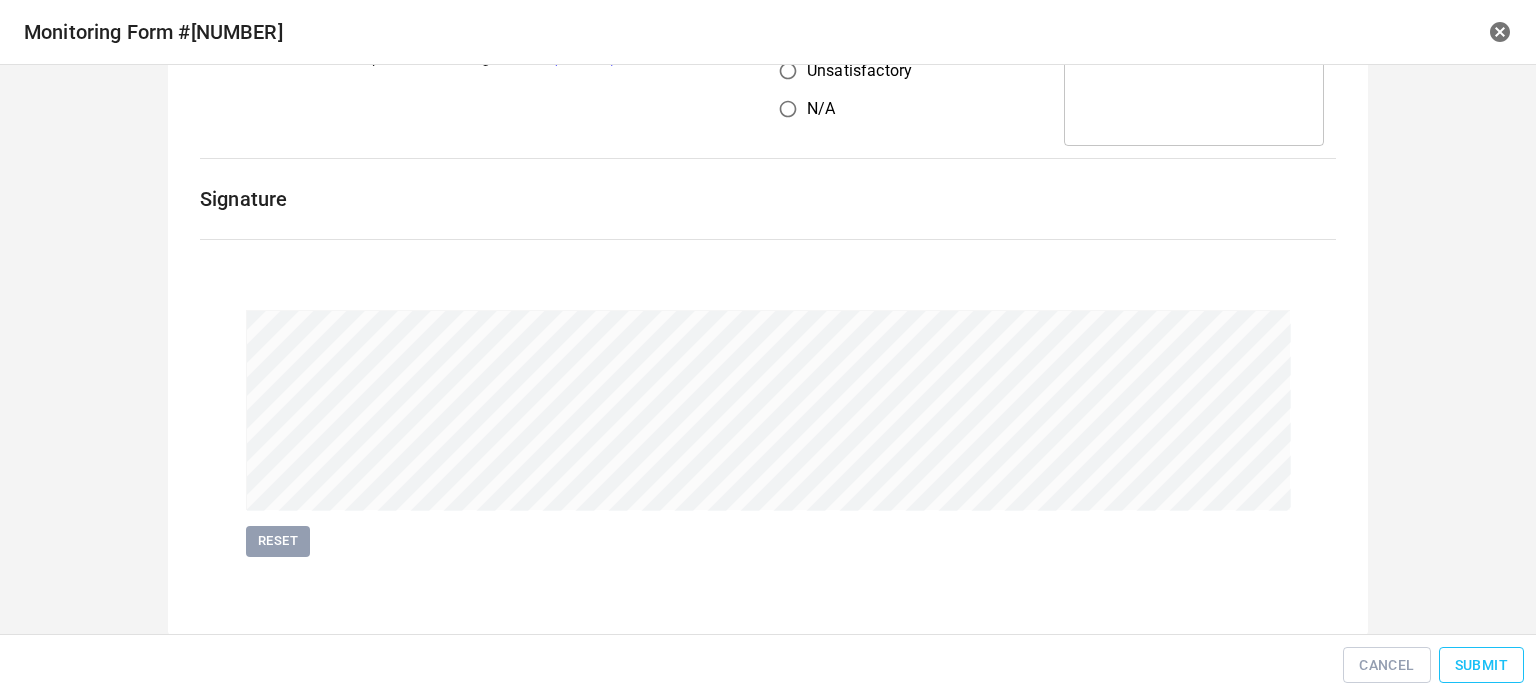 click on "Submit" at bounding box center [1481, 665] 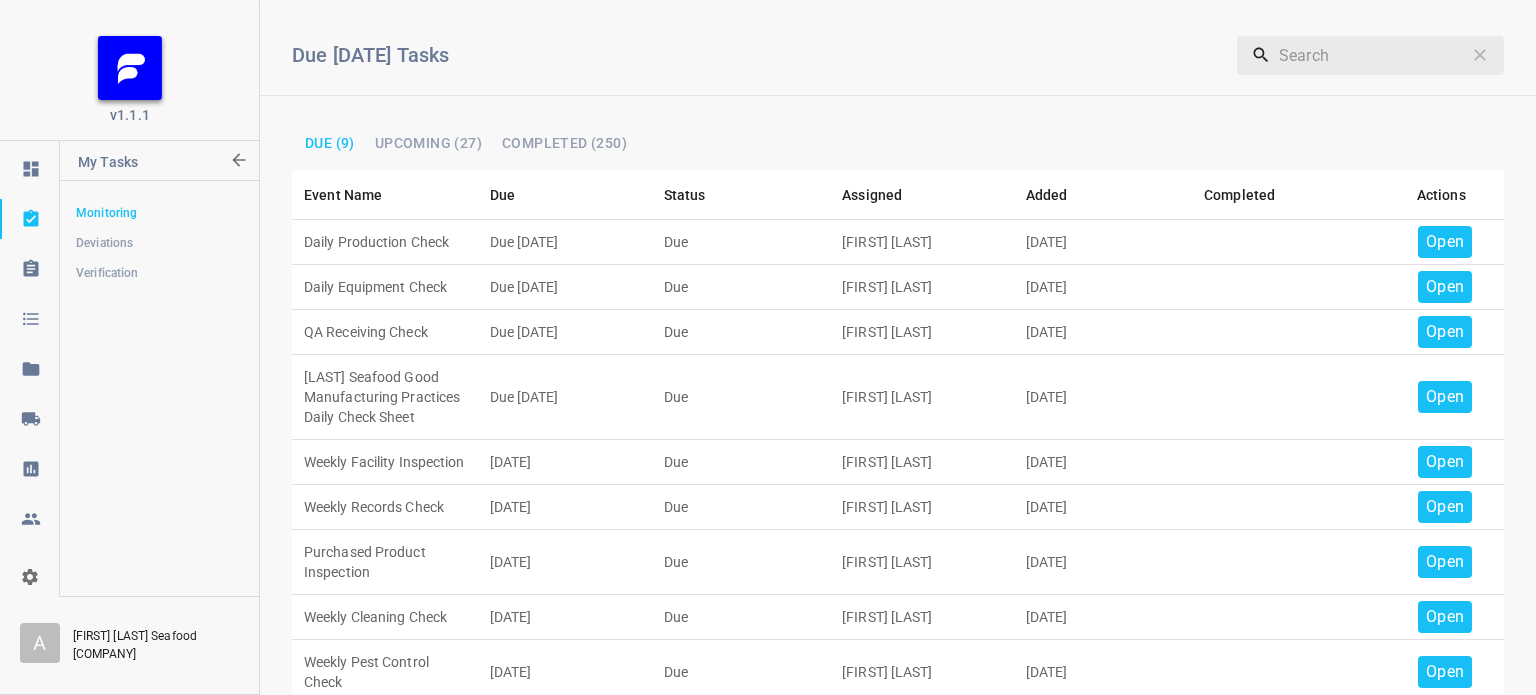 click on "Open" at bounding box center (1445, 242) 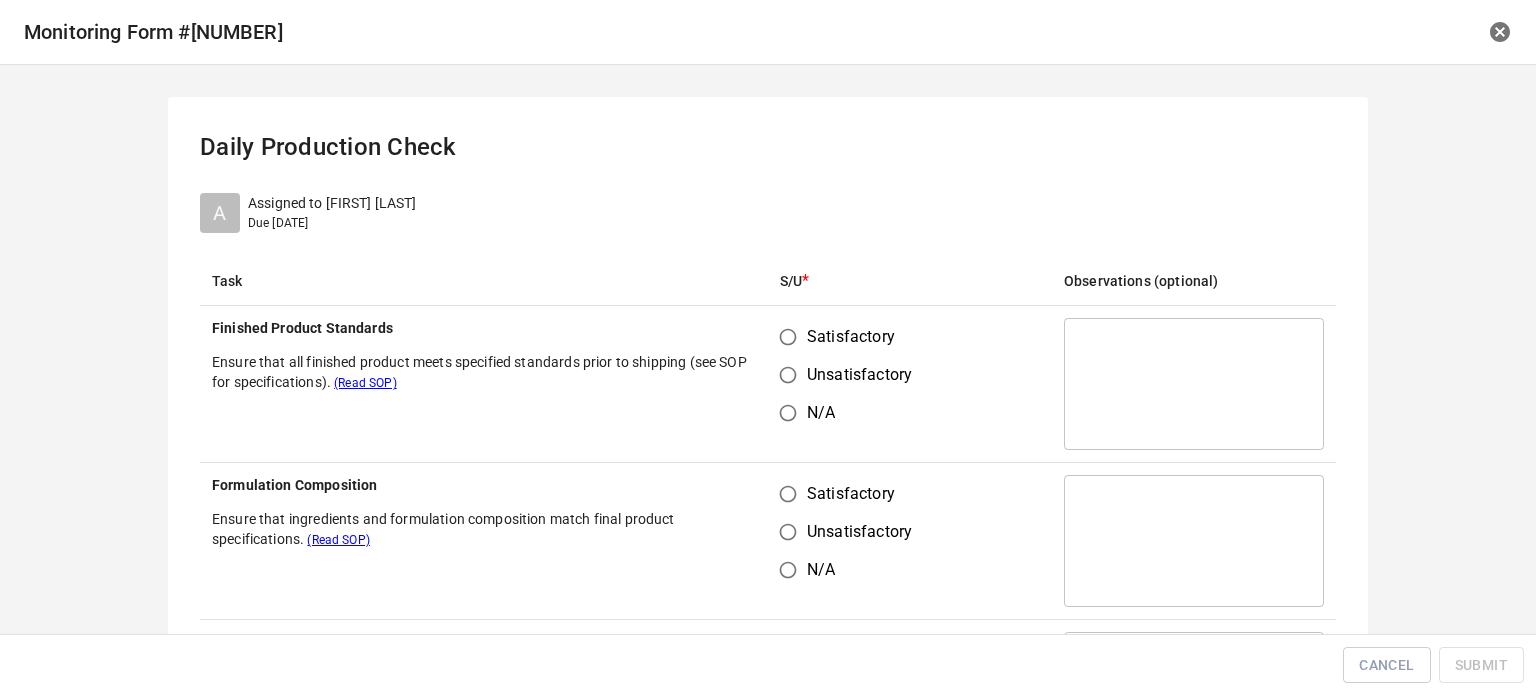 click on "Satisfactory" at bounding box center (788, 337) 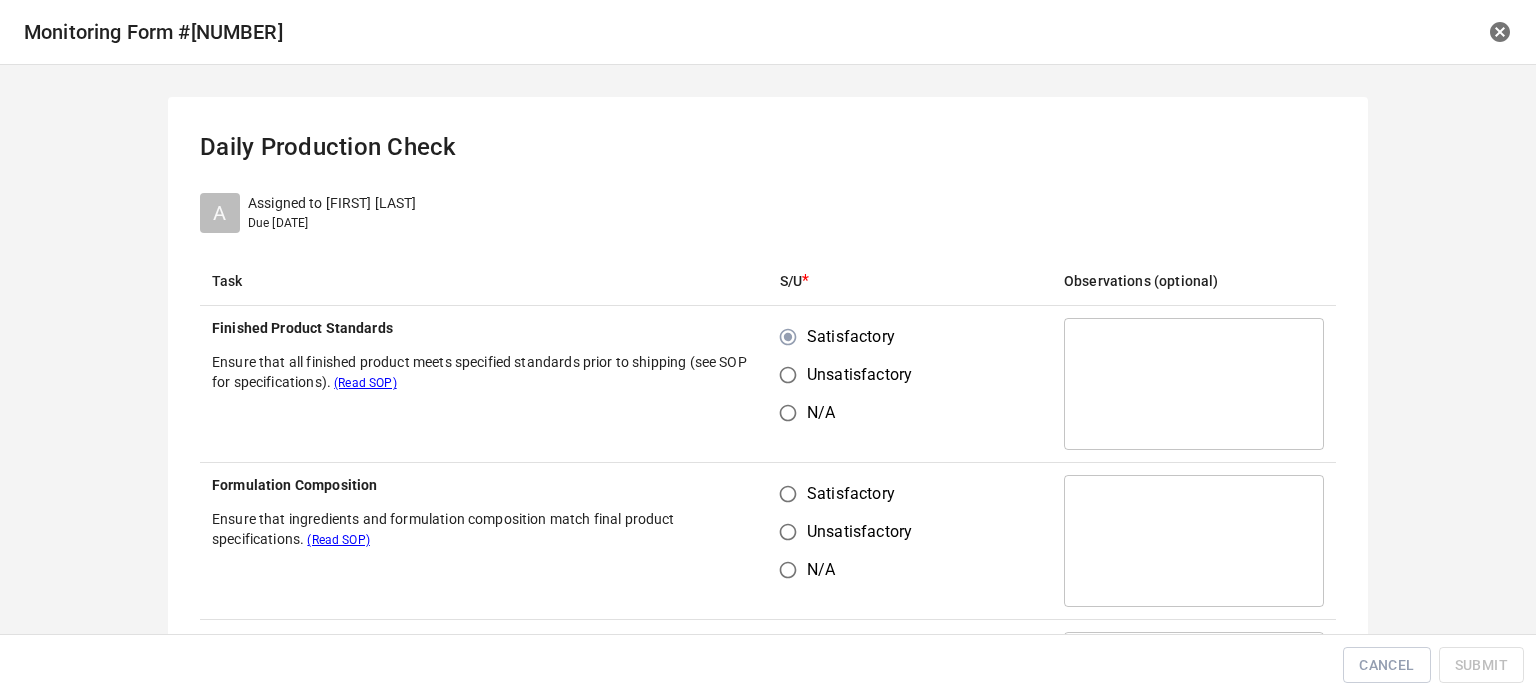 click on "Satisfactory" at bounding box center (788, 494) 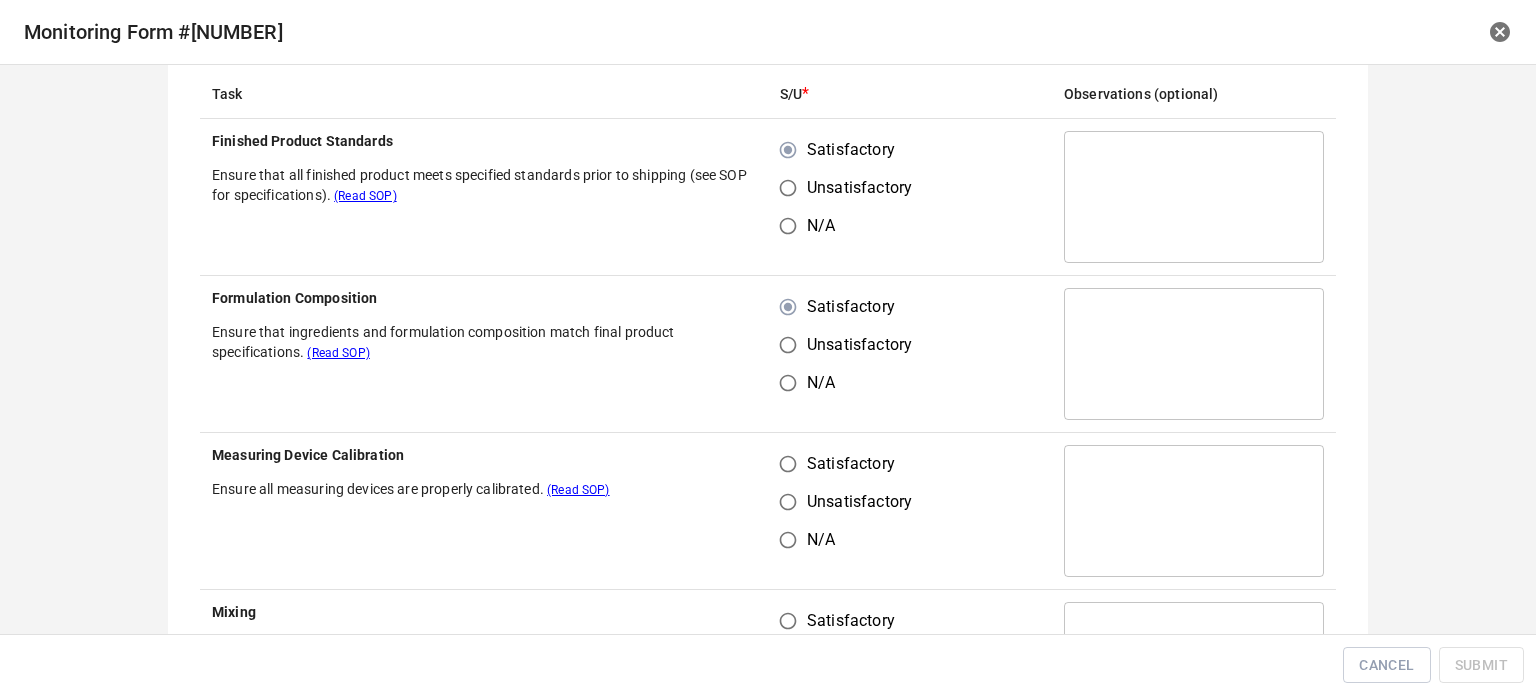 scroll, scrollTop: 400, scrollLeft: 0, axis: vertical 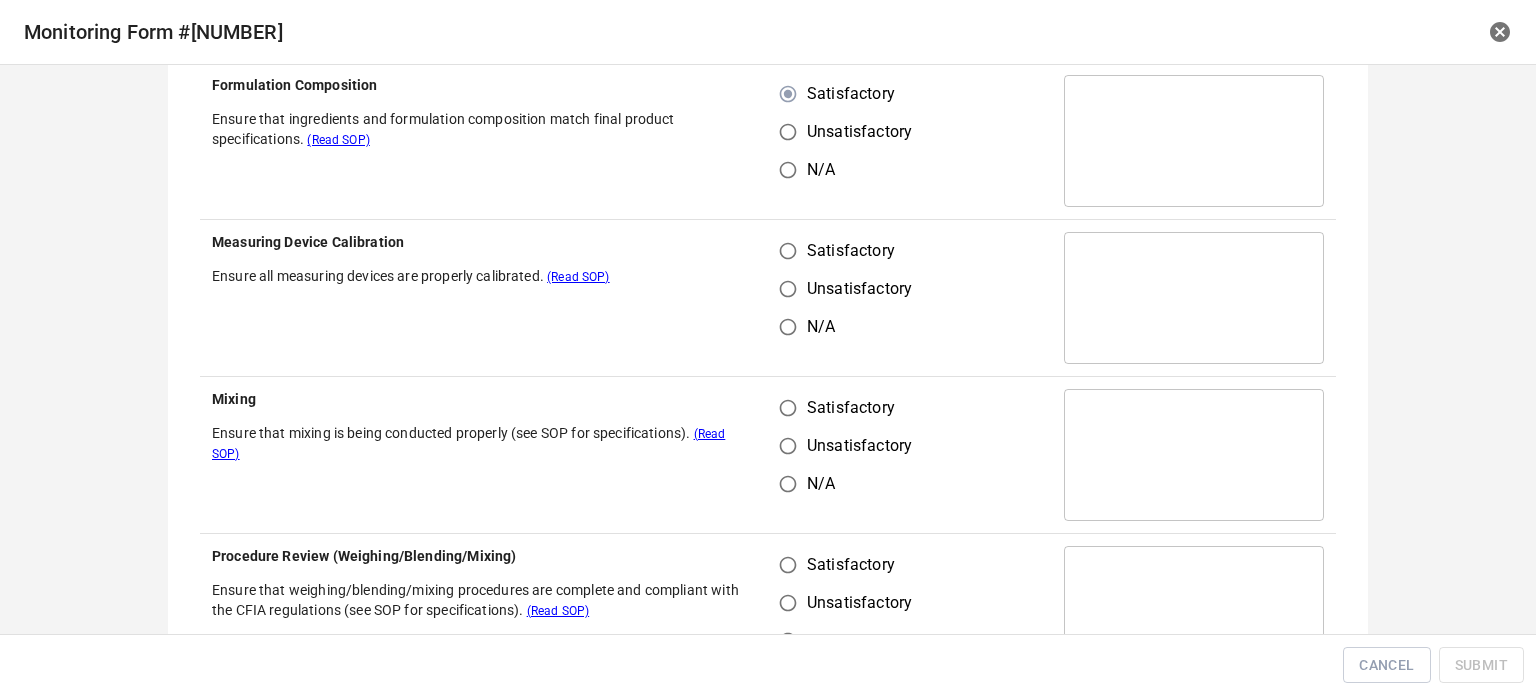 click on "Satisfactory" at bounding box center (788, 251) 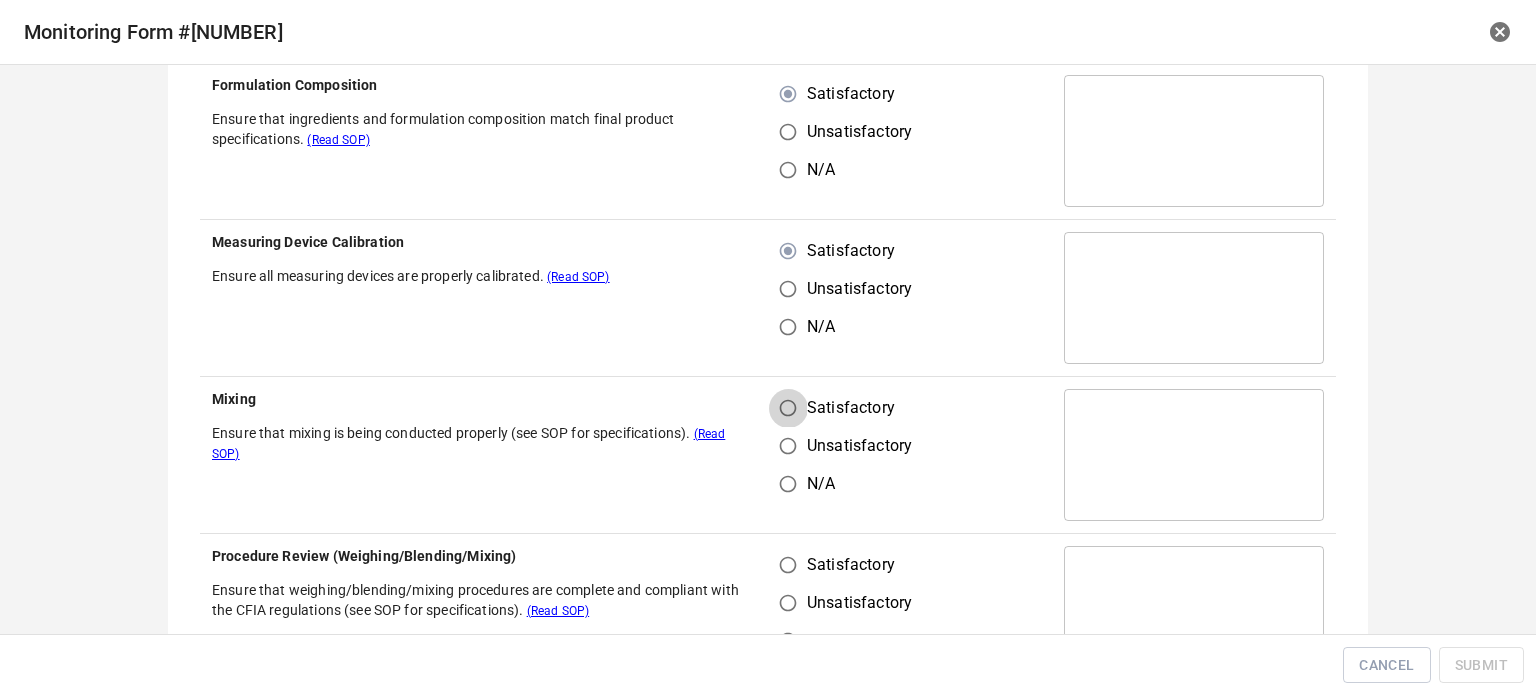 click on "Satisfactory" at bounding box center (788, 408) 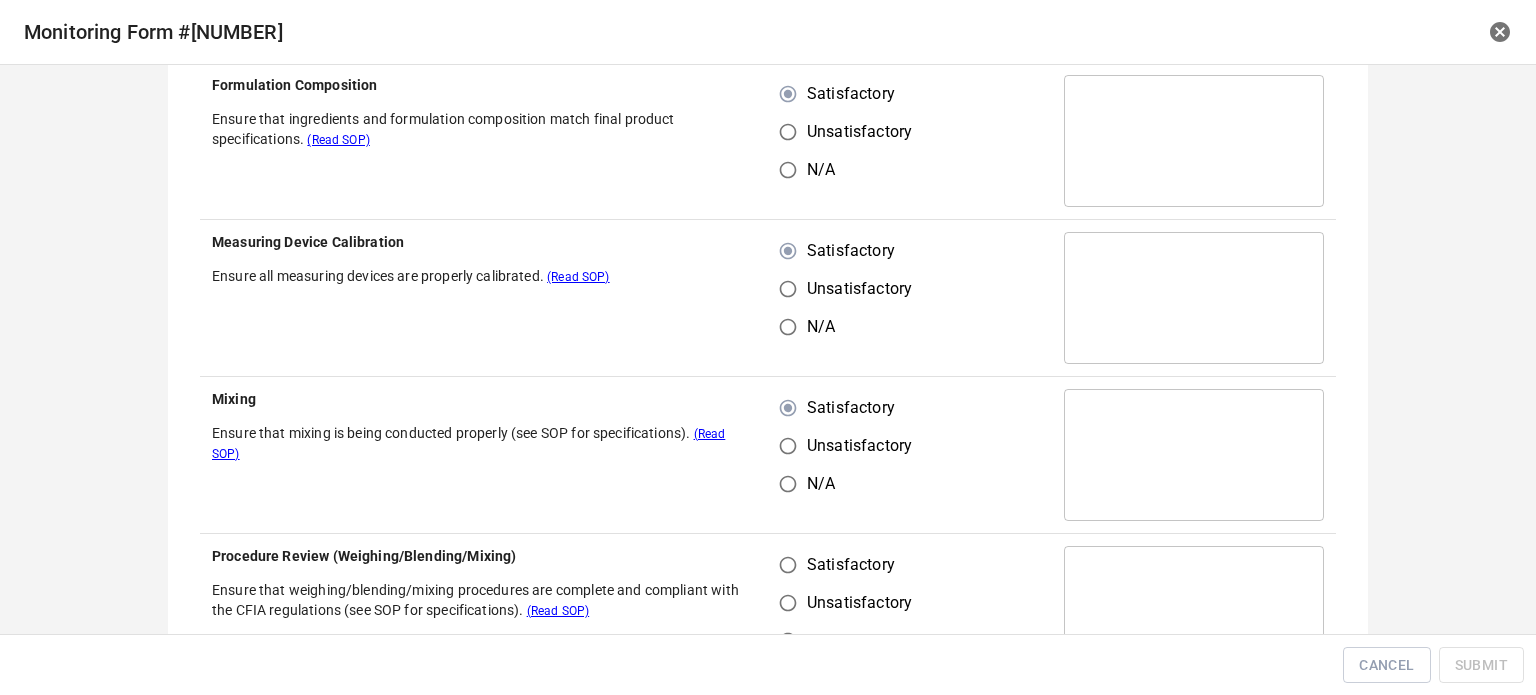 drag, startPoint x: 790, startPoint y: 585, endPoint x: 812, endPoint y: 562, distance: 31.827662 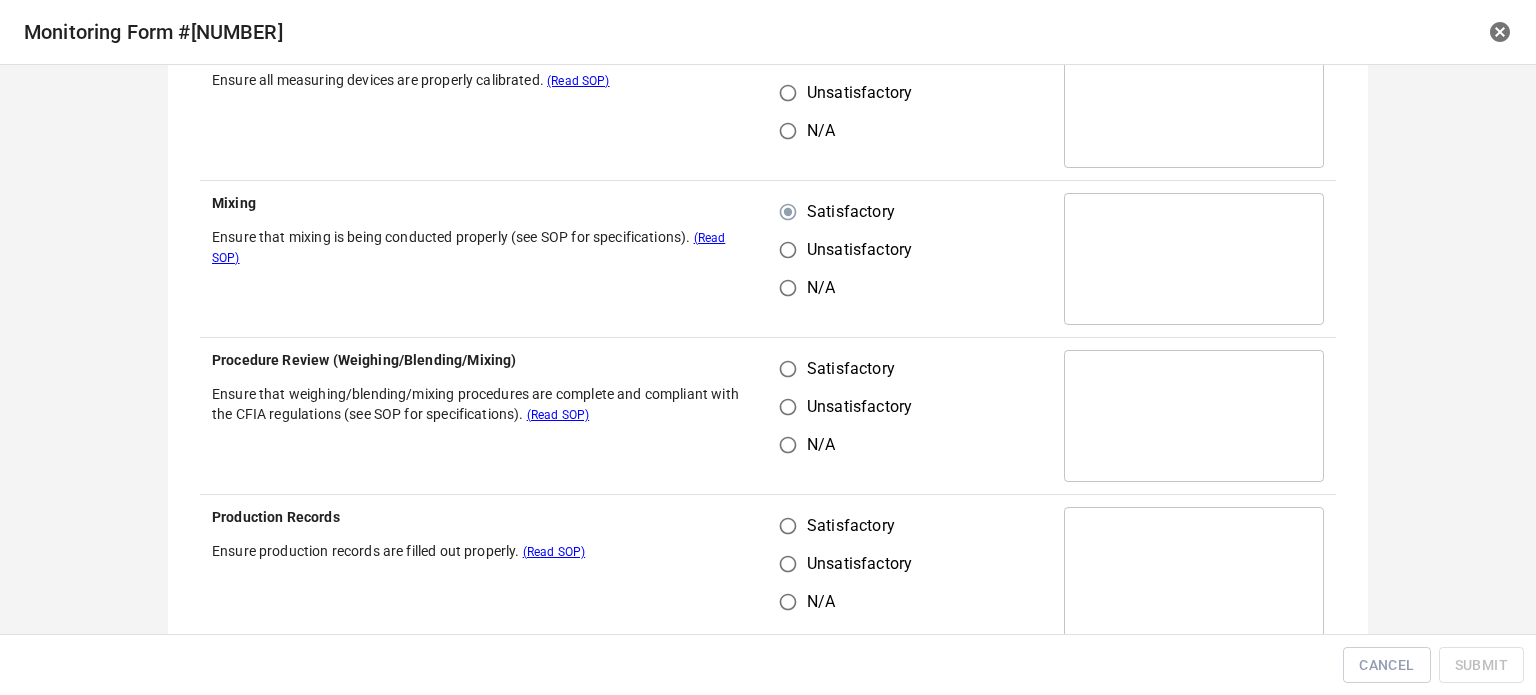 scroll, scrollTop: 600, scrollLeft: 0, axis: vertical 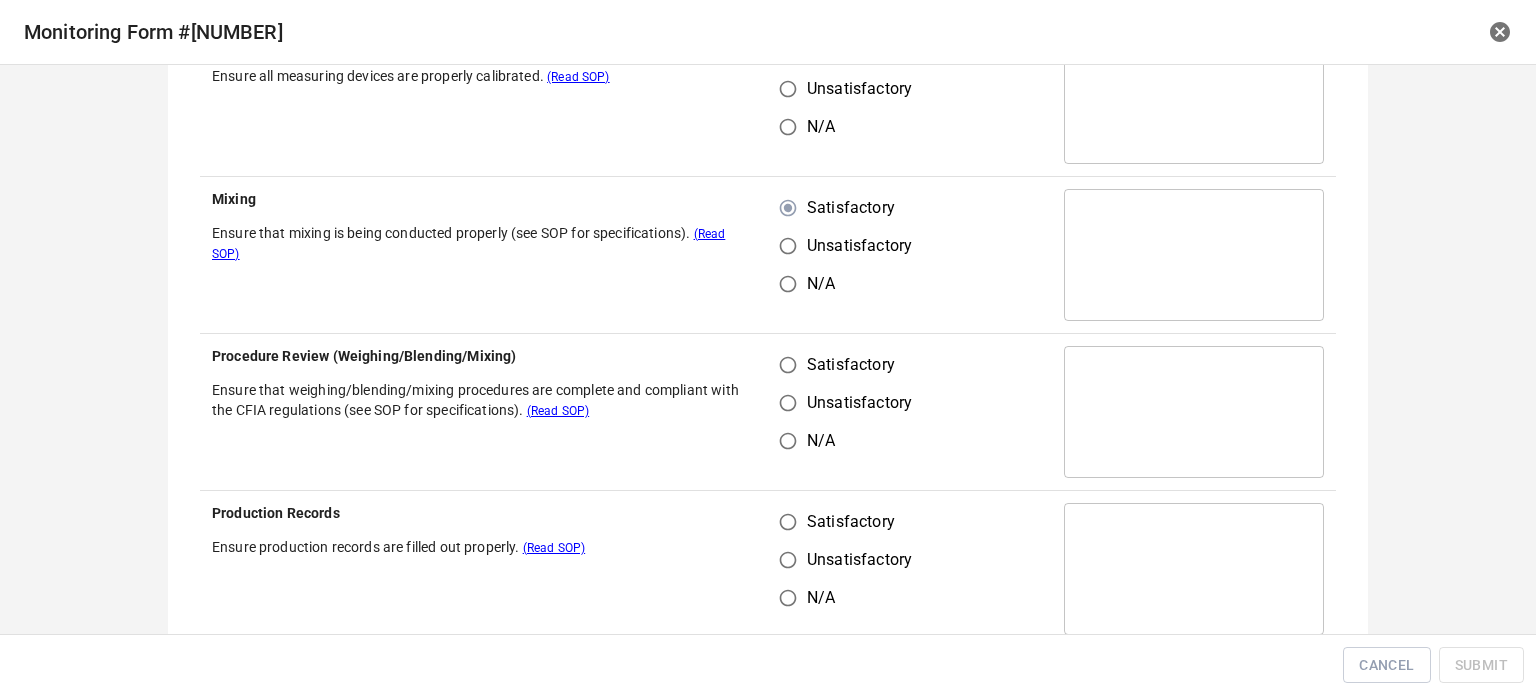 click on "Satisfactory" at bounding box center [788, 365] 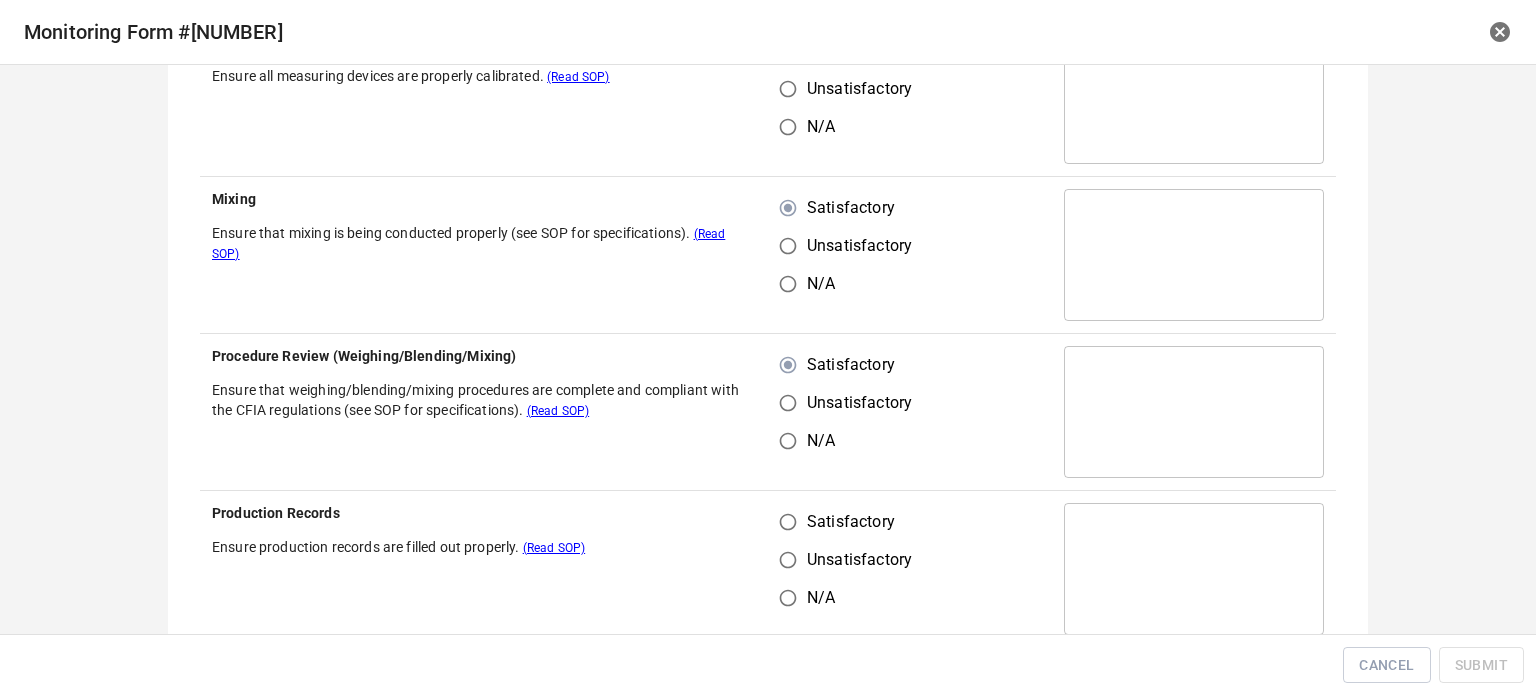click on "Satisfactory Unsatisfactory N/A" at bounding box center [910, 569] 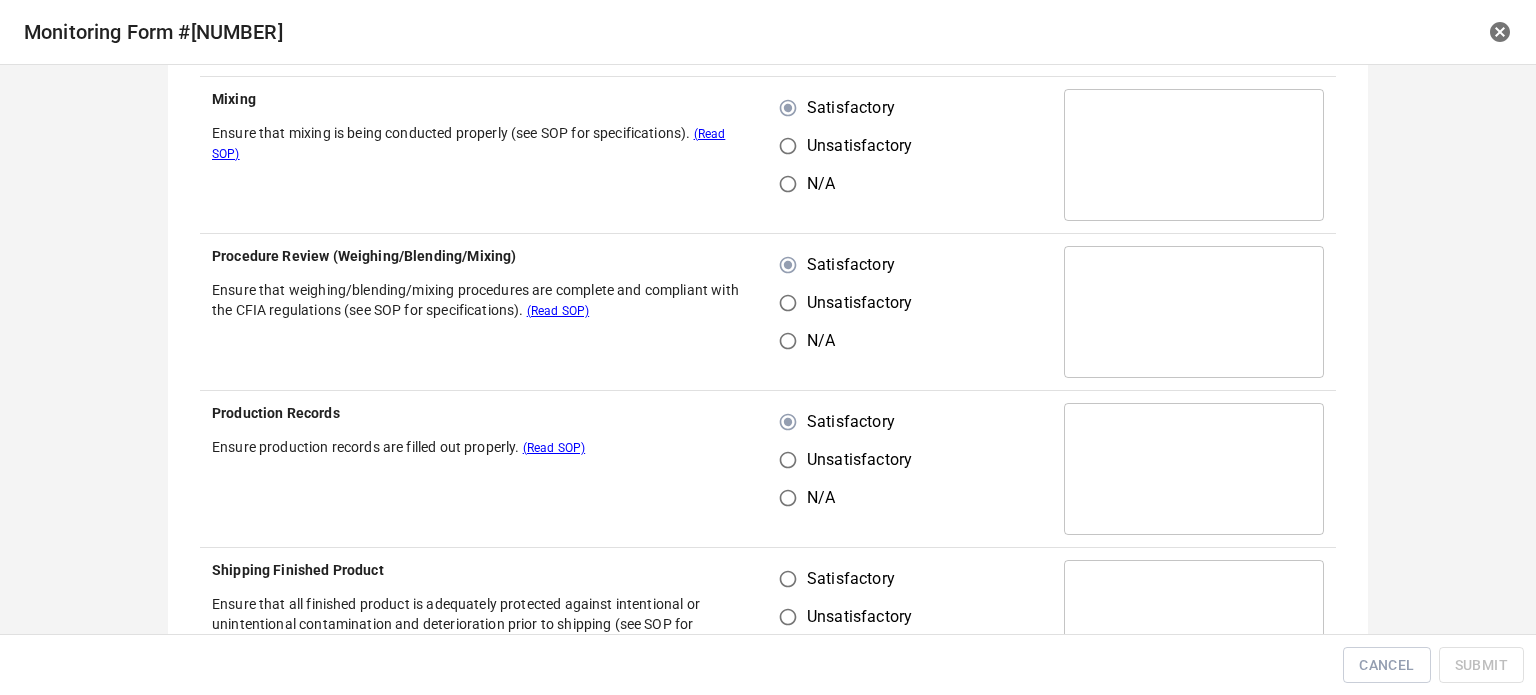 scroll, scrollTop: 900, scrollLeft: 0, axis: vertical 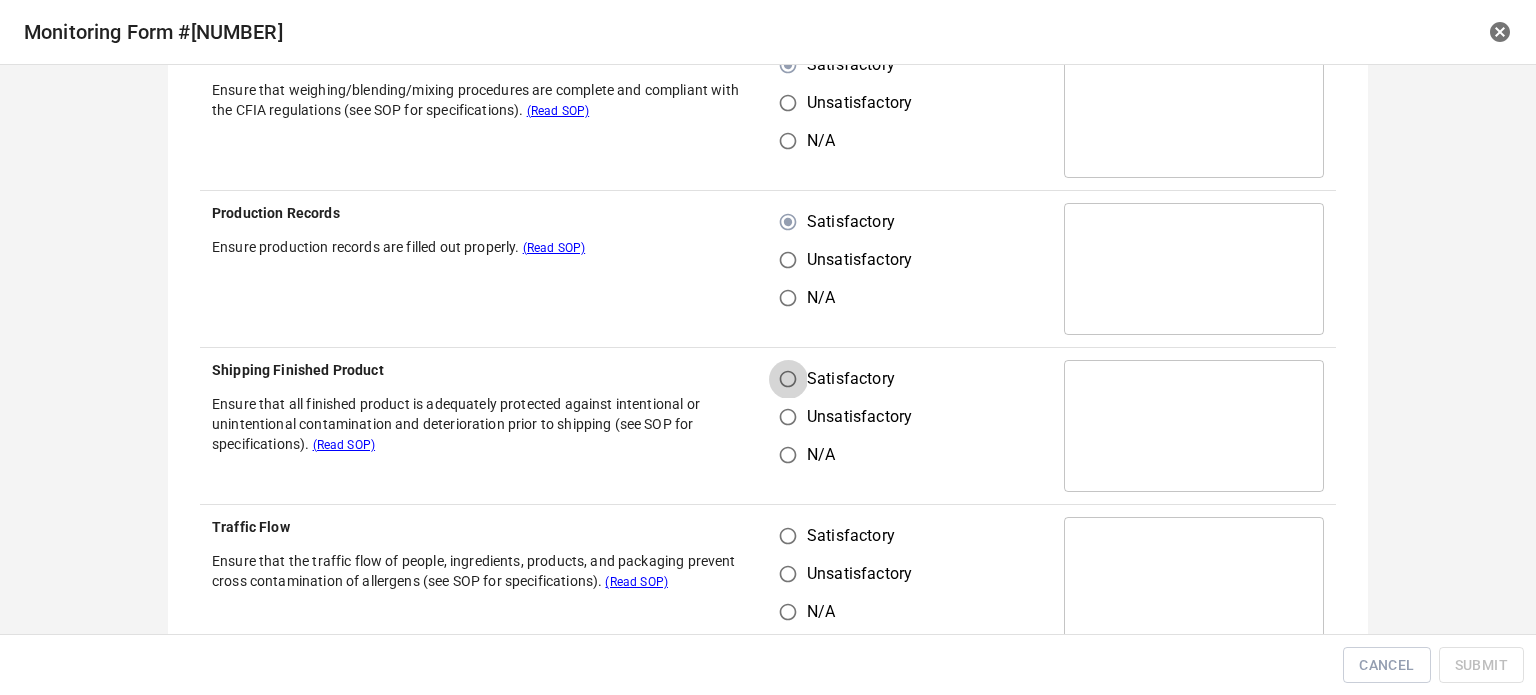 drag, startPoint x: 779, startPoint y: 367, endPoint x: 798, endPoint y: 443, distance: 78.339005 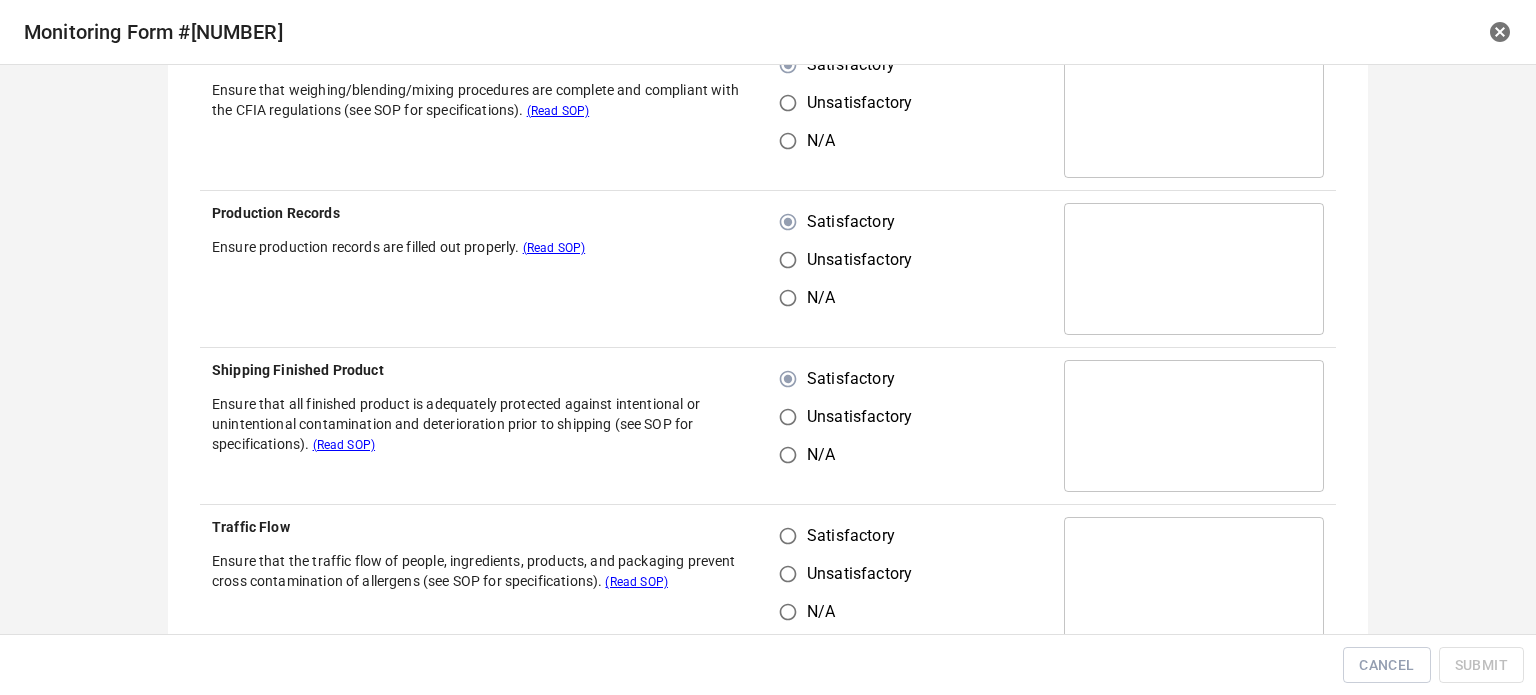 click on "Satisfactory" at bounding box center (840, 536) 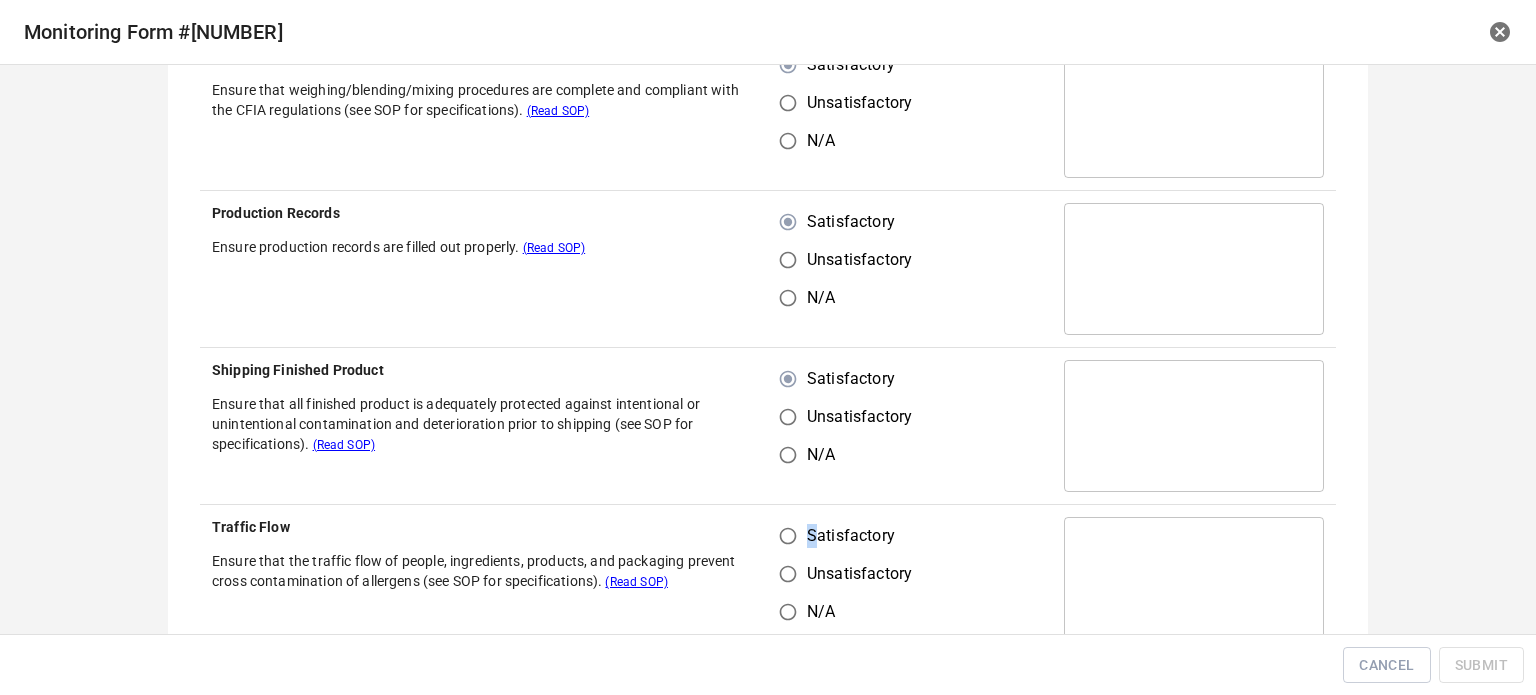 click on "Satisfactory" at bounding box center (851, 536) 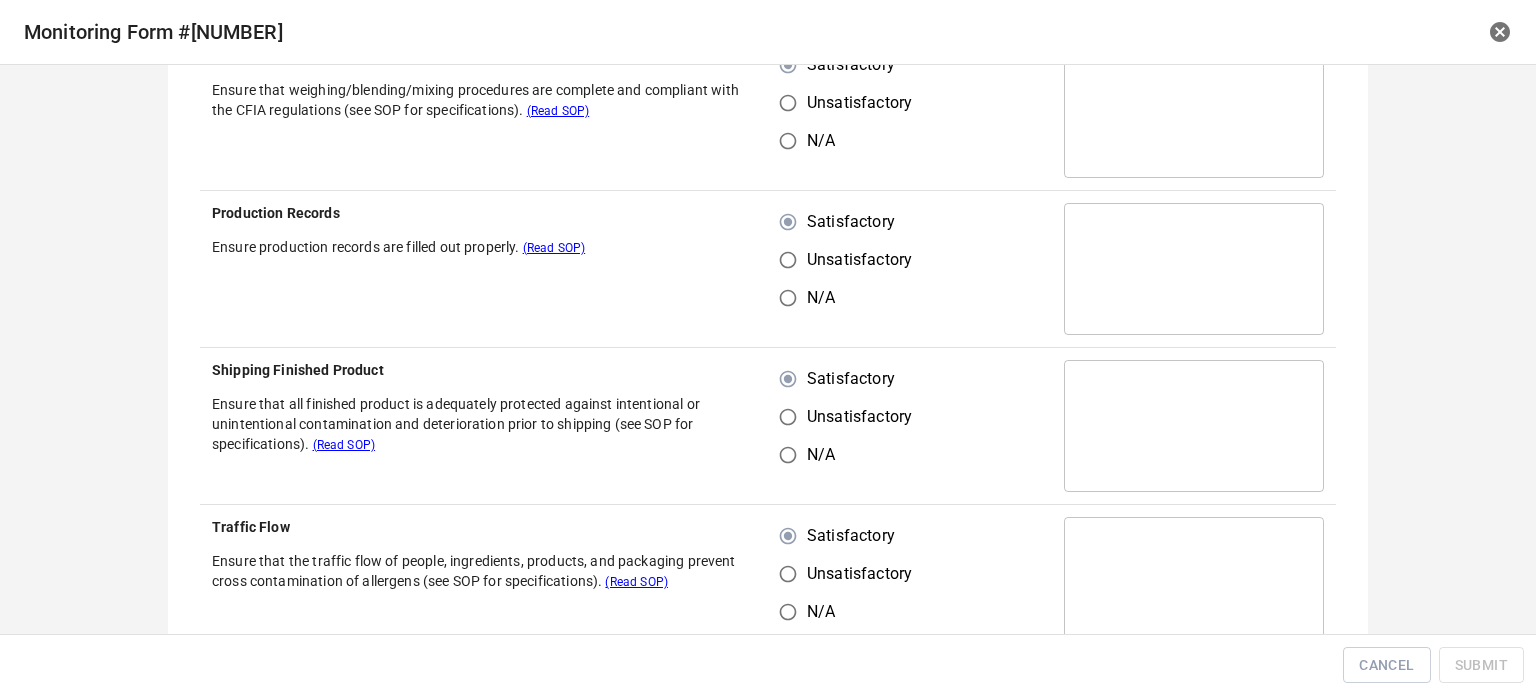 click on "Satisfactory Unsatisfactory N/A" at bounding box center (910, 426) 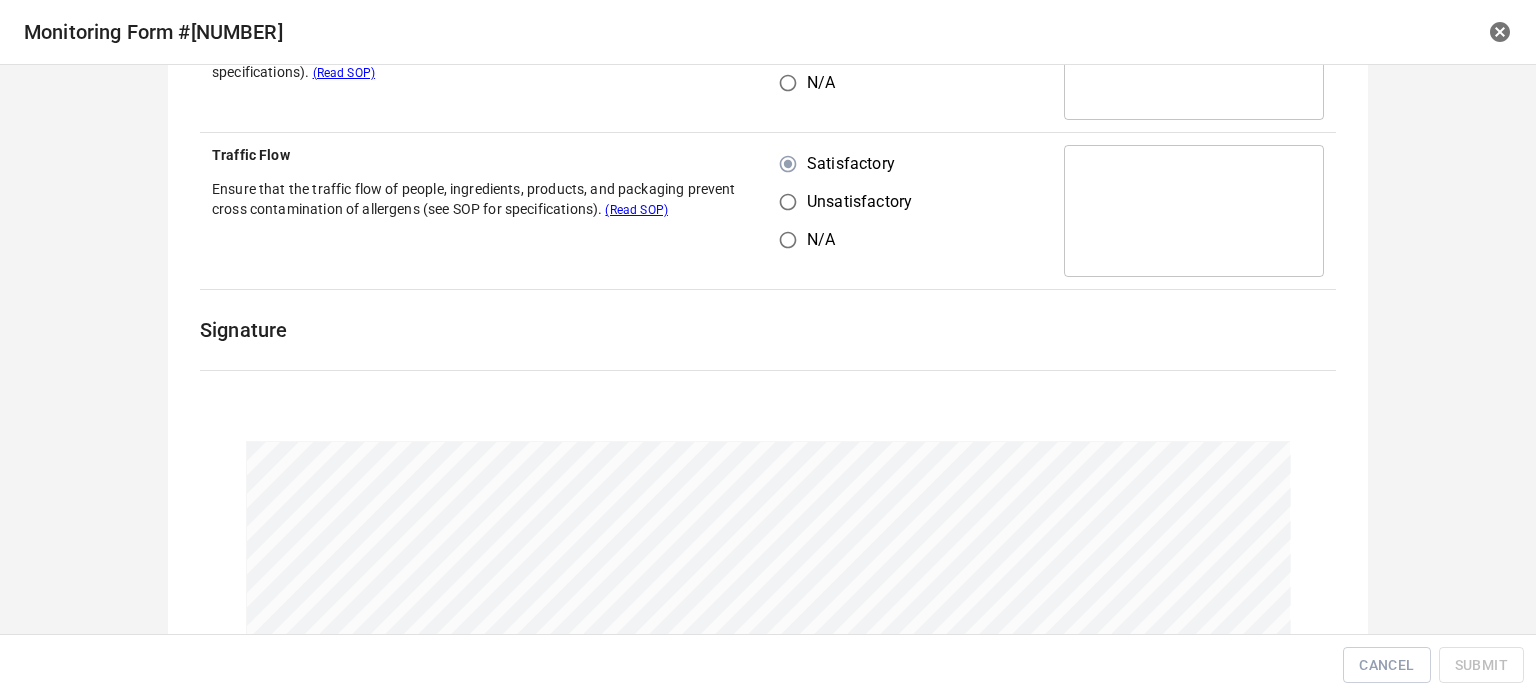 scroll, scrollTop: 1402, scrollLeft: 0, axis: vertical 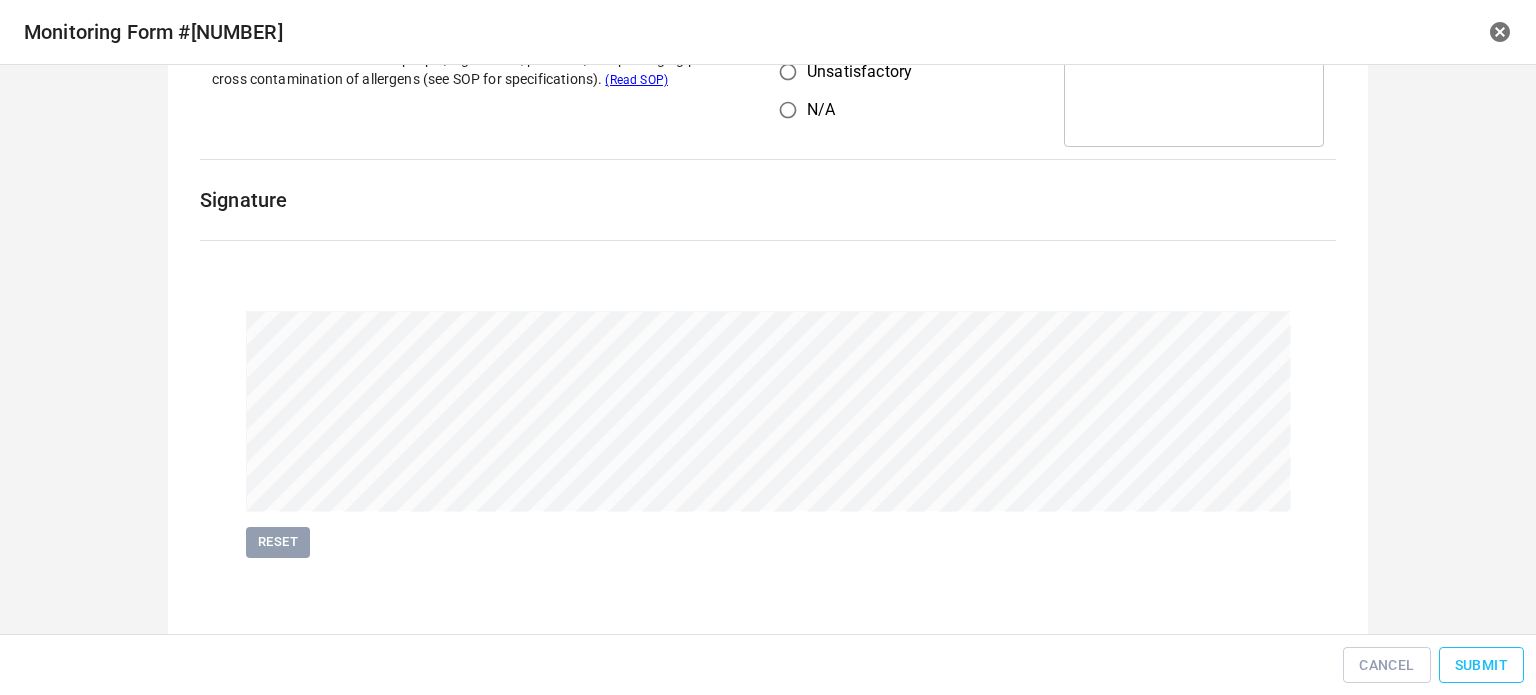 click on "Submit" at bounding box center (1481, 665) 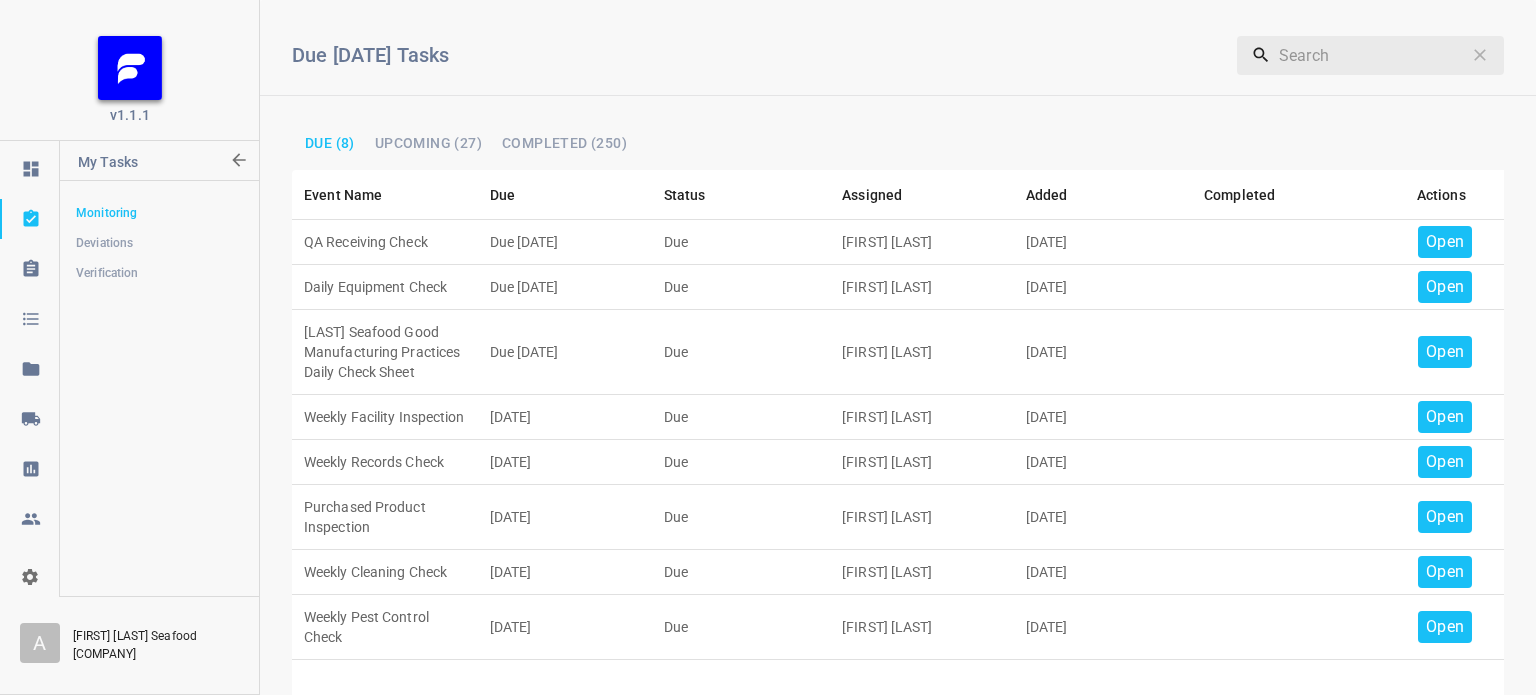 click on "Open" at bounding box center (1445, 242) 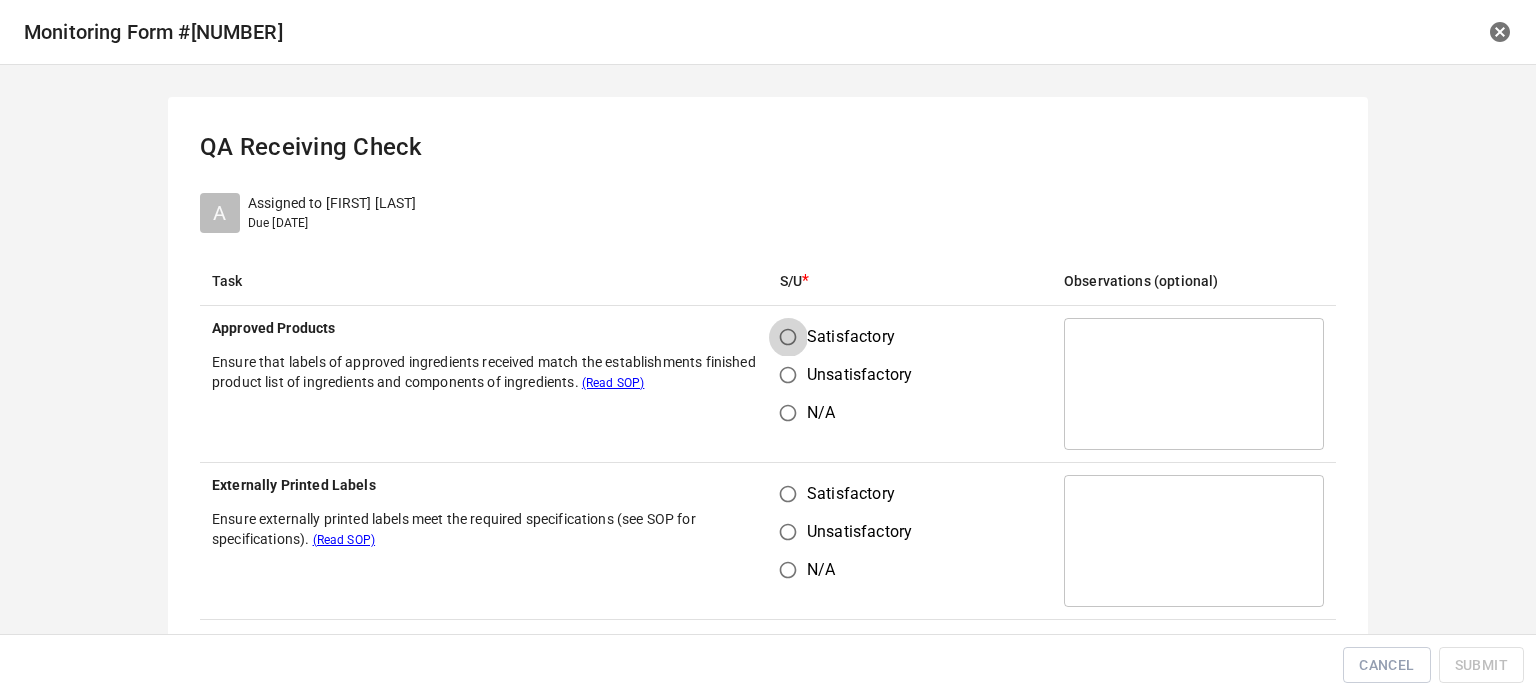 click on "Satisfactory" at bounding box center [788, 337] 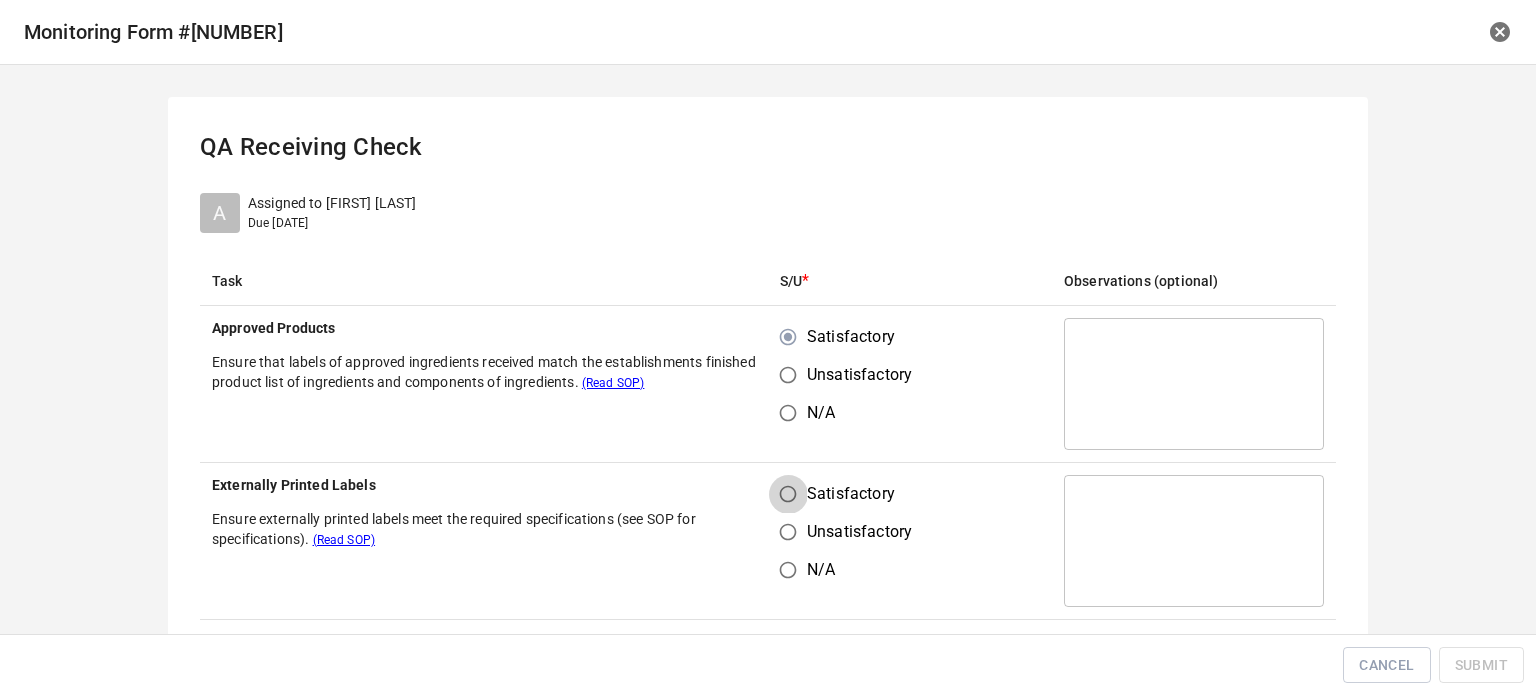 click on "Satisfactory" at bounding box center (788, 494) 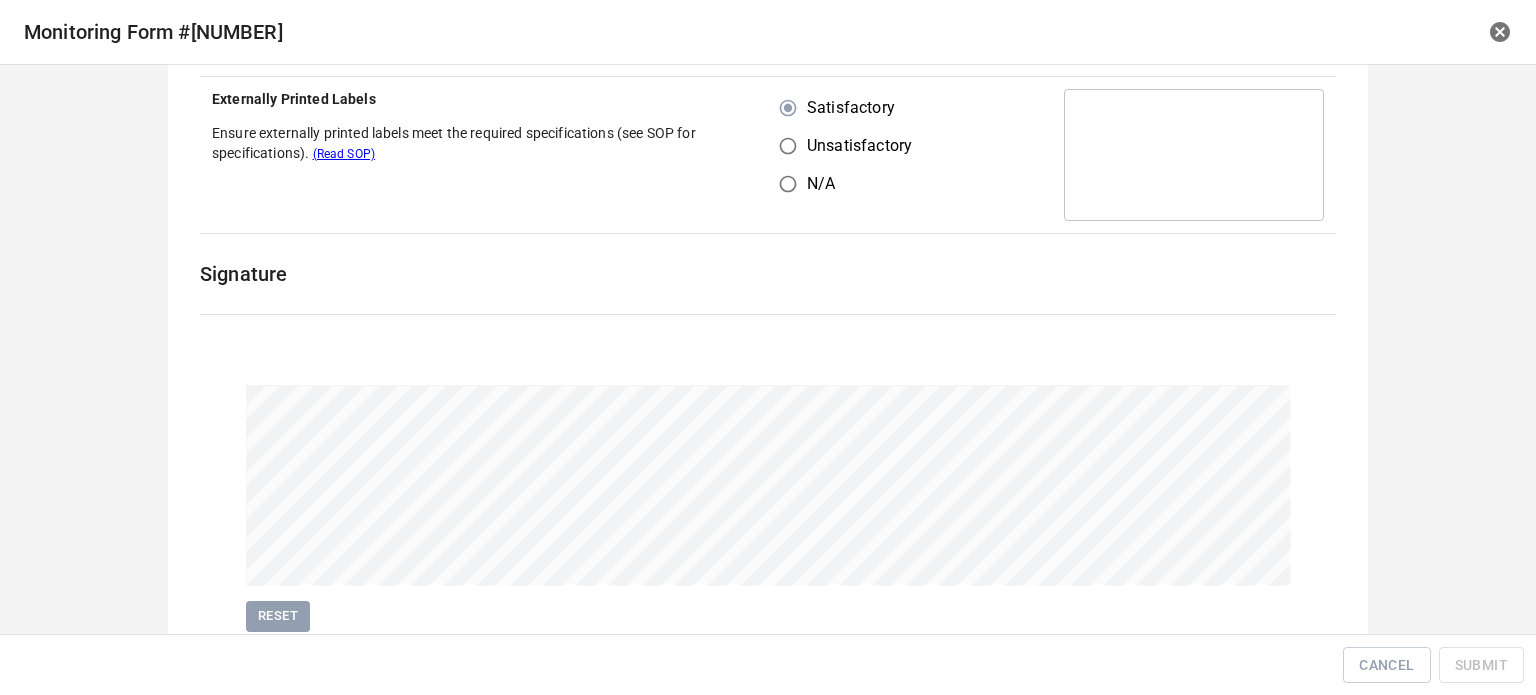 scroll, scrollTop: 461, scrollLeft: 0, axis: vertical 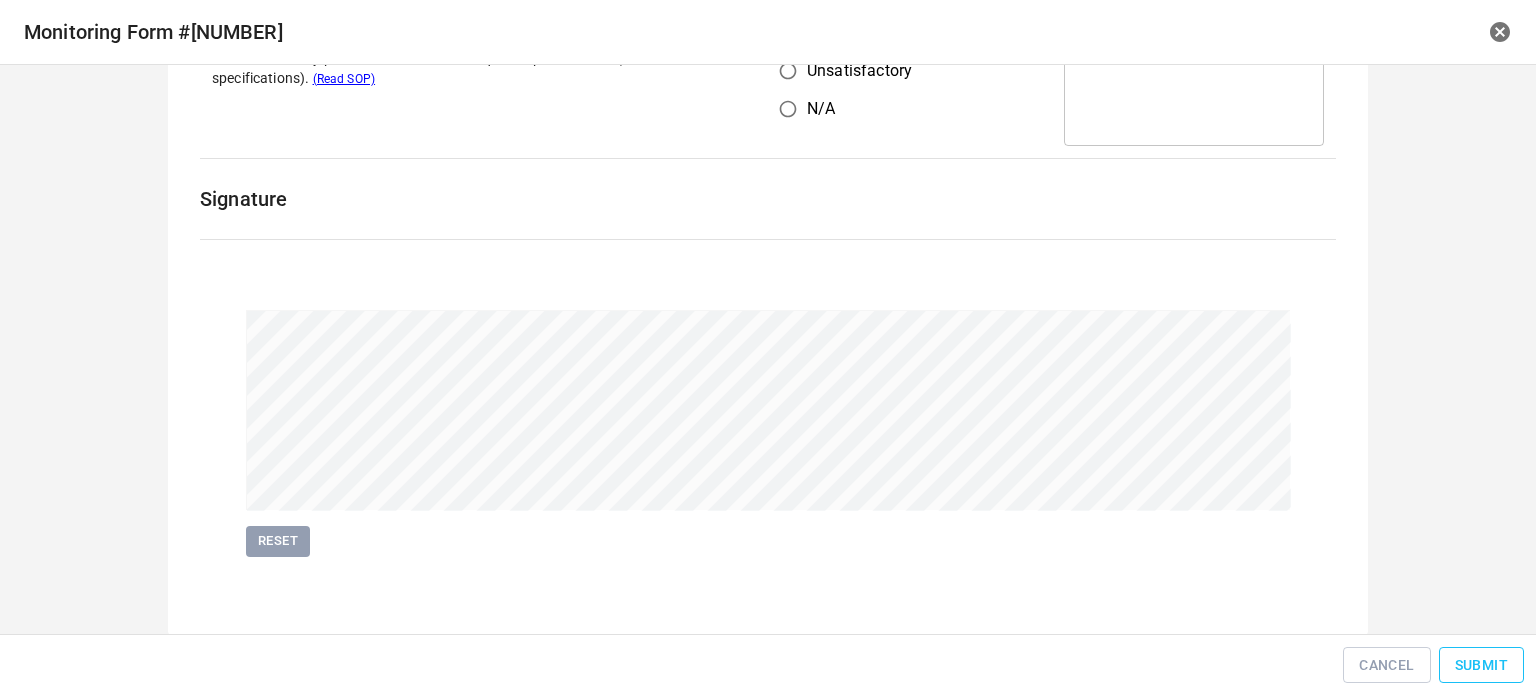 drag, startPoint x: 1476, startPoint y: 645, endPoint x: 1480, endPoint y: 663, distance: 18.439089 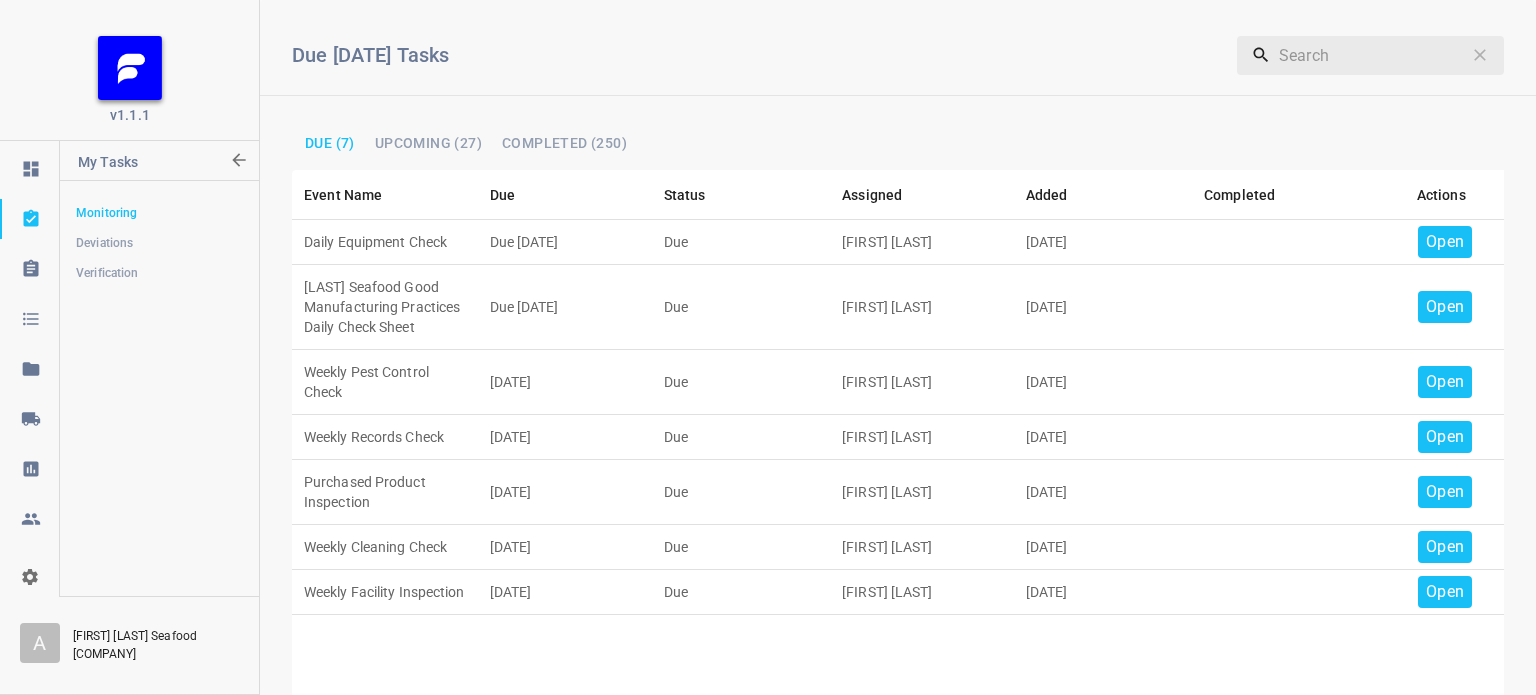 click on "Open" at bounding box center (1445, 242) 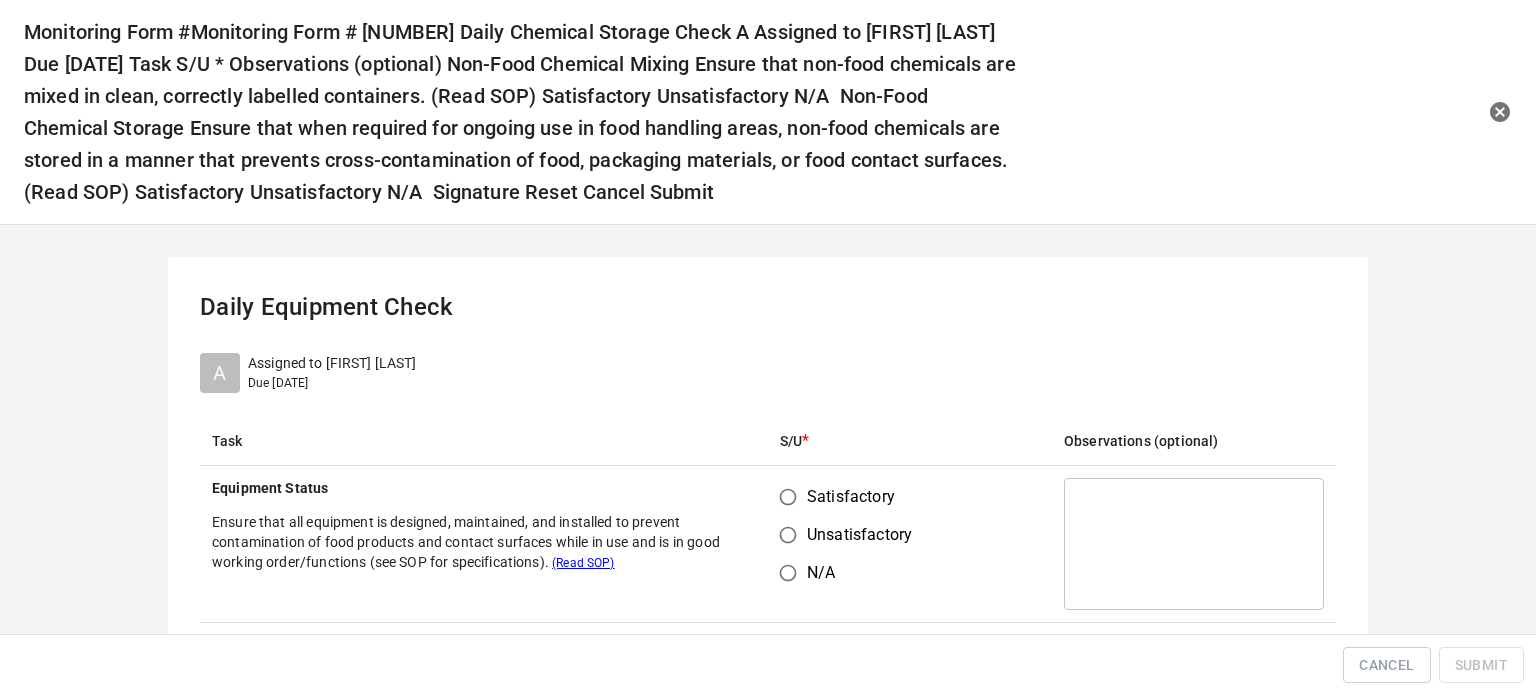 click on "Satisfactory" at bounding box center (788, 497) 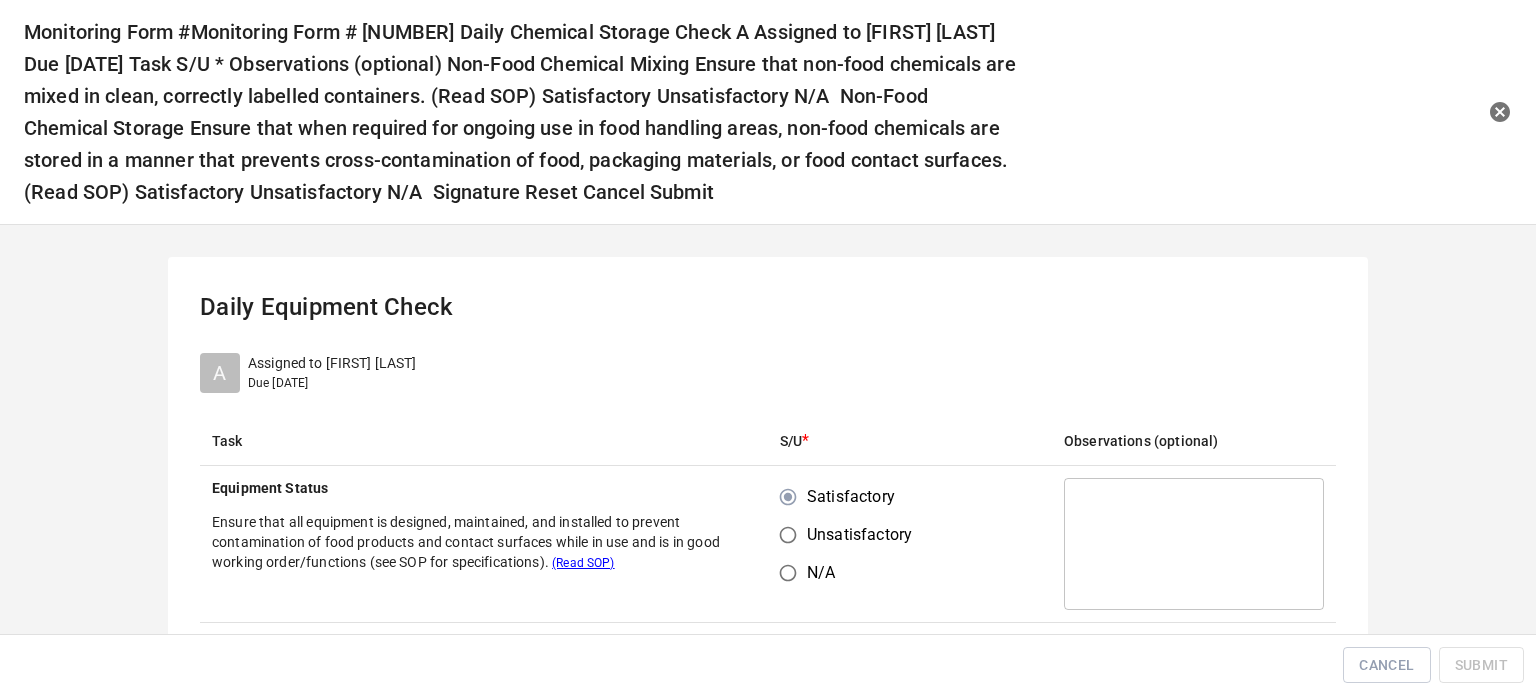 drag, startPoint x: 790, startPoint y: 519, endPoint x: 784, endPoint y: 498, distance: 21.84033 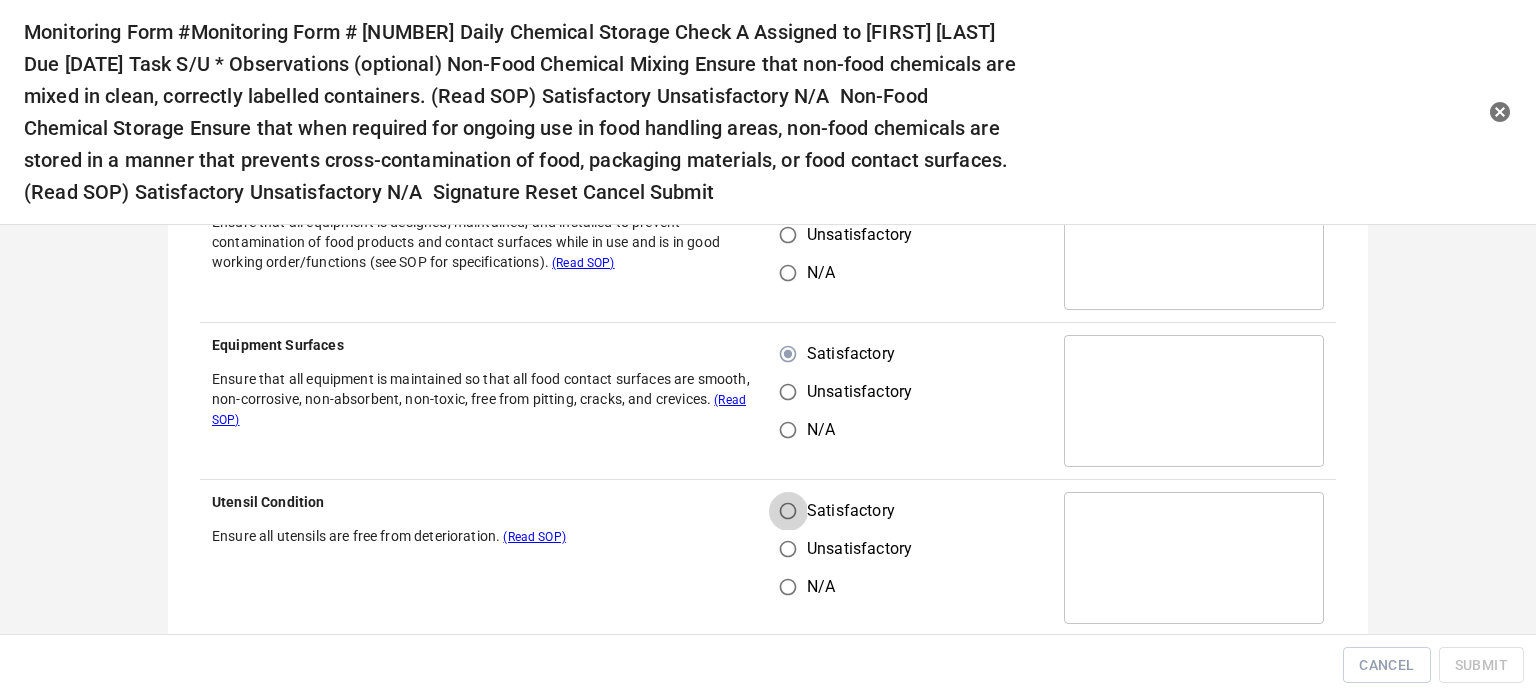 click on "Satisfactory" at bounding box center [788, 511] 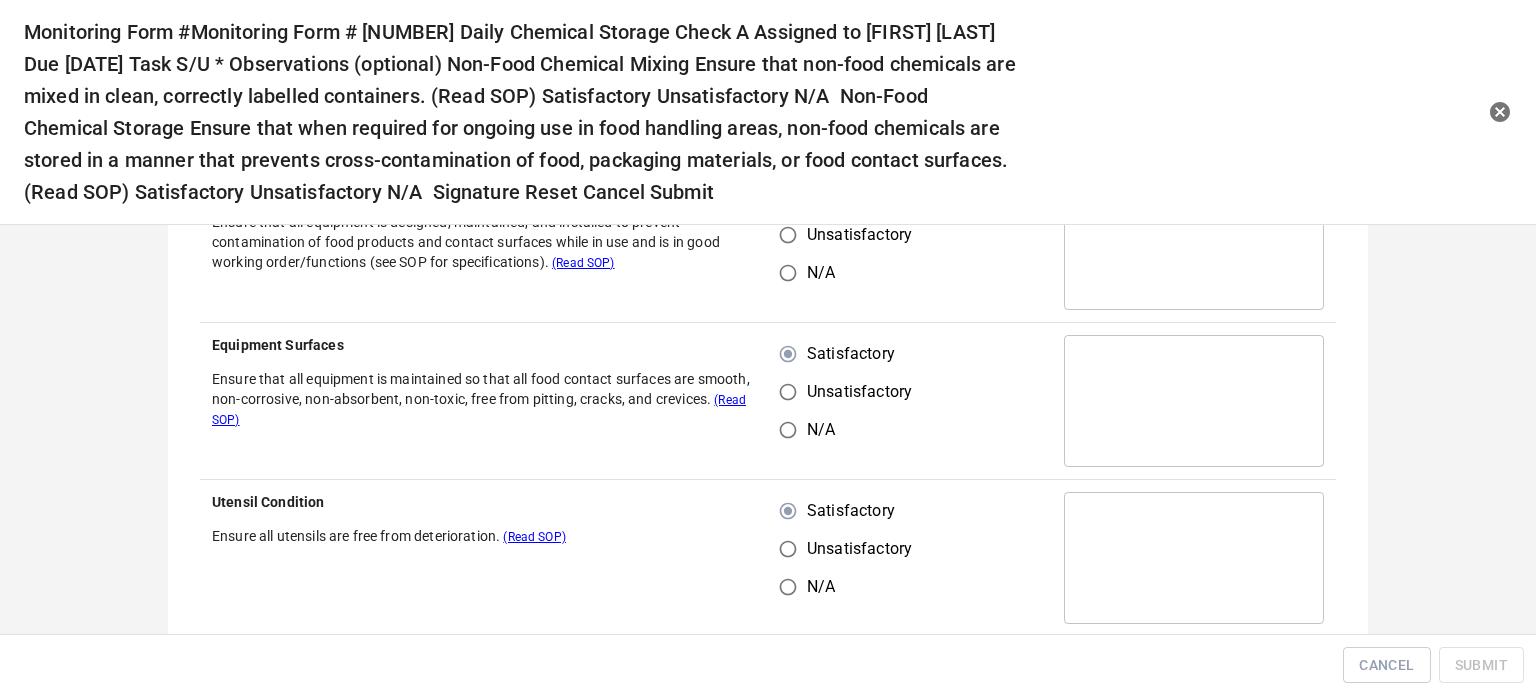 scroll, scrollTop: 618, scrollLeft: 0, axis: vertical 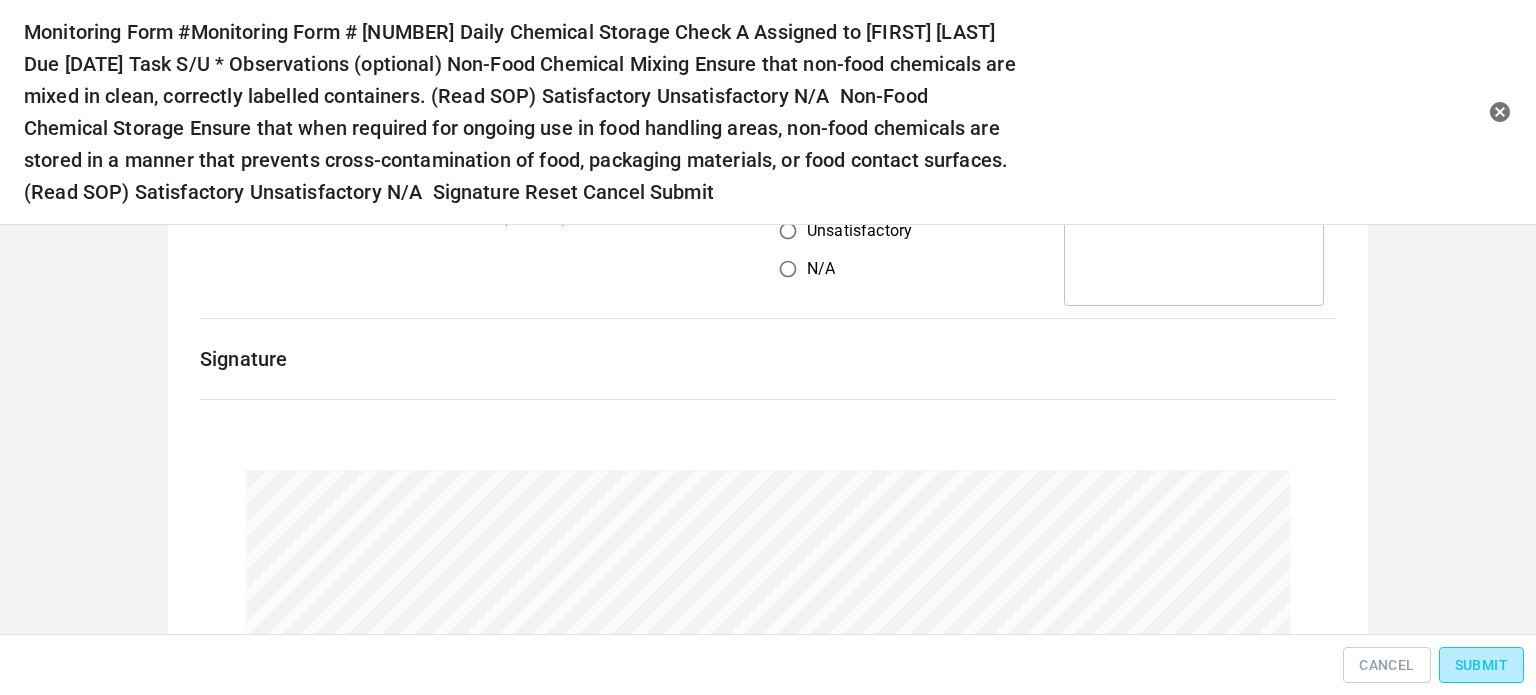 click on "Submit" at bounding box center [1481, 665] 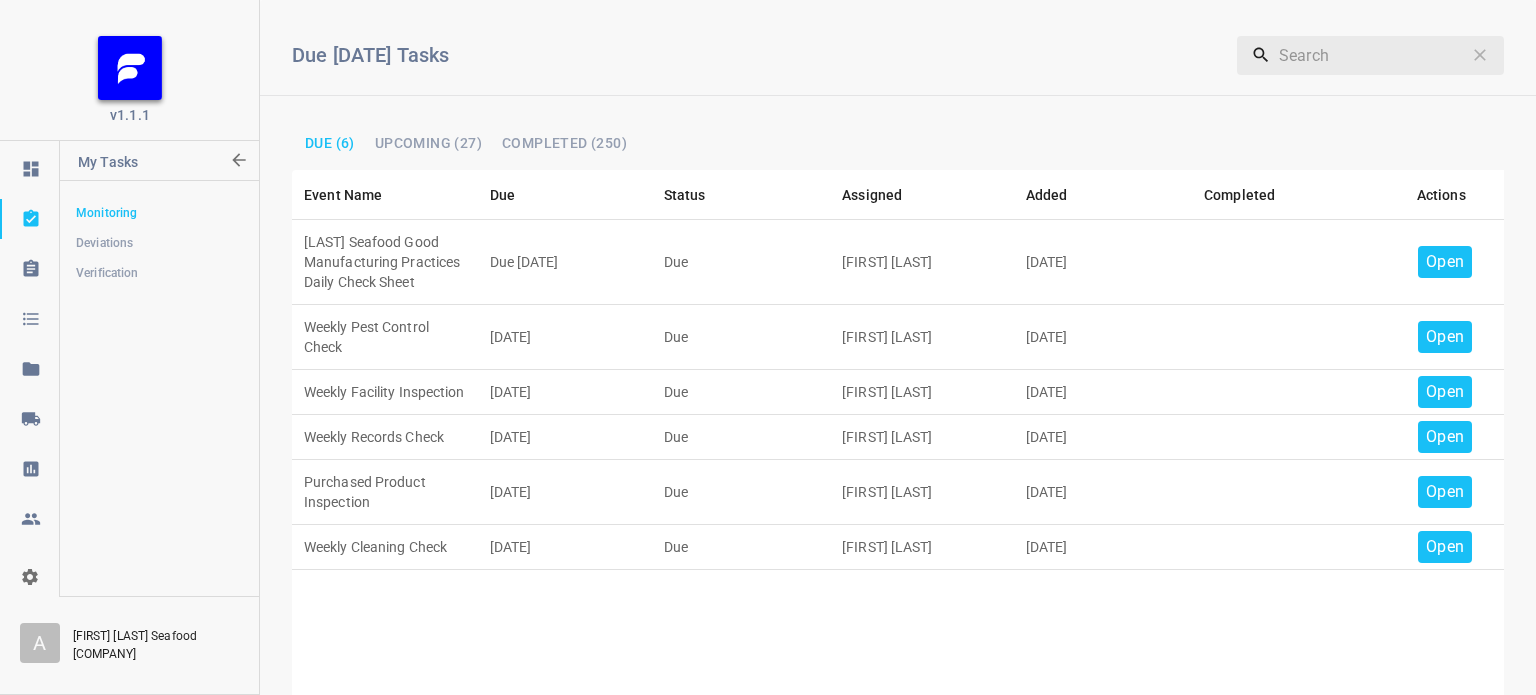 click on "Open" at bounding box center [1445, 262] 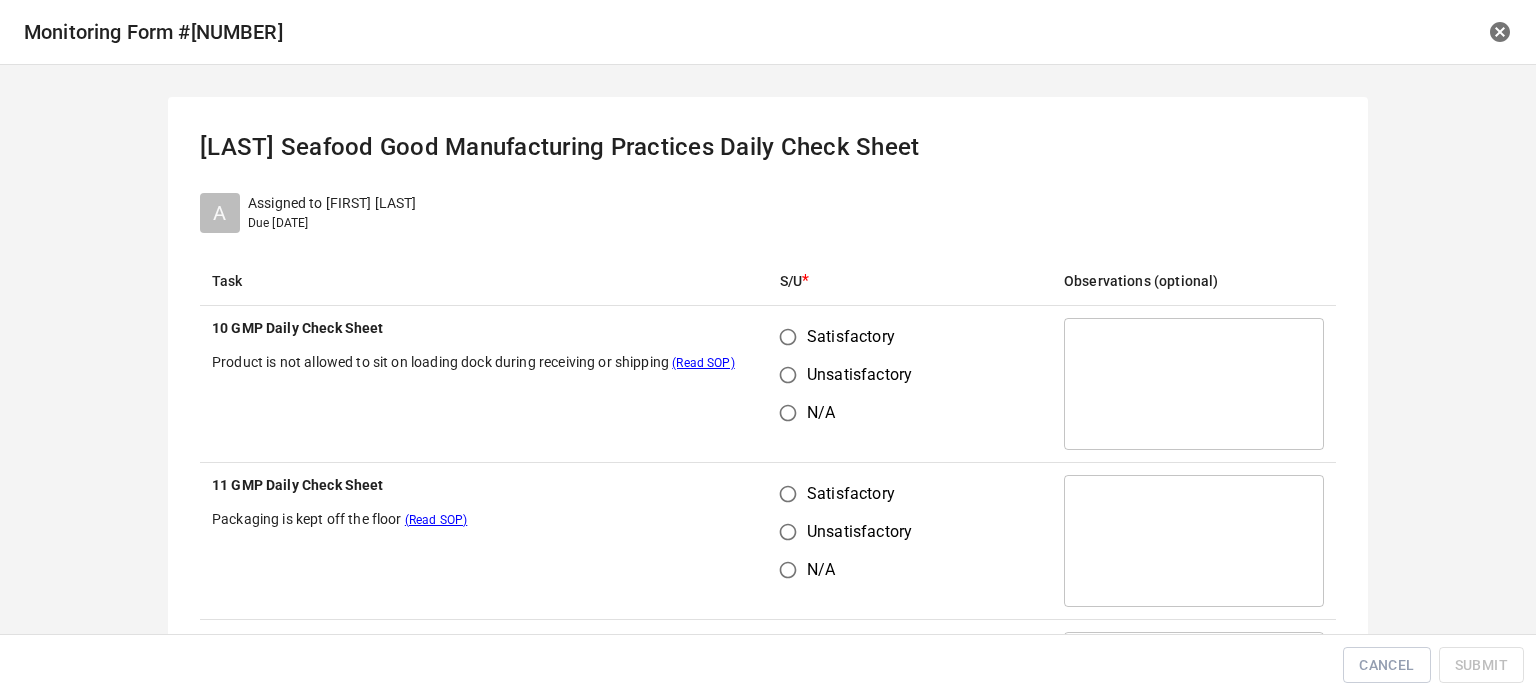 drag, startPoint x: 777, startPoint y: 338, endPoint x: 784, endPoint y: 354, distance: 17.464249 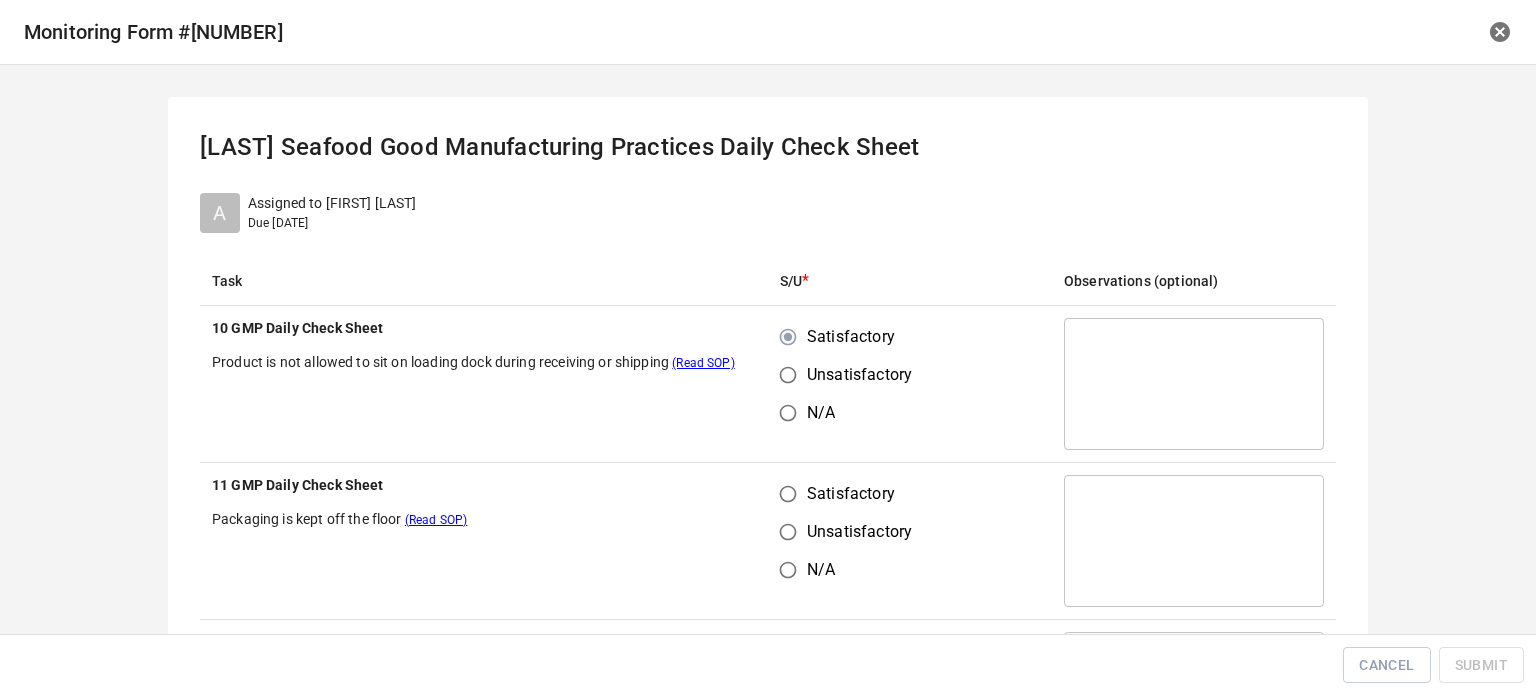 click on "Satisfactory" at bounding box center (788, 494) 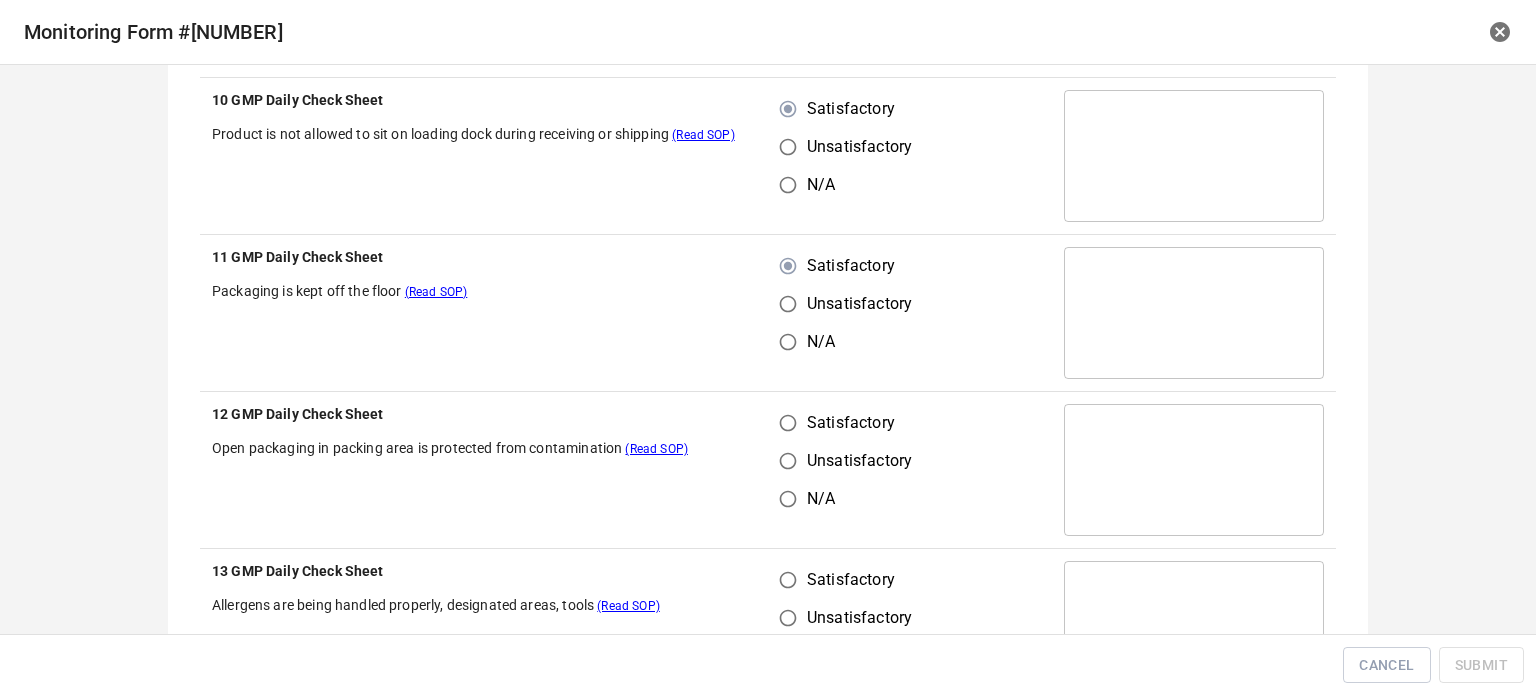 scroll, scrollTop: 400, scrollLeft: 0, axis: vertical 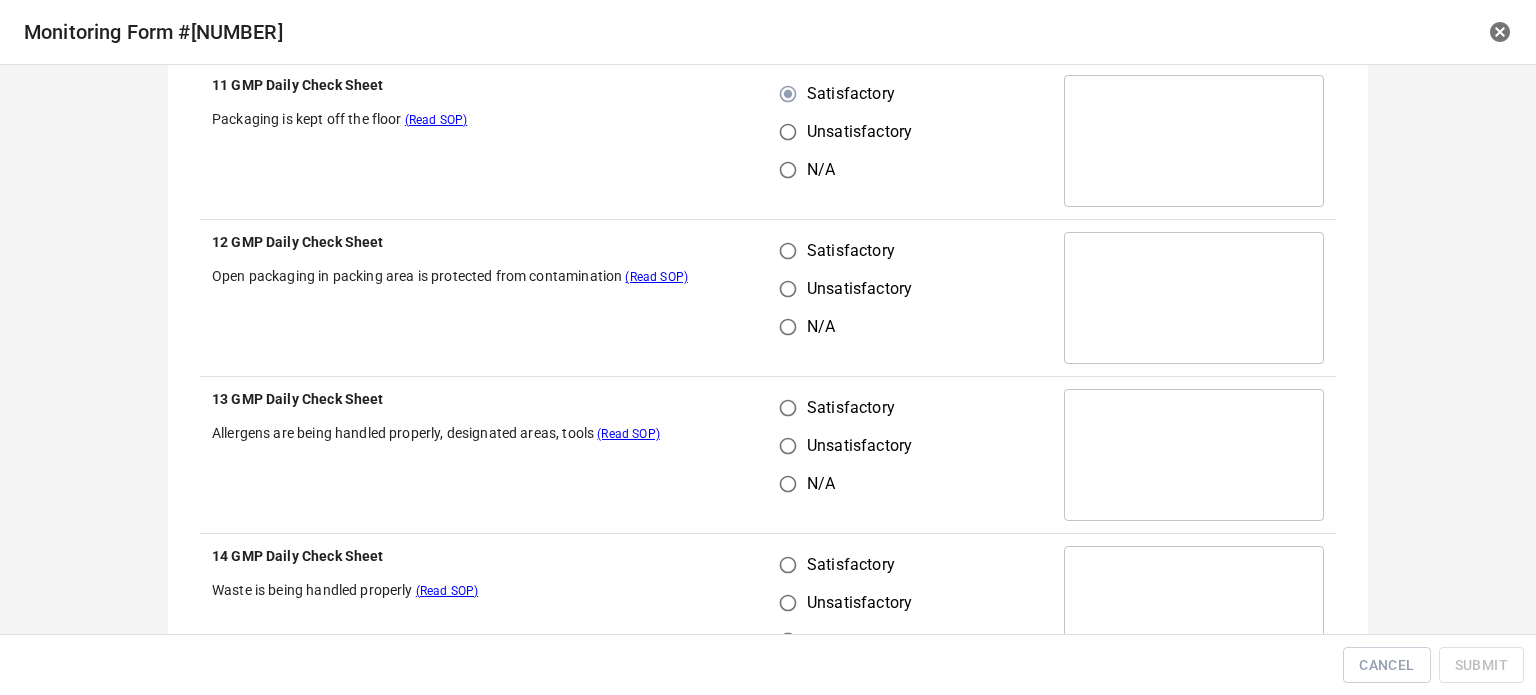 click on "Satisfactory Unsatisfactory N/A" at bounding box center [910, 298] 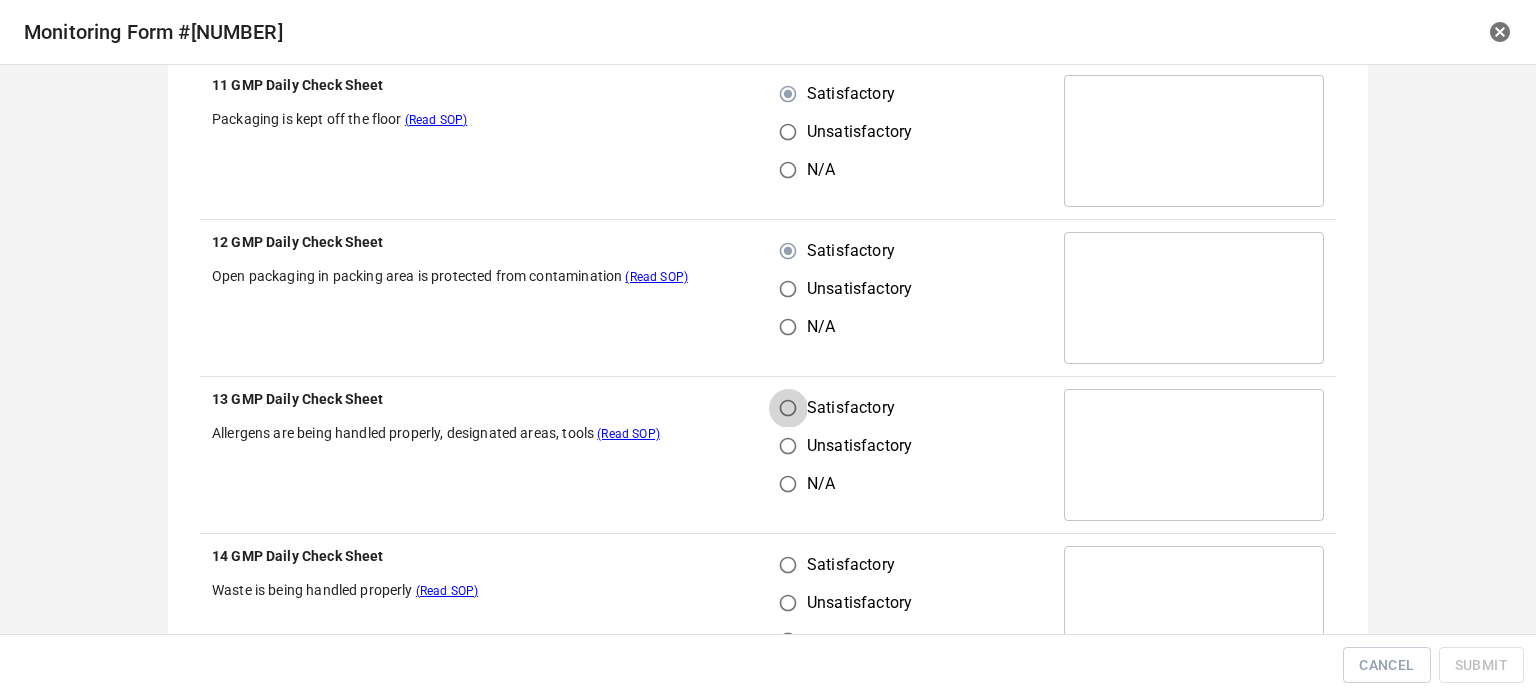 click on "Satisfactory" at bounding box center (788, 408) 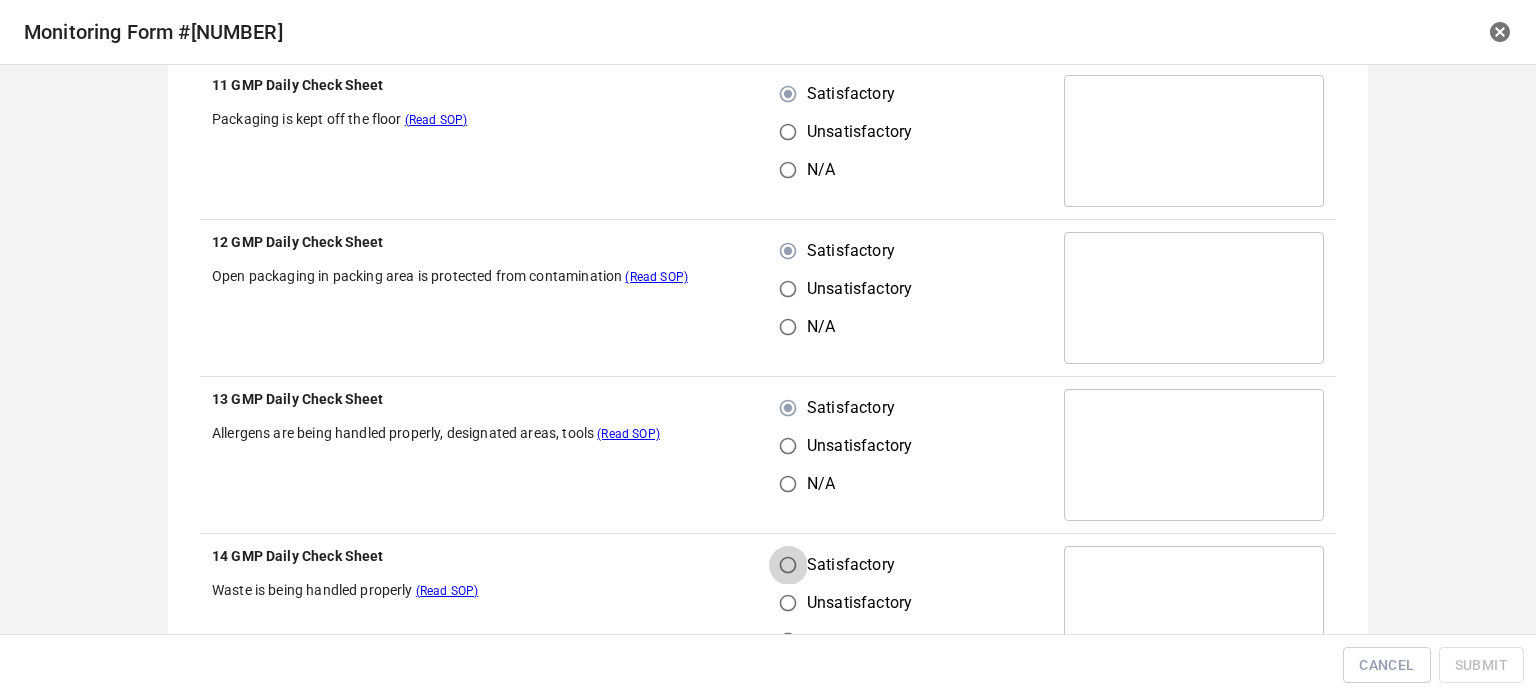 click on "Satisfactory" at bounding box center (788, 565) 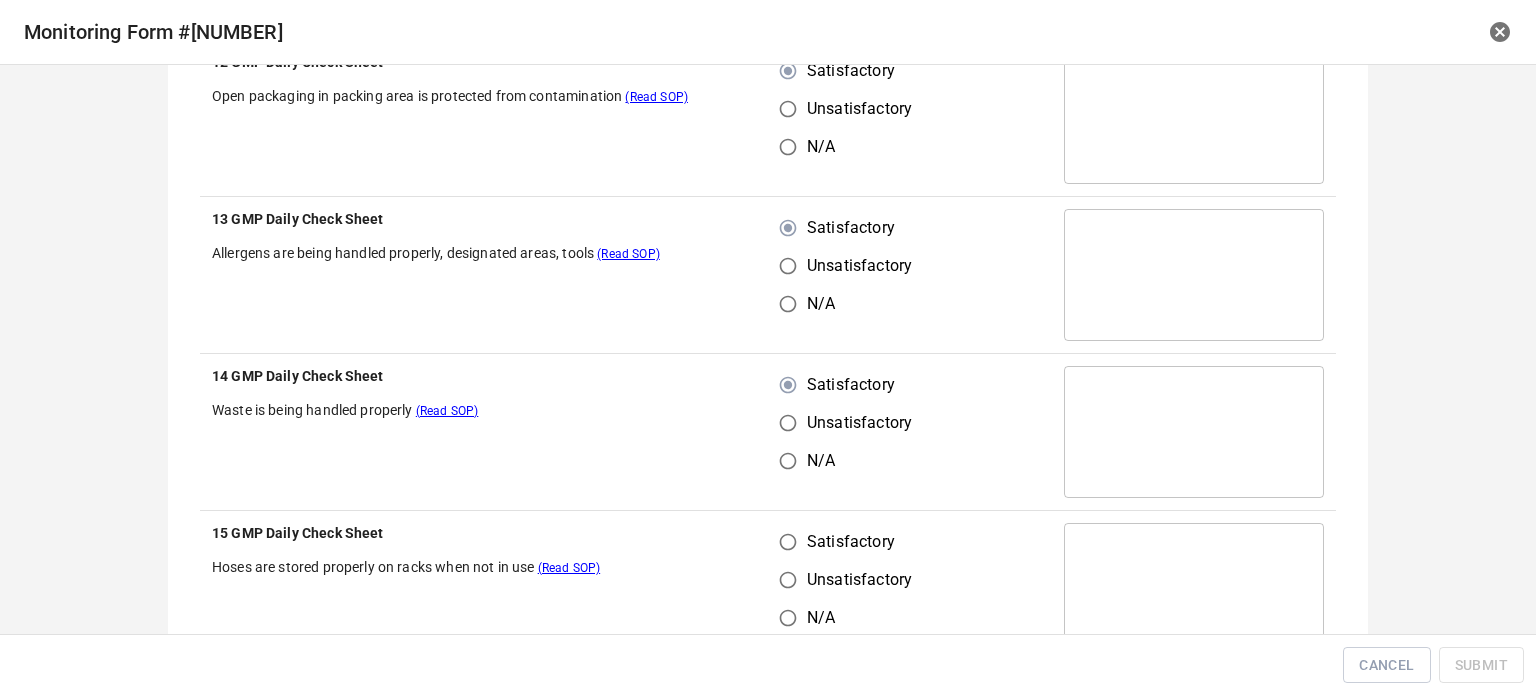 scroll, scrollTop: 800, scrollLeft: 0, axis: vertical 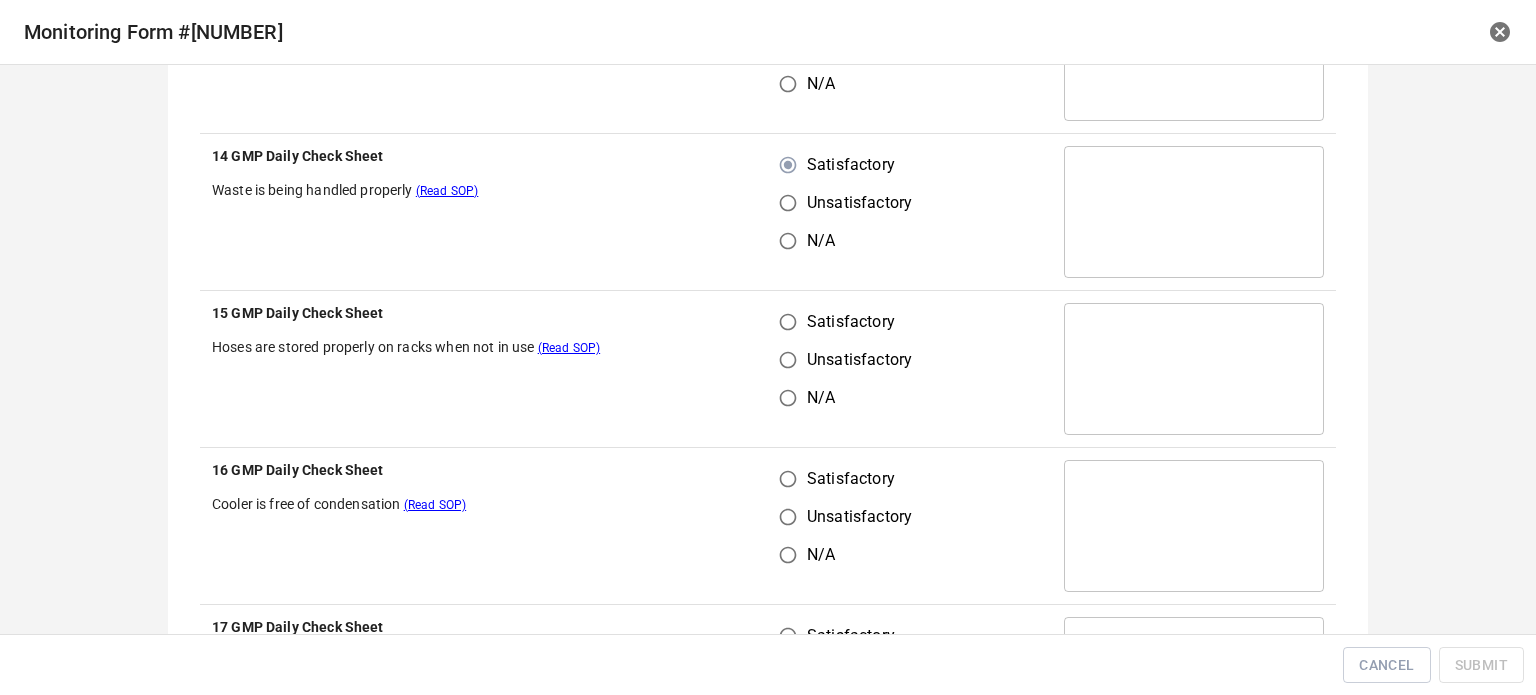 click on "Satisfactory" at bounding box center [788, 322] 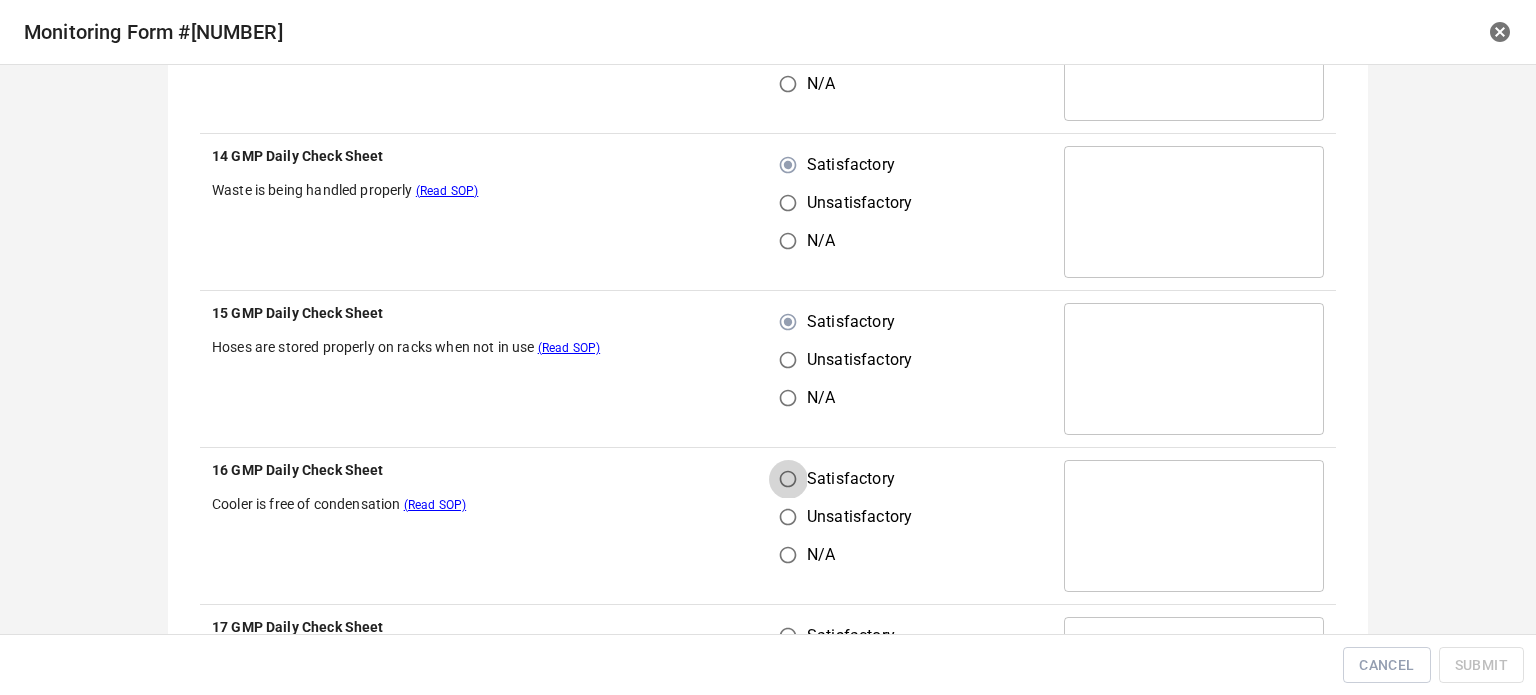 click on "Satisfactory" at bounding box center (788, 479) 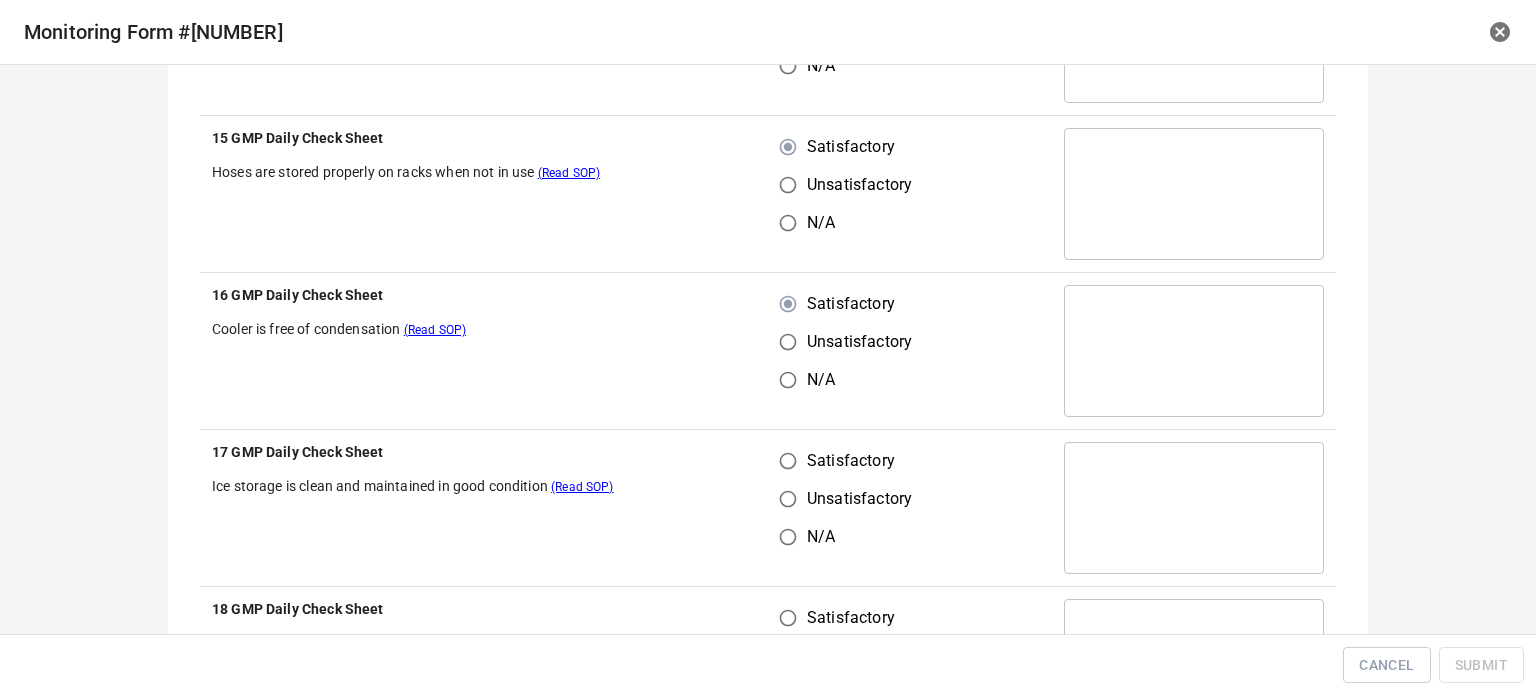 scroll, scrollTop: 1100, scrollLeft: 0, axis: vertical 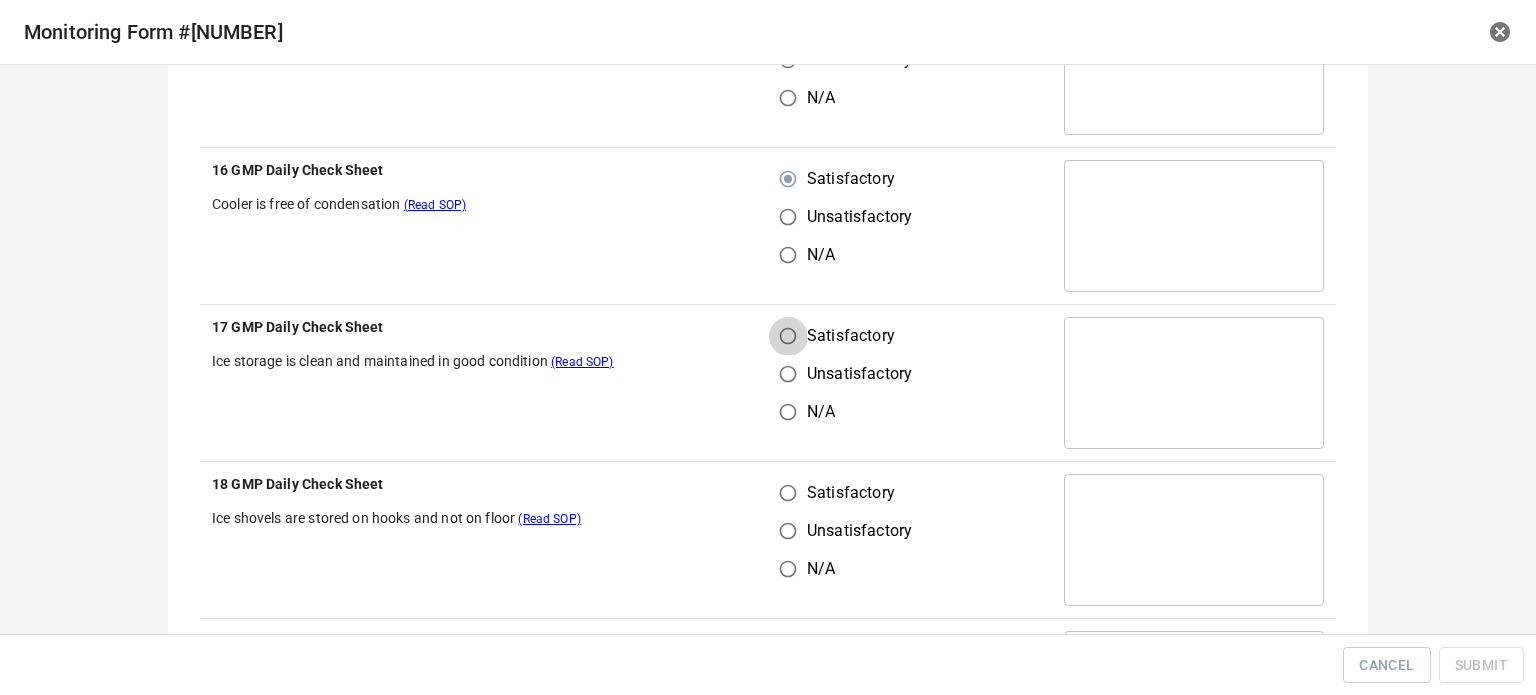 drag, startPoint x: 783, startPoint y: 331, endPoint x: 806, endPoint y: 375, distance: 49.648766 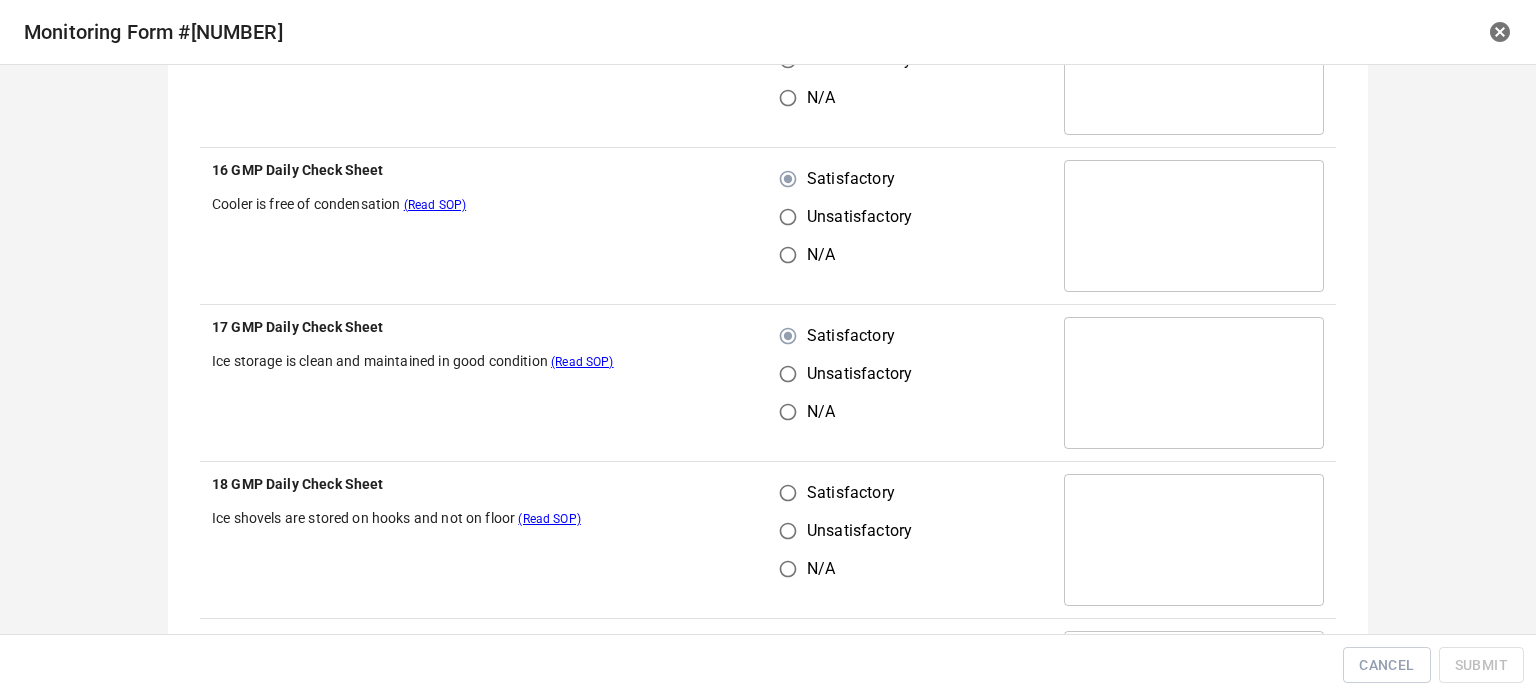 drag, startPoint x: 788, startPoint y: 526, endPoint x: 784, endPoint y: 503, distance: 23.345236 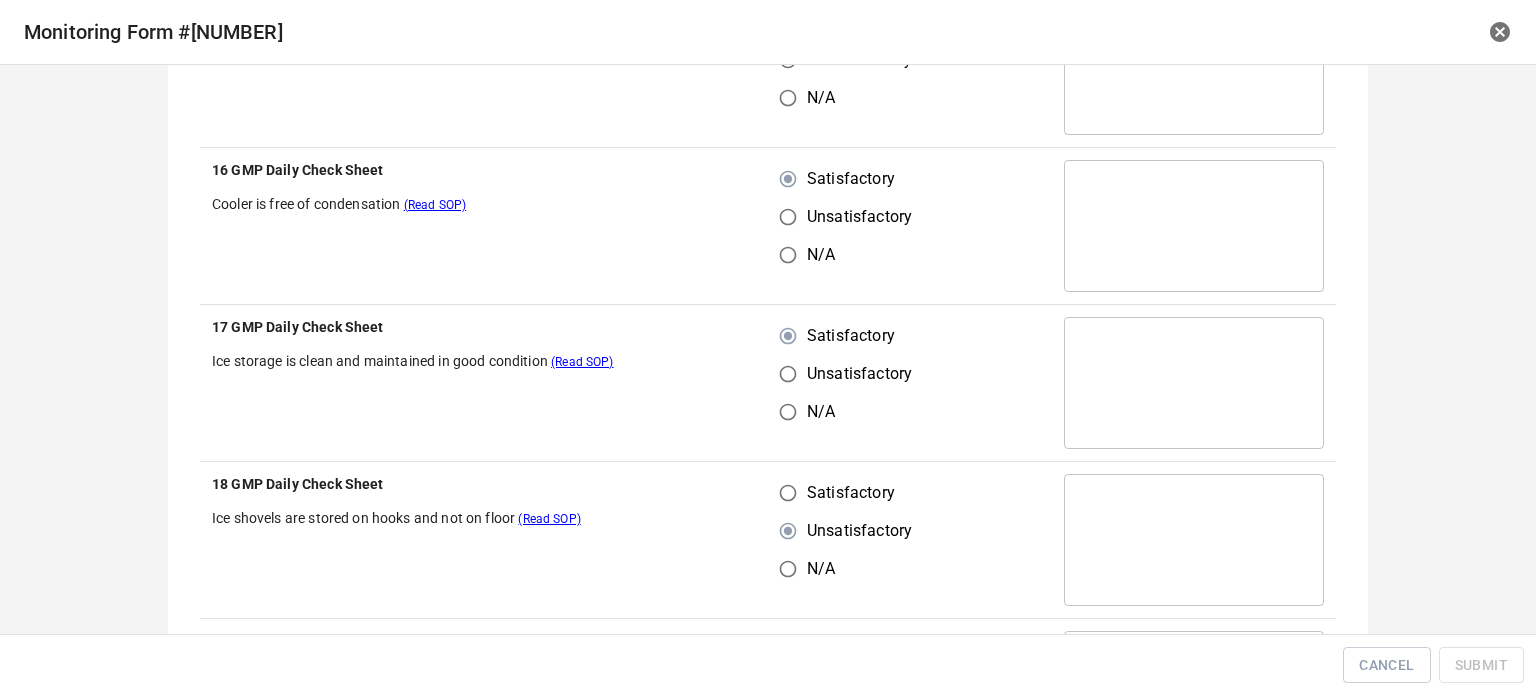 click on "Satisfactory" at bounding box center (788, 493) 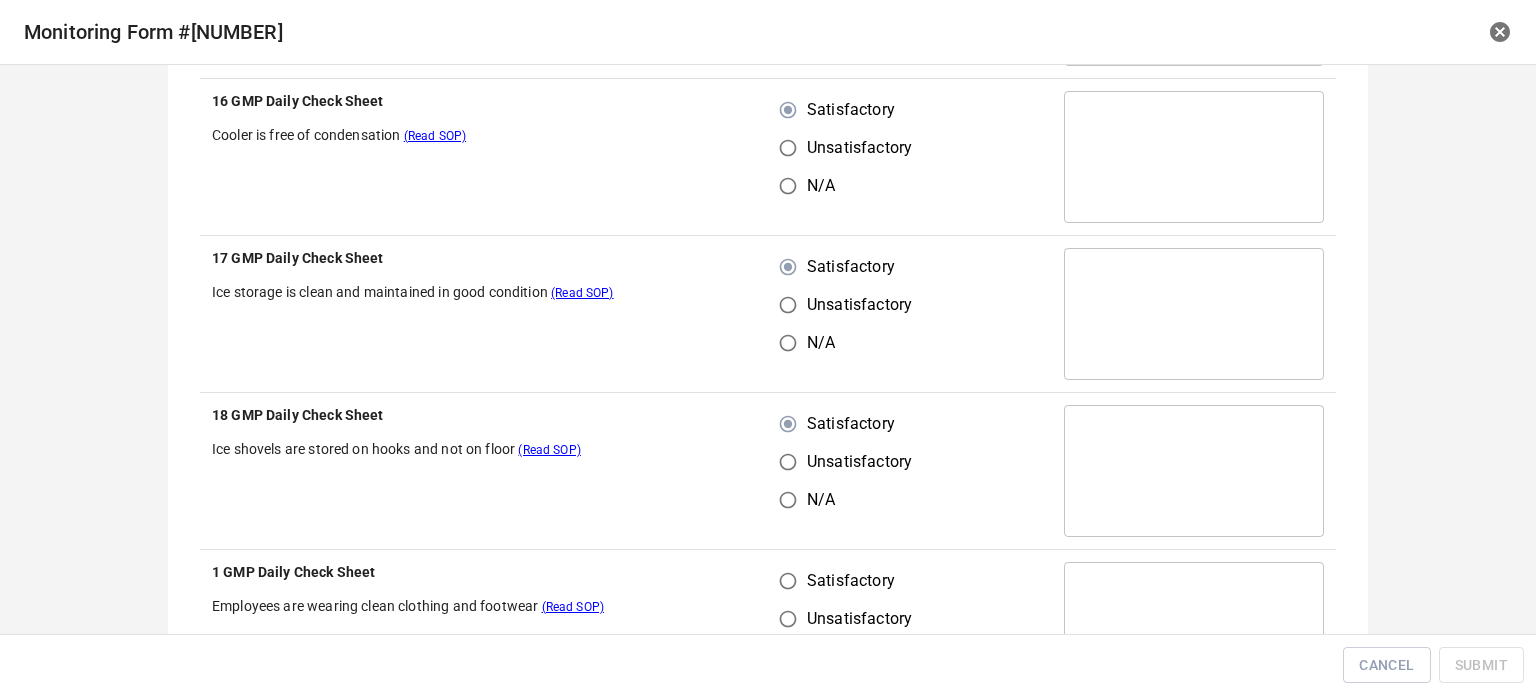scroll, scrollTop: 1400, scrollLeft: 0, axis: vertical 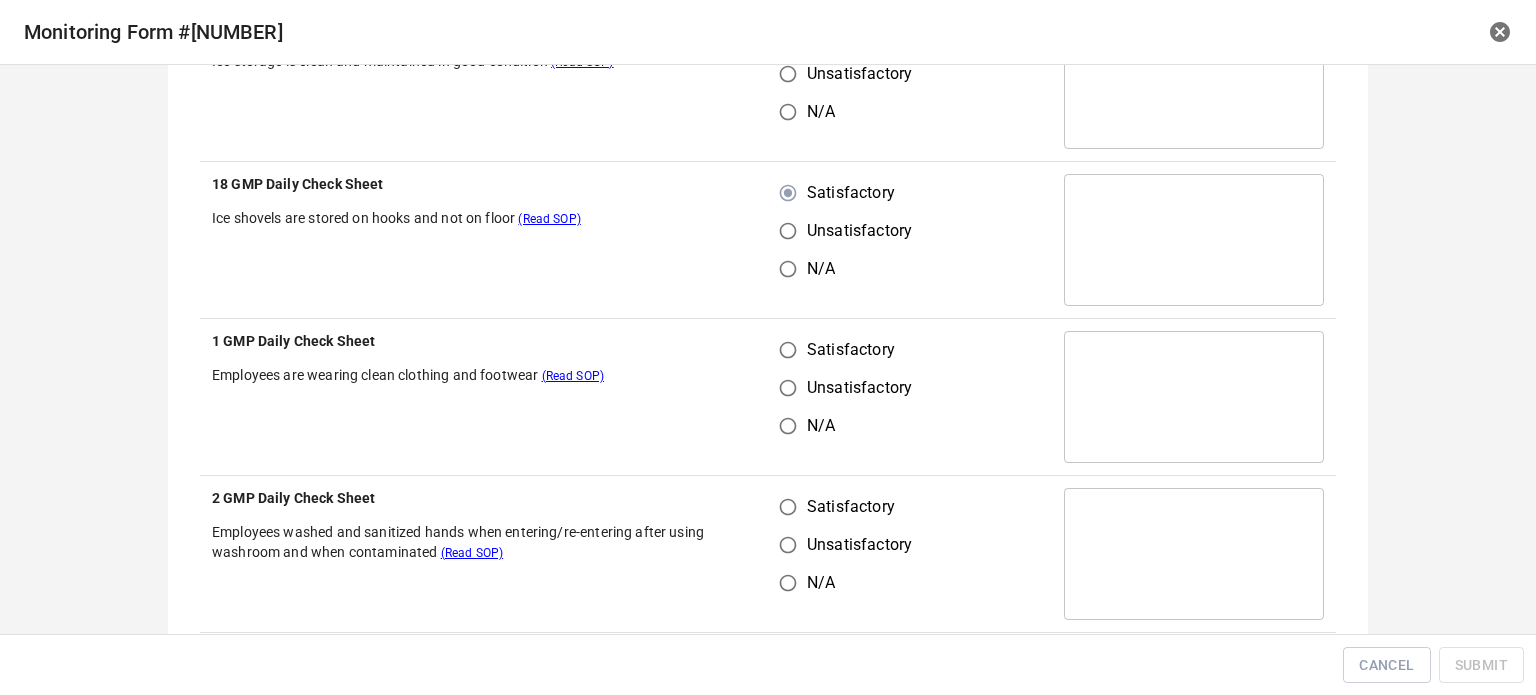 click on "Satisfactory" at bounding box center (788, 350) 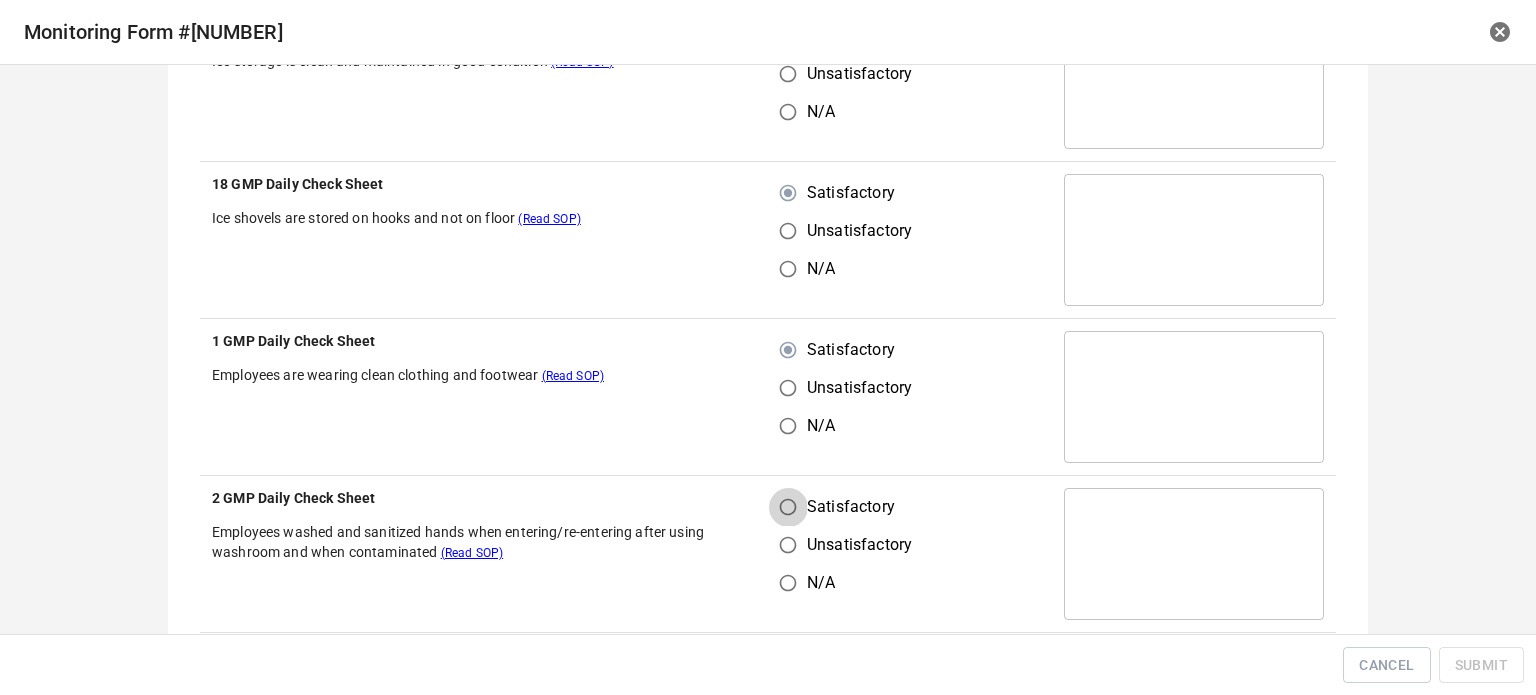 click on "Satisfactory" at bounding box center [788, 507] 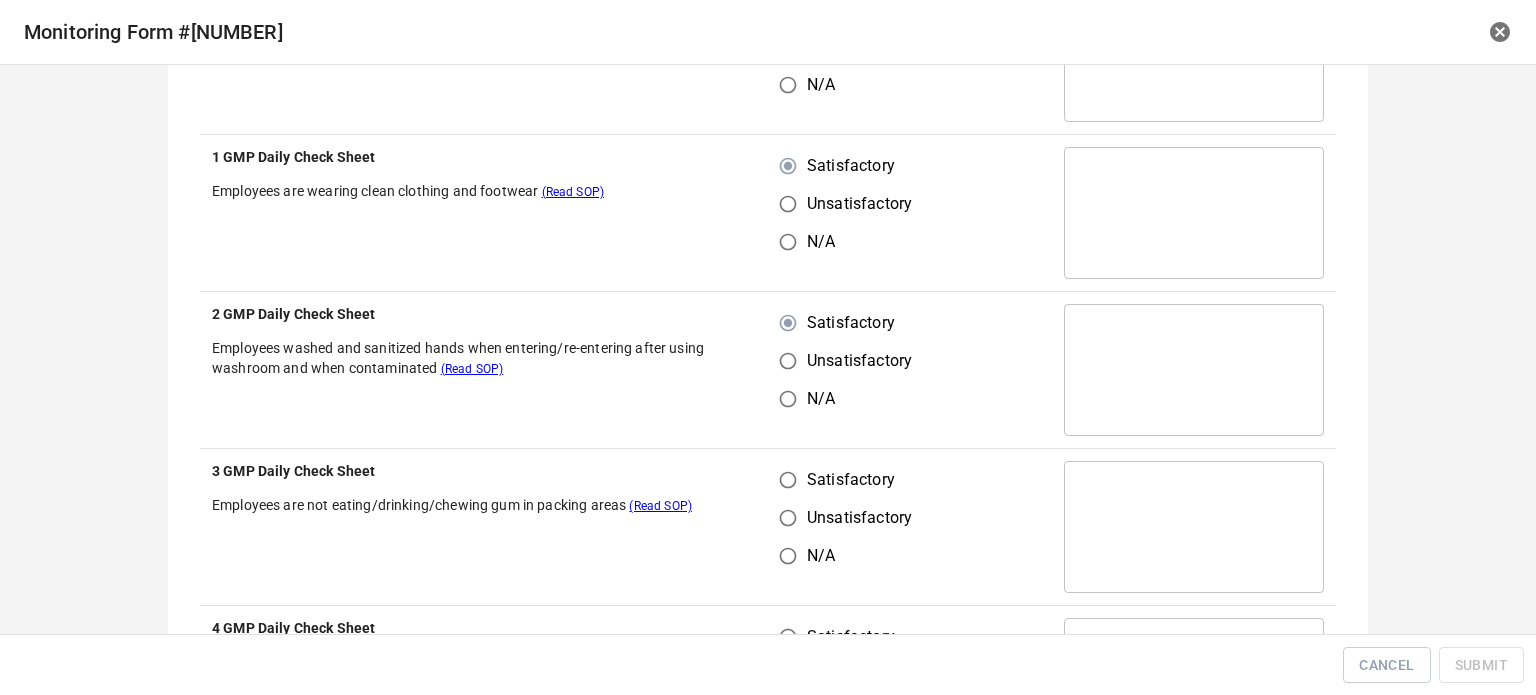 scroll, scrollTop: 1700, scrollLeft: 0, axis: vertical 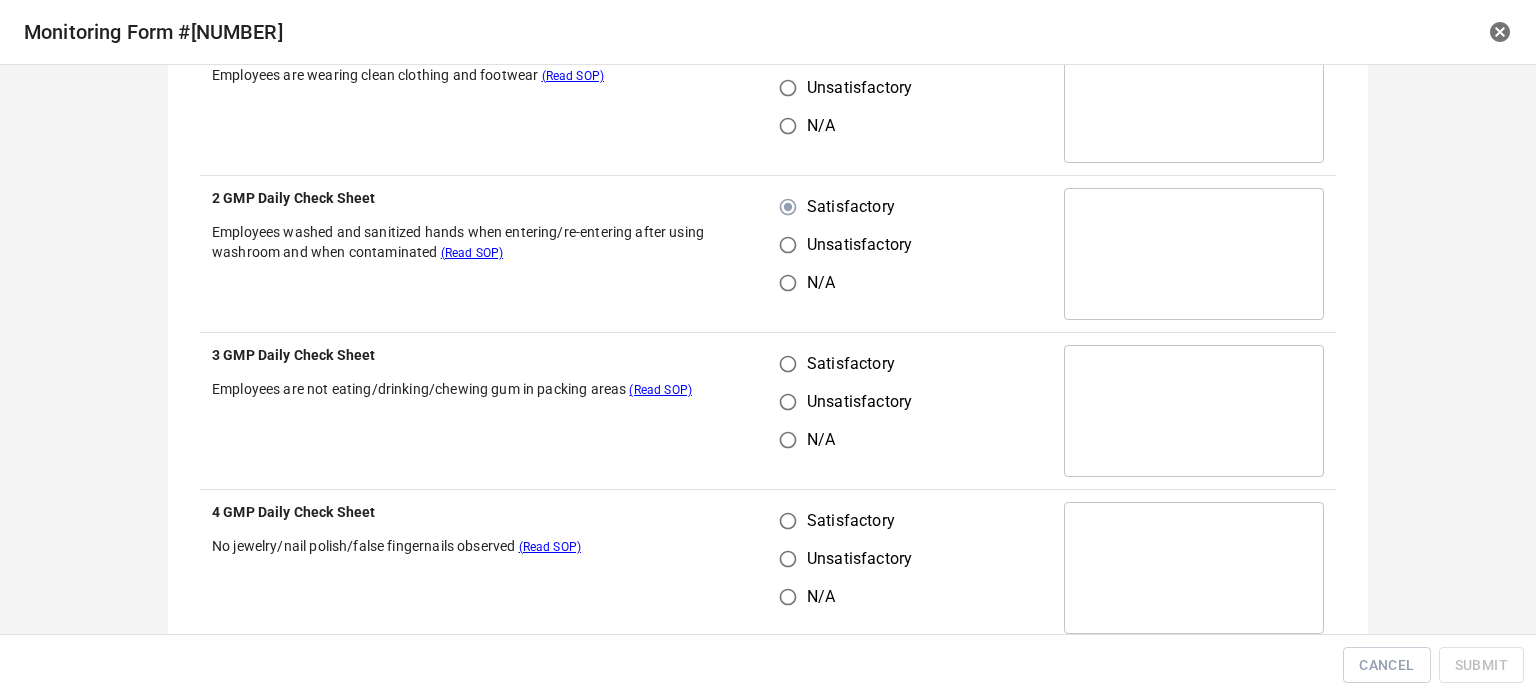 click on "Satisfactory" at bounding box center [788, 364] 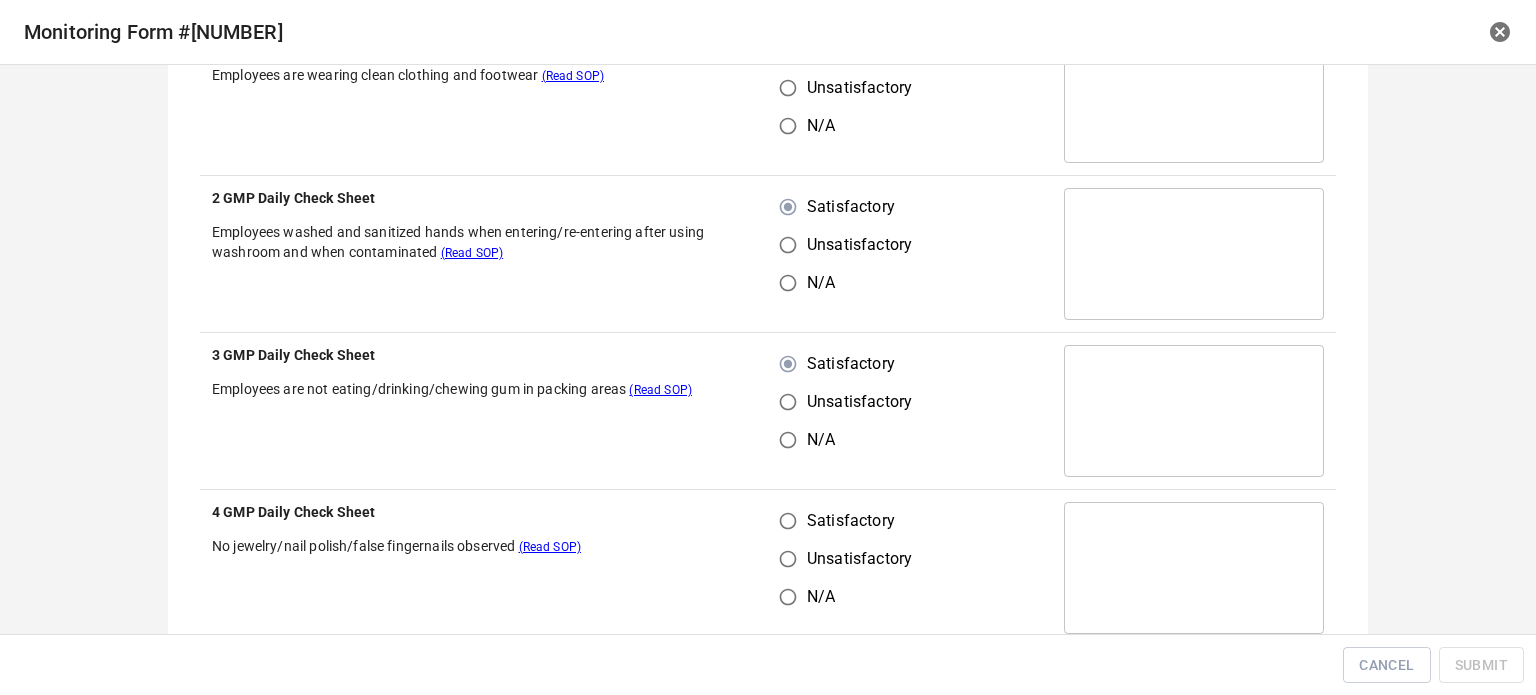 click on "Satisfactory" at bounding box center [788, 521] 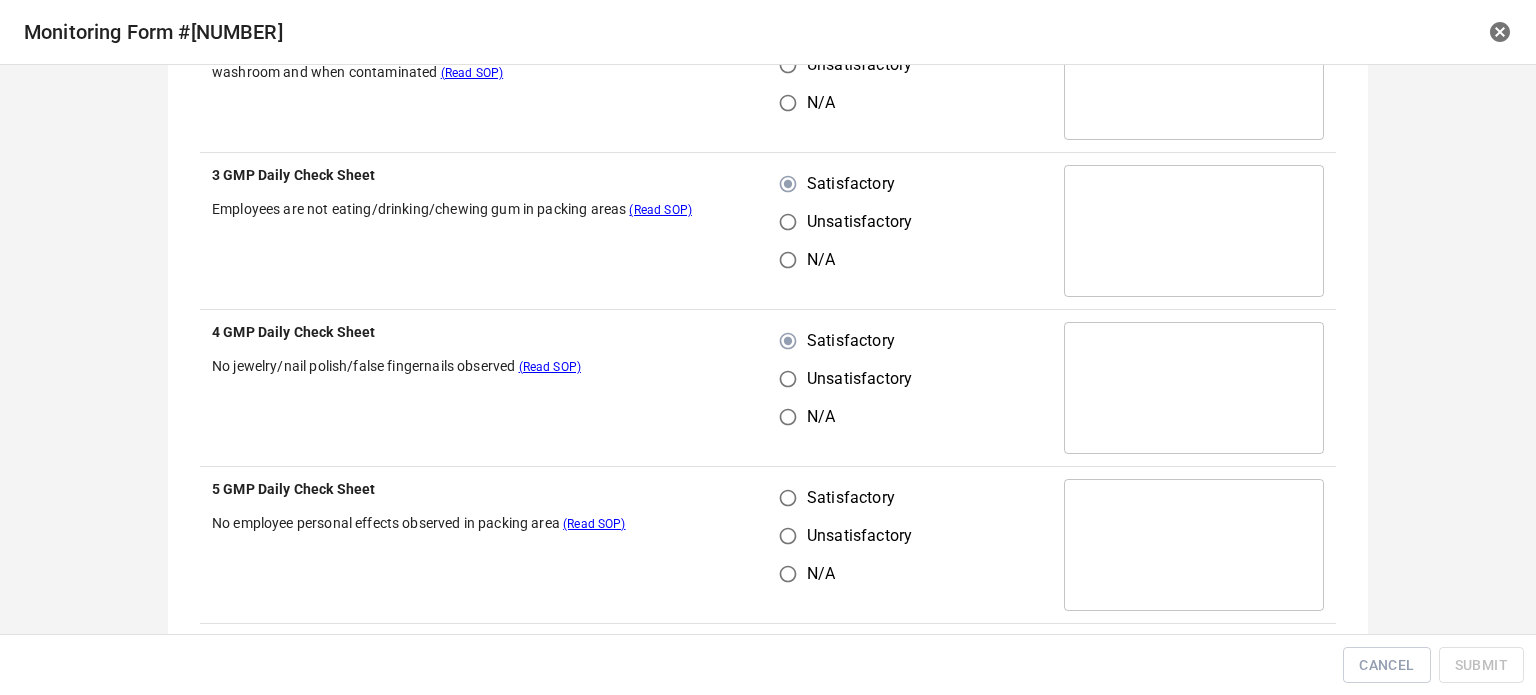 scroll, scrollTop: 2100, scrollLeft: 0, axis: vertical 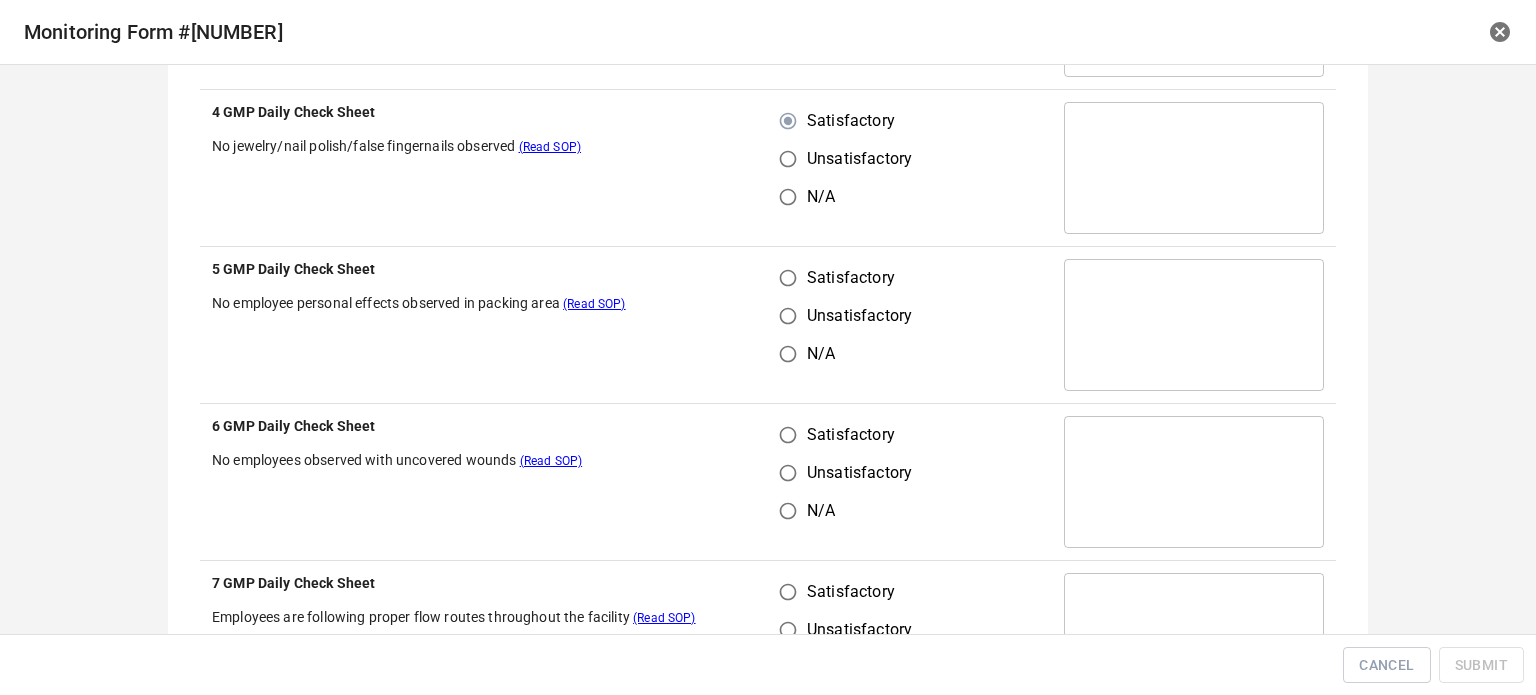 click on "Satisfactory" at bounding box center (788, 278) 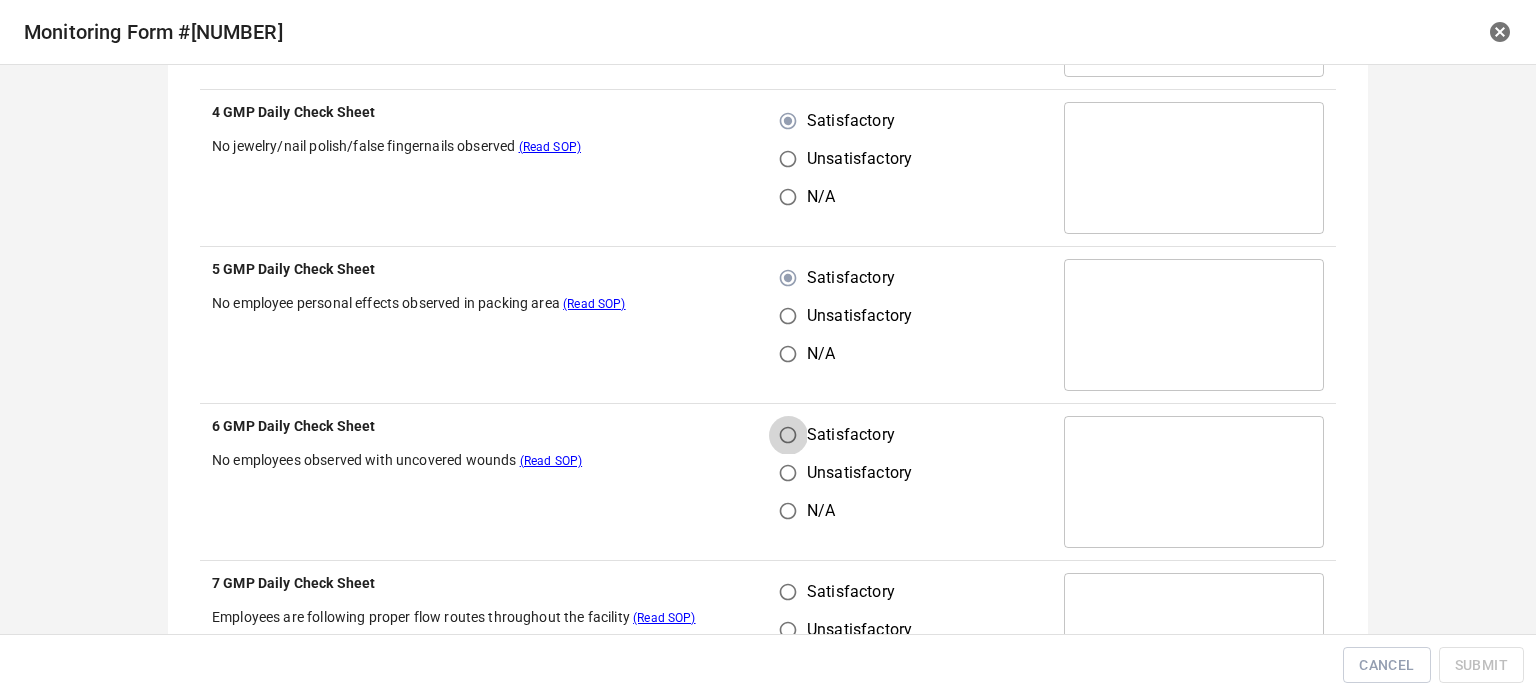 click on "Satisfactory" at bounding box center [788, 435] 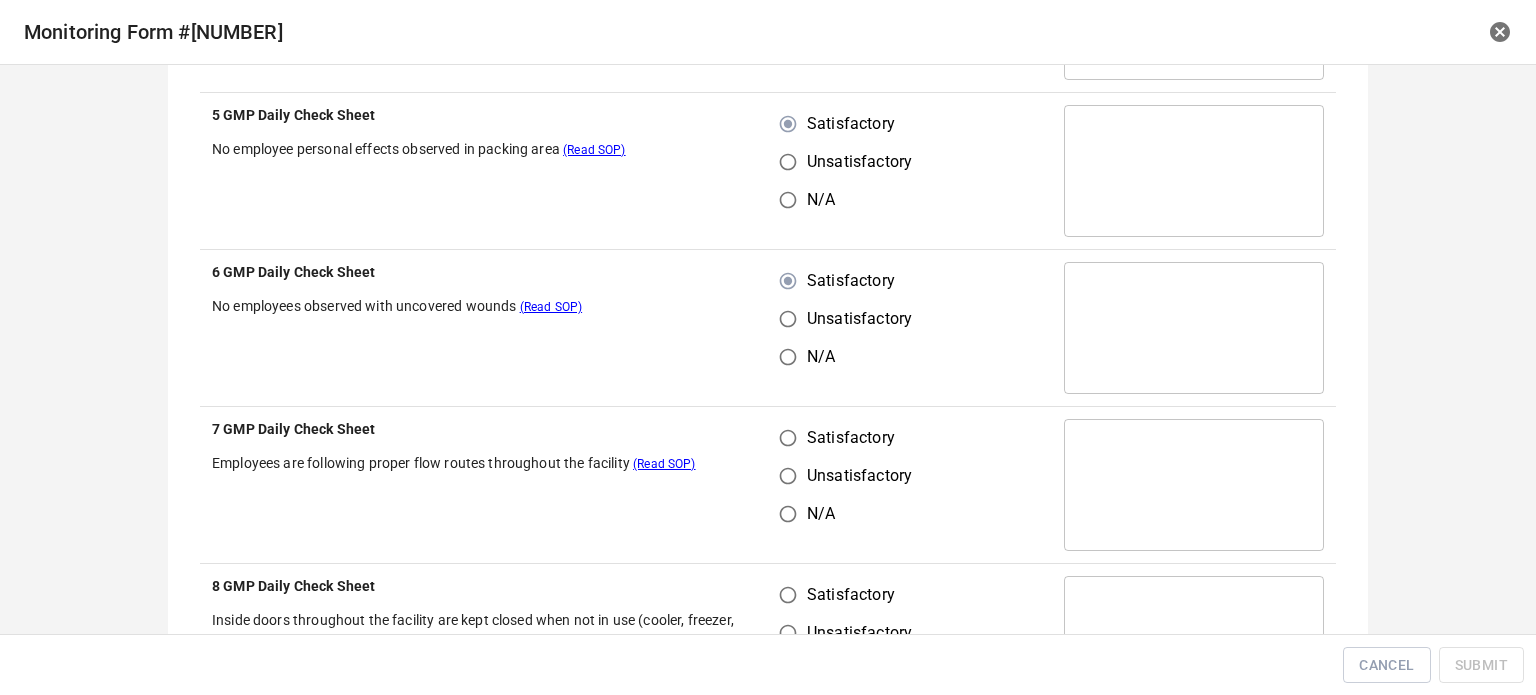 scroll, scrollTop: 2400, scrollLeft: 0, axis: vertical 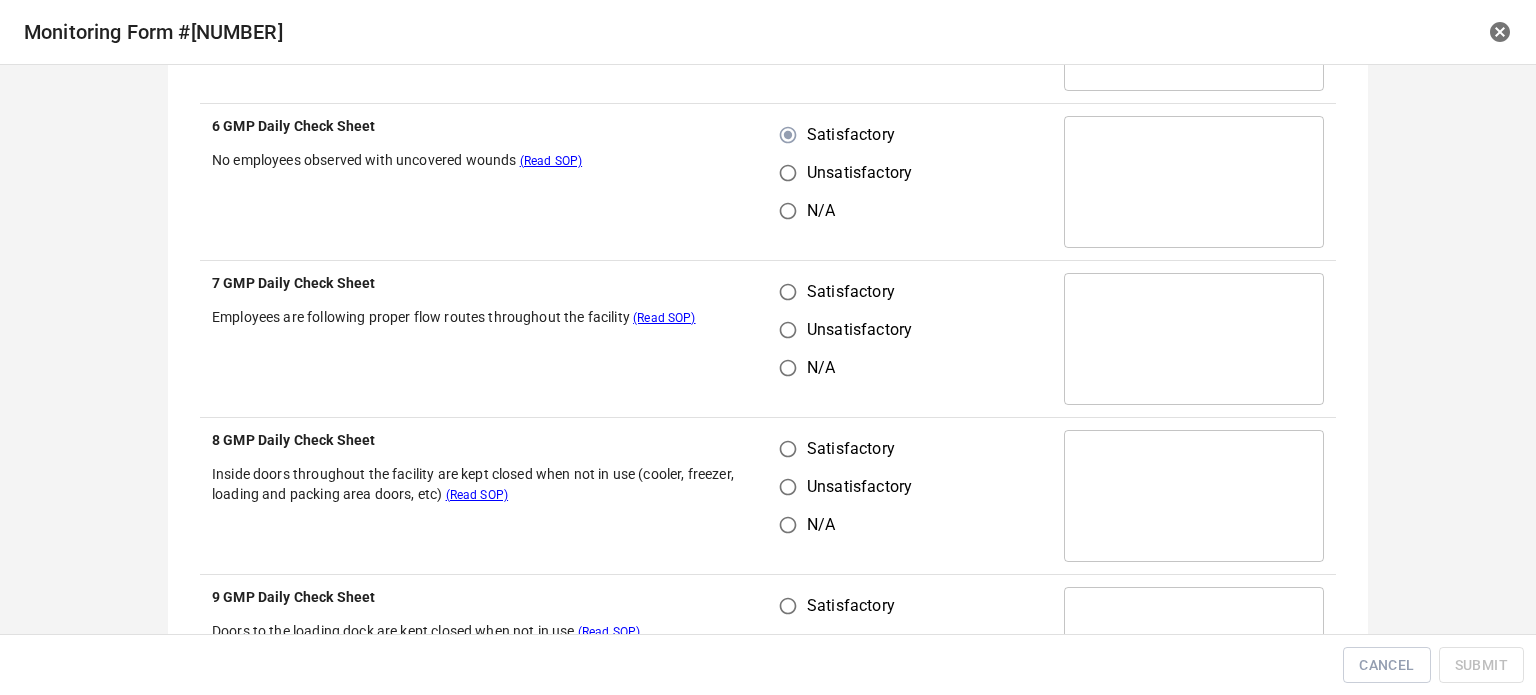 click on "Satisfactory" at bounding box center (788, 292) 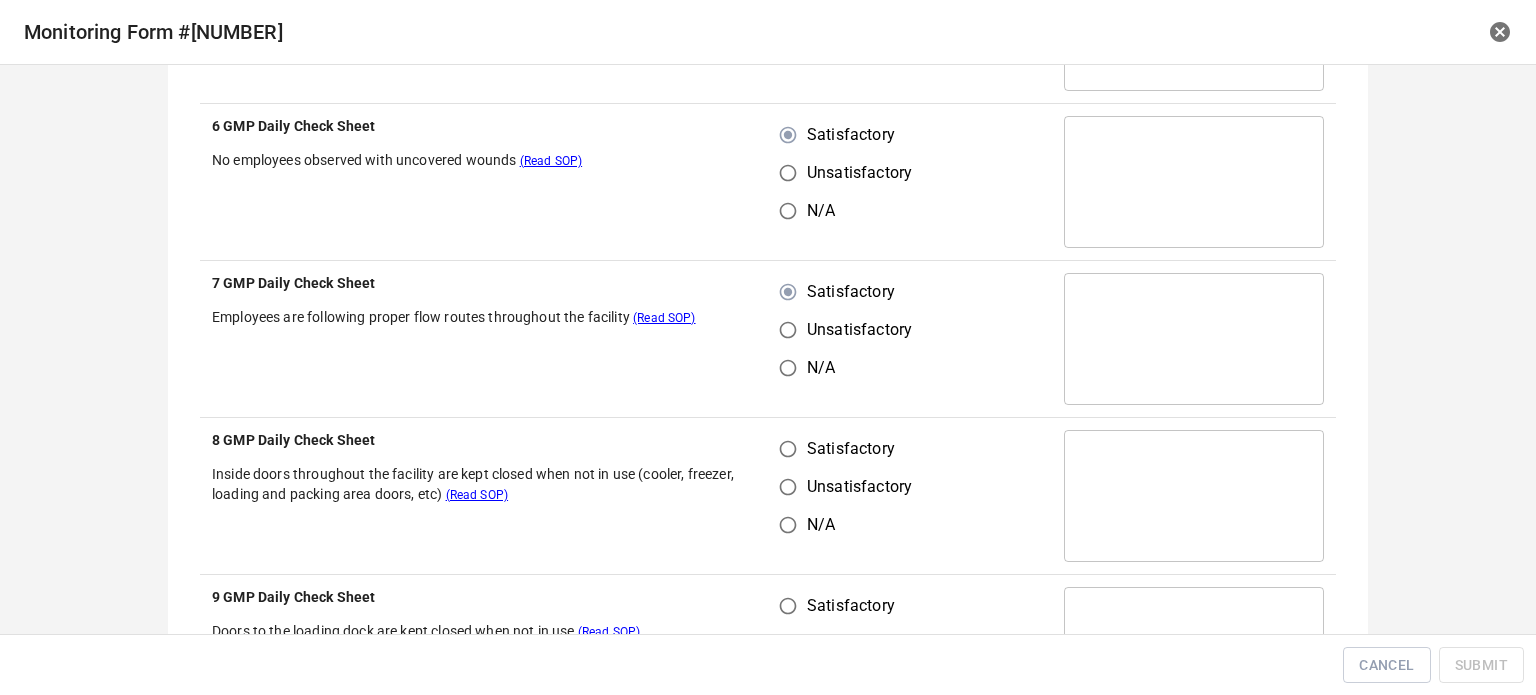 click on "Satisfactory" at bounding box center [788, 449] 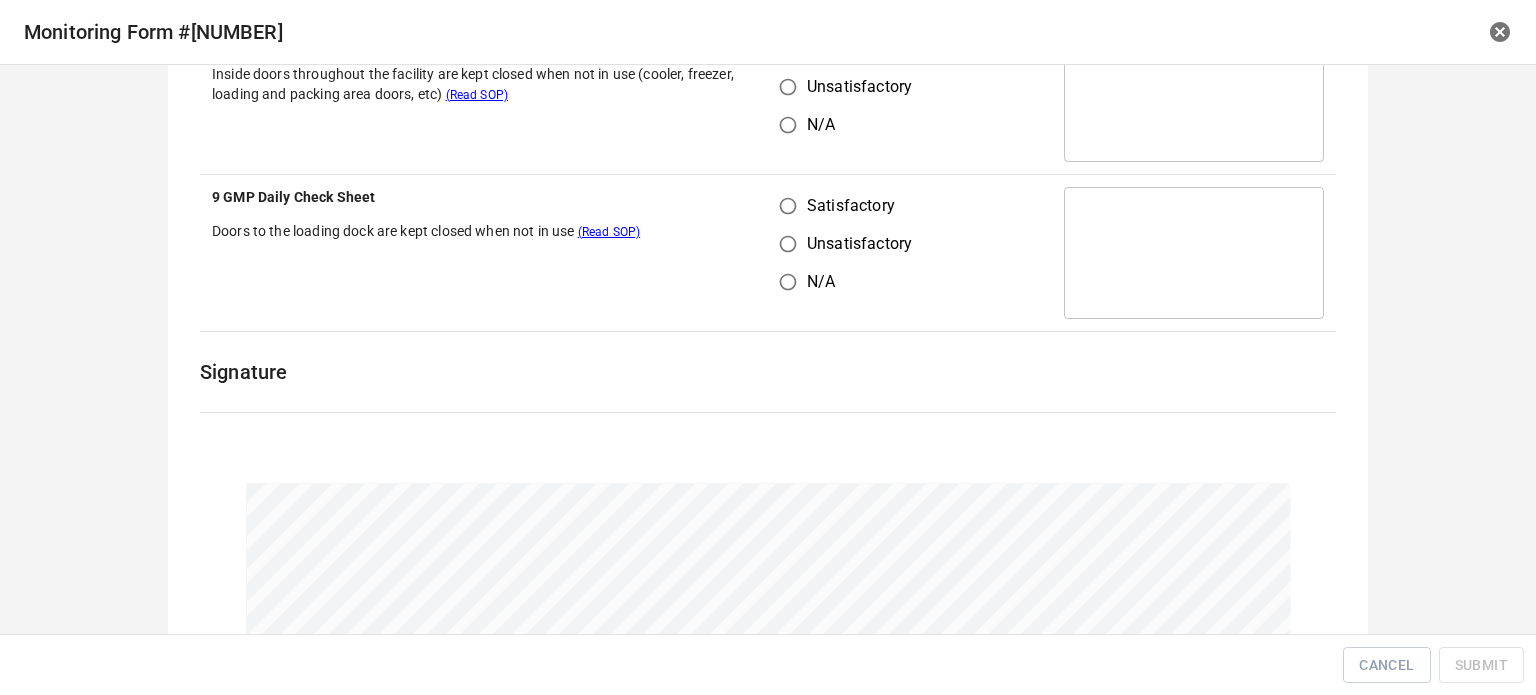 click on "Satisfactory" at bounding box center (788, 206) 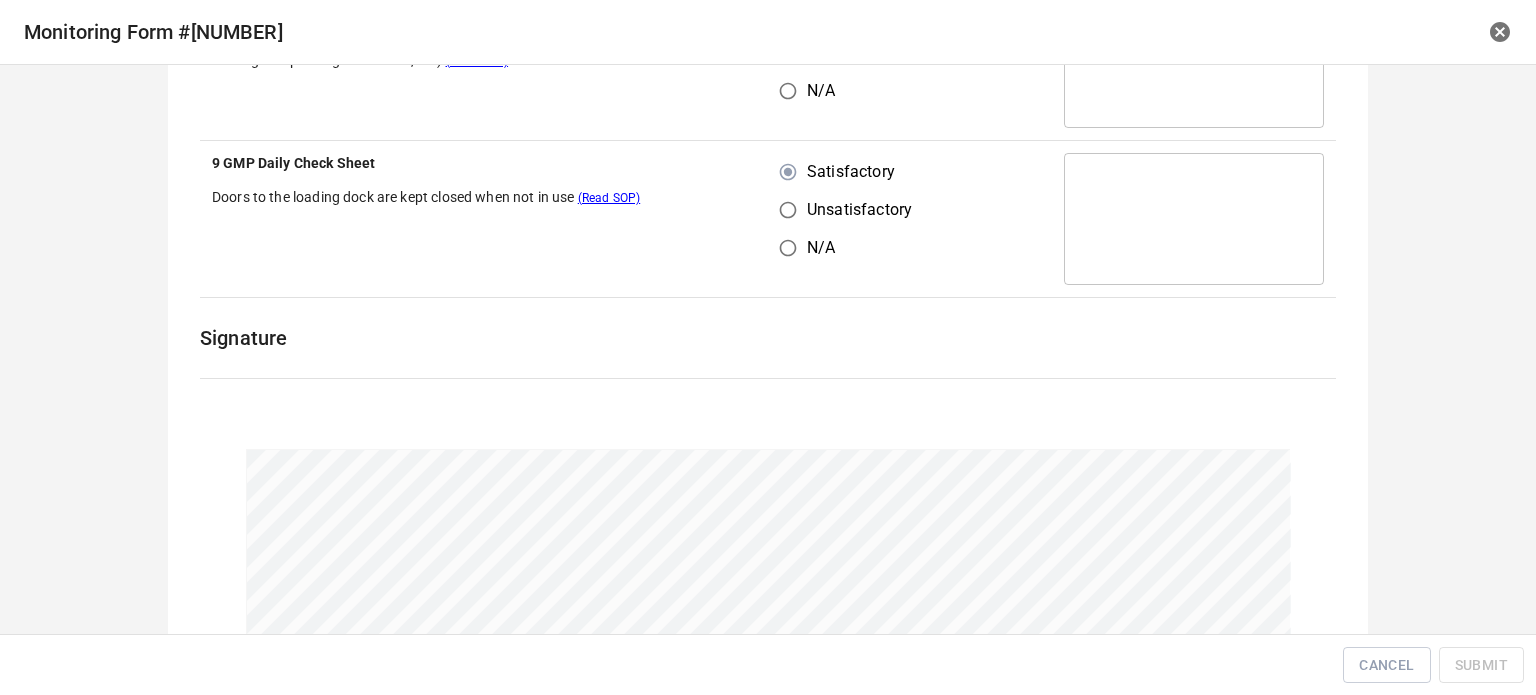 scroll, scrollTop: 2970, scrollLeft: 0, axis: vertical 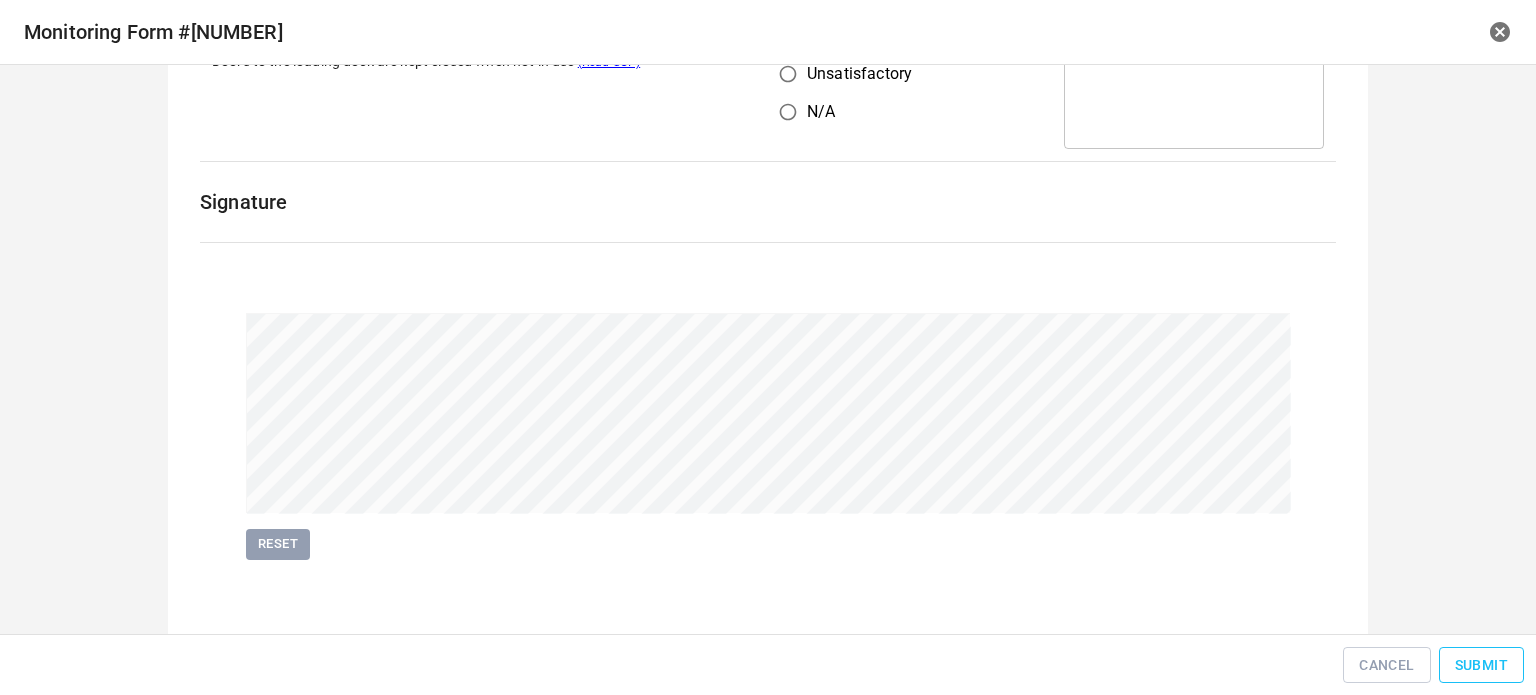 click on "Submit" at bounding box center [1481, 665] 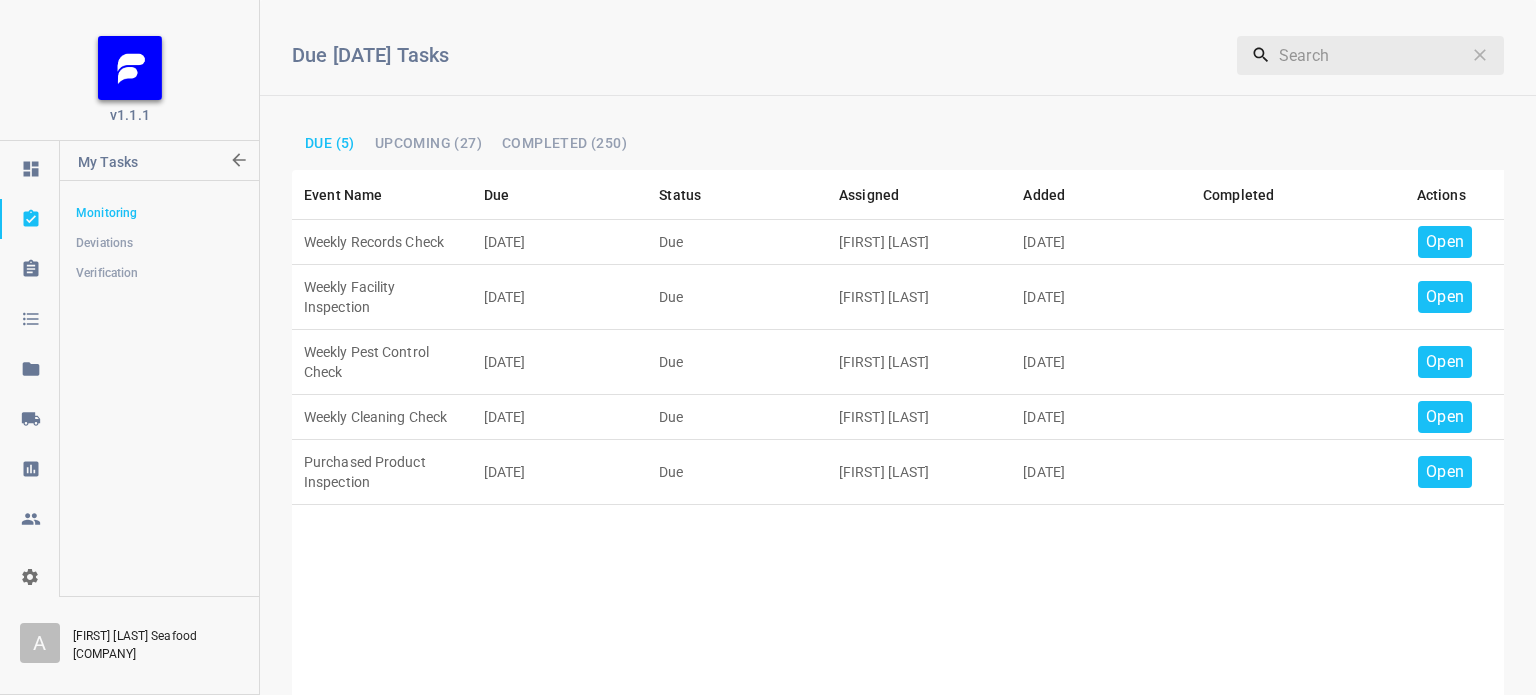 click on "Open" at bounding box center [1445, 242] 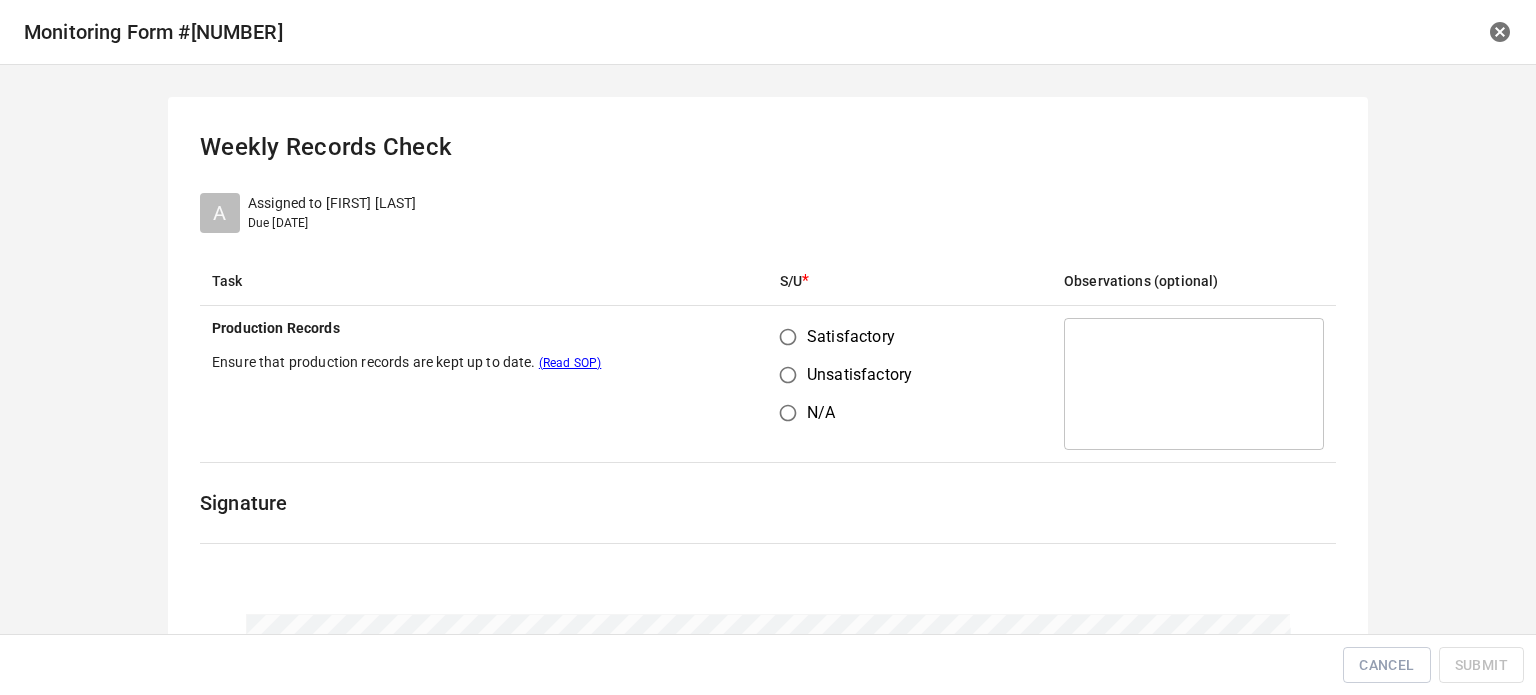 click on "Satisfactory" at bounding box center (788, 337) 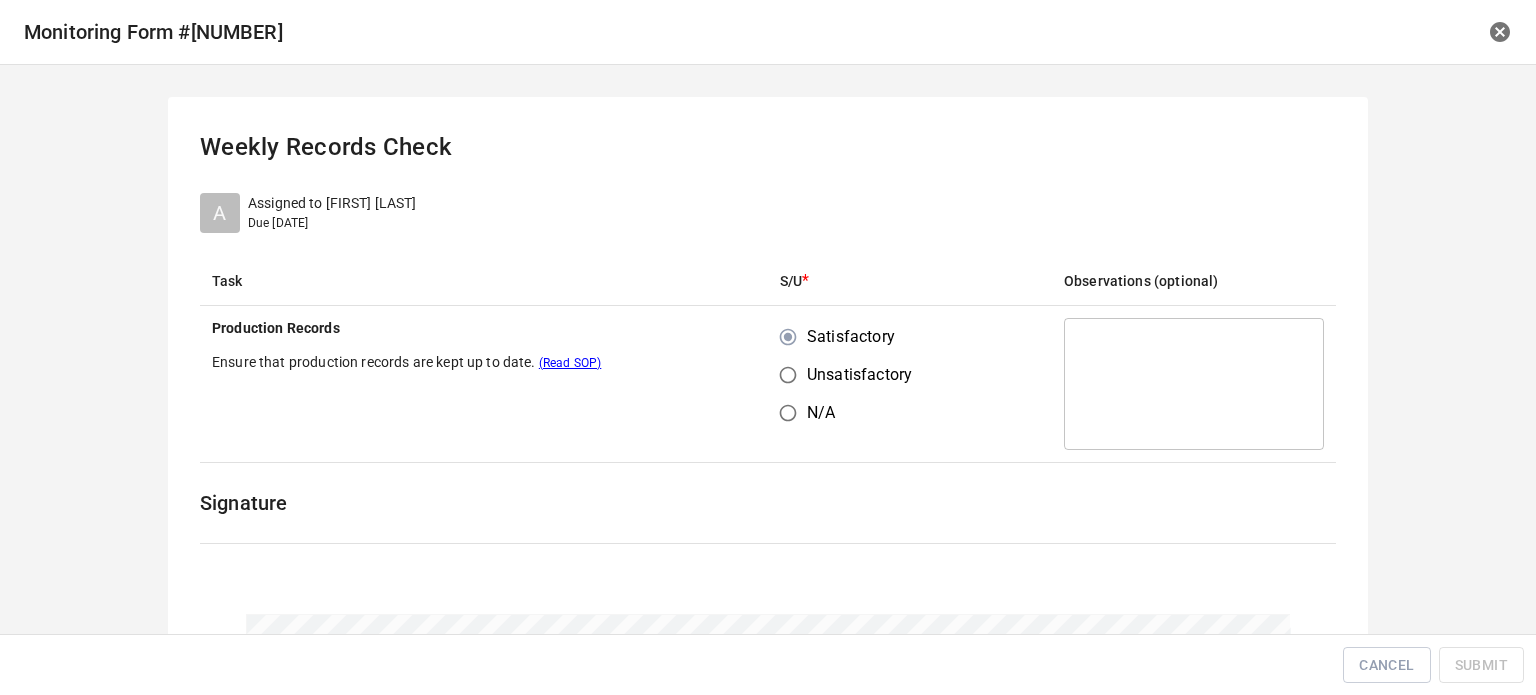 scroll, scrollTop: 300, scrollLeft: 0, axis: vertical 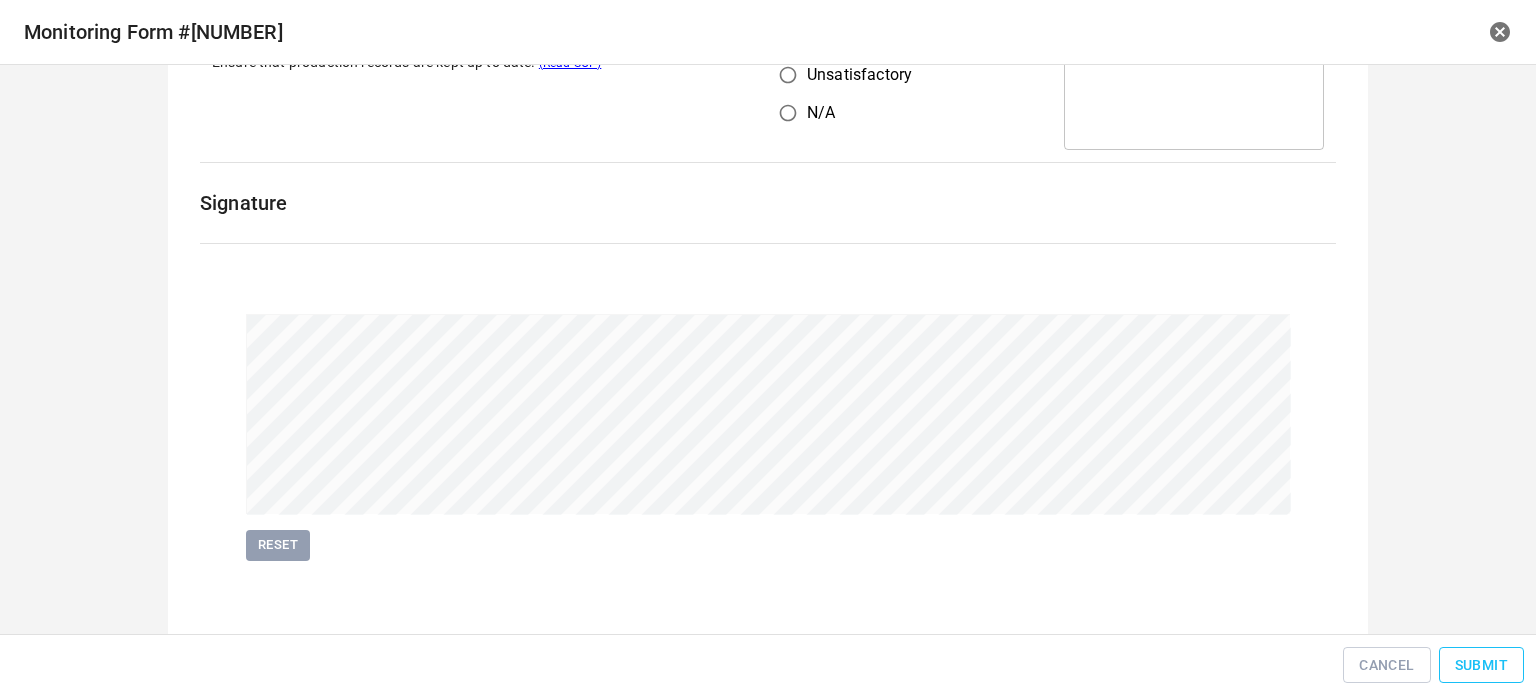 click on "Submit" at bounding box center [1481, 665] 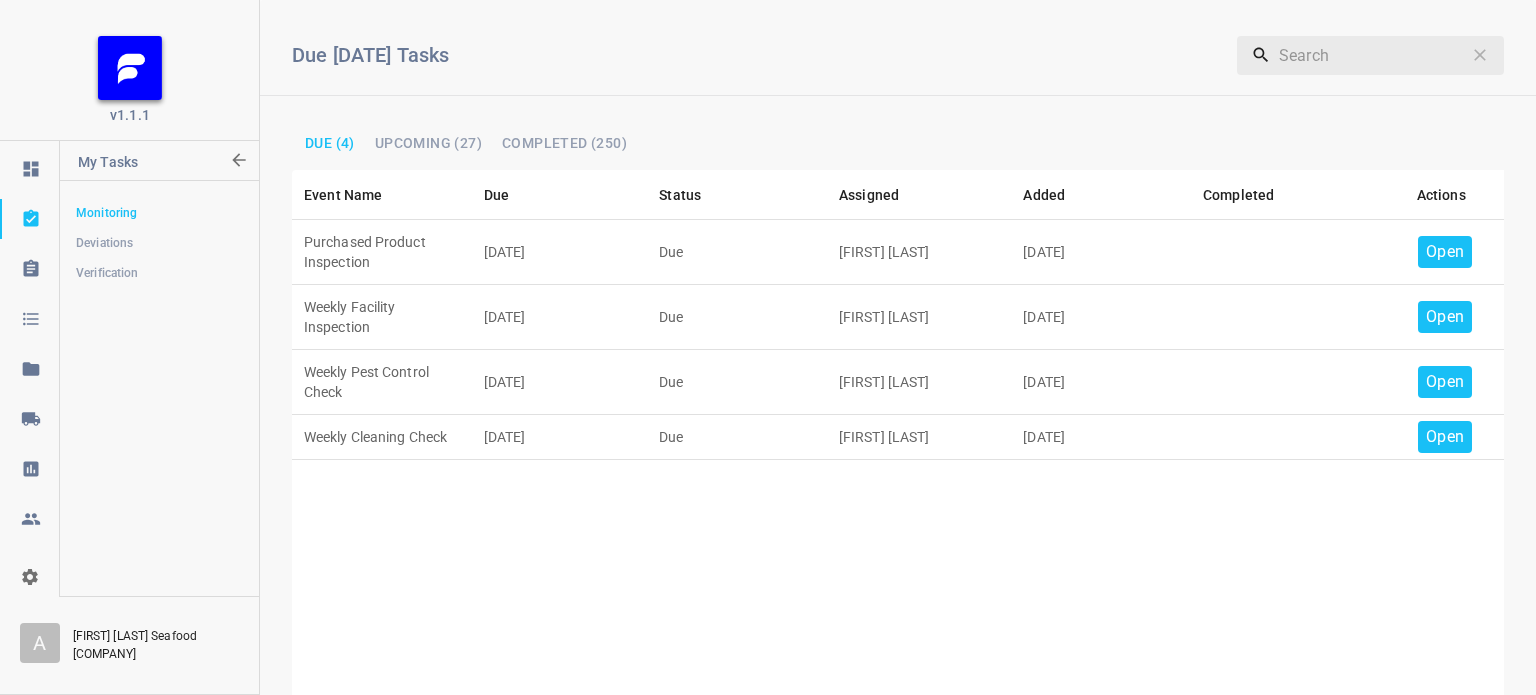 click on "Open" at bounding box center (1445, 252) 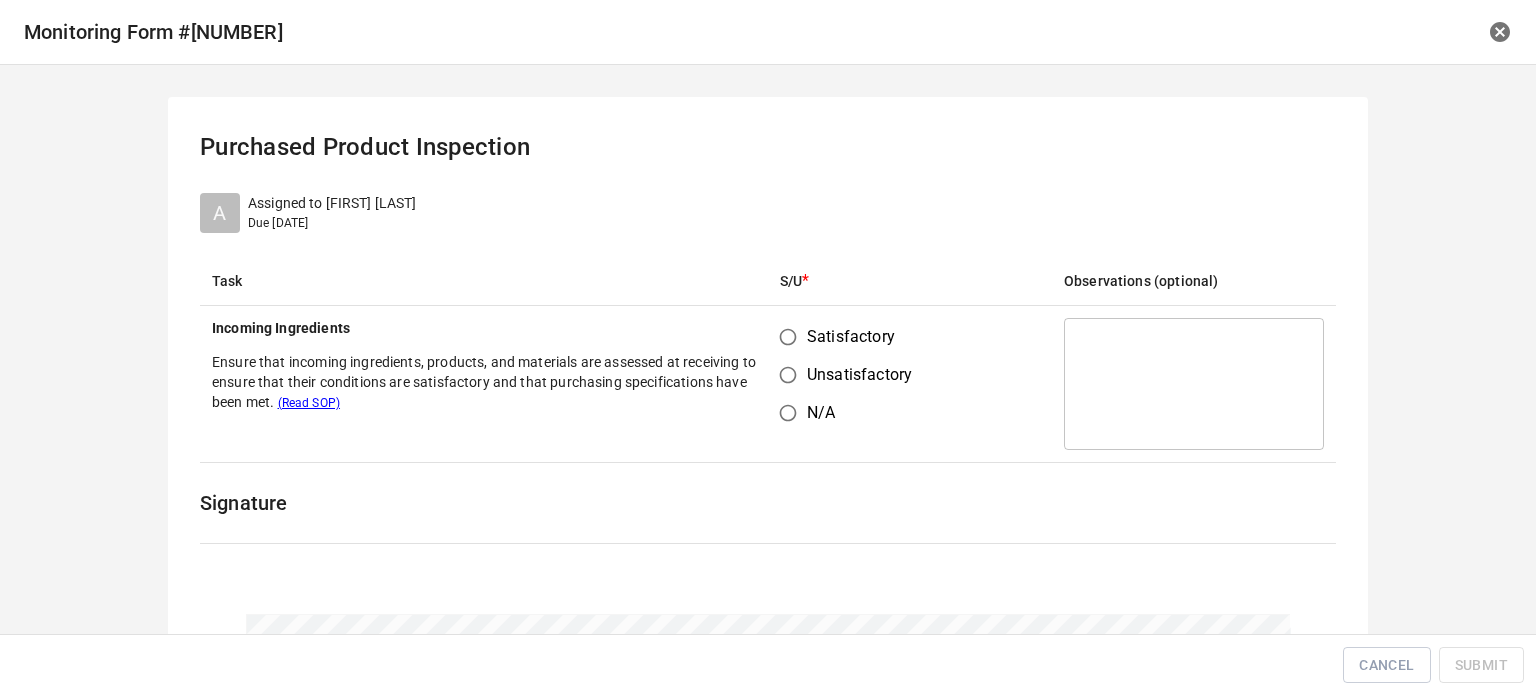 click on "Satisfactory" at bounding box center [851, 337] 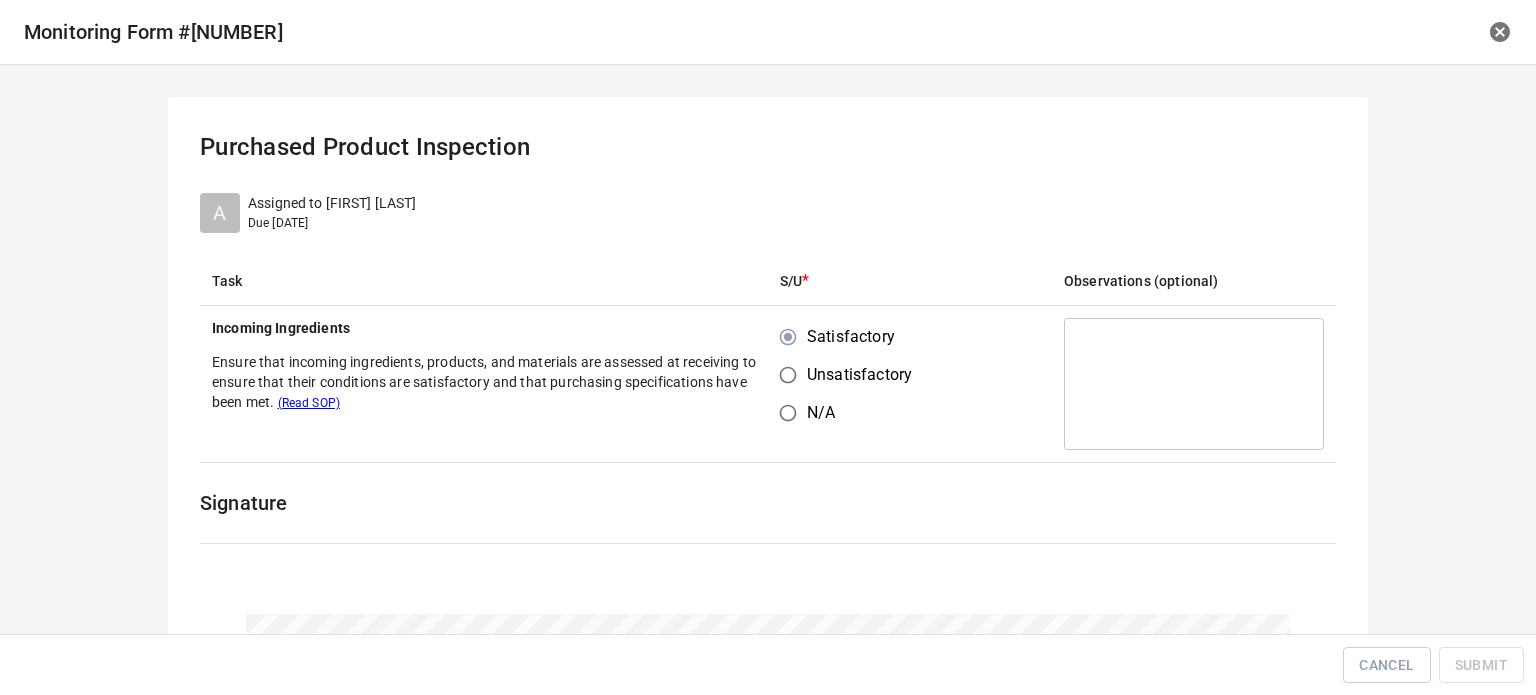scroll, scrollTop: 304, scrollLeft: 0, axis: vertical 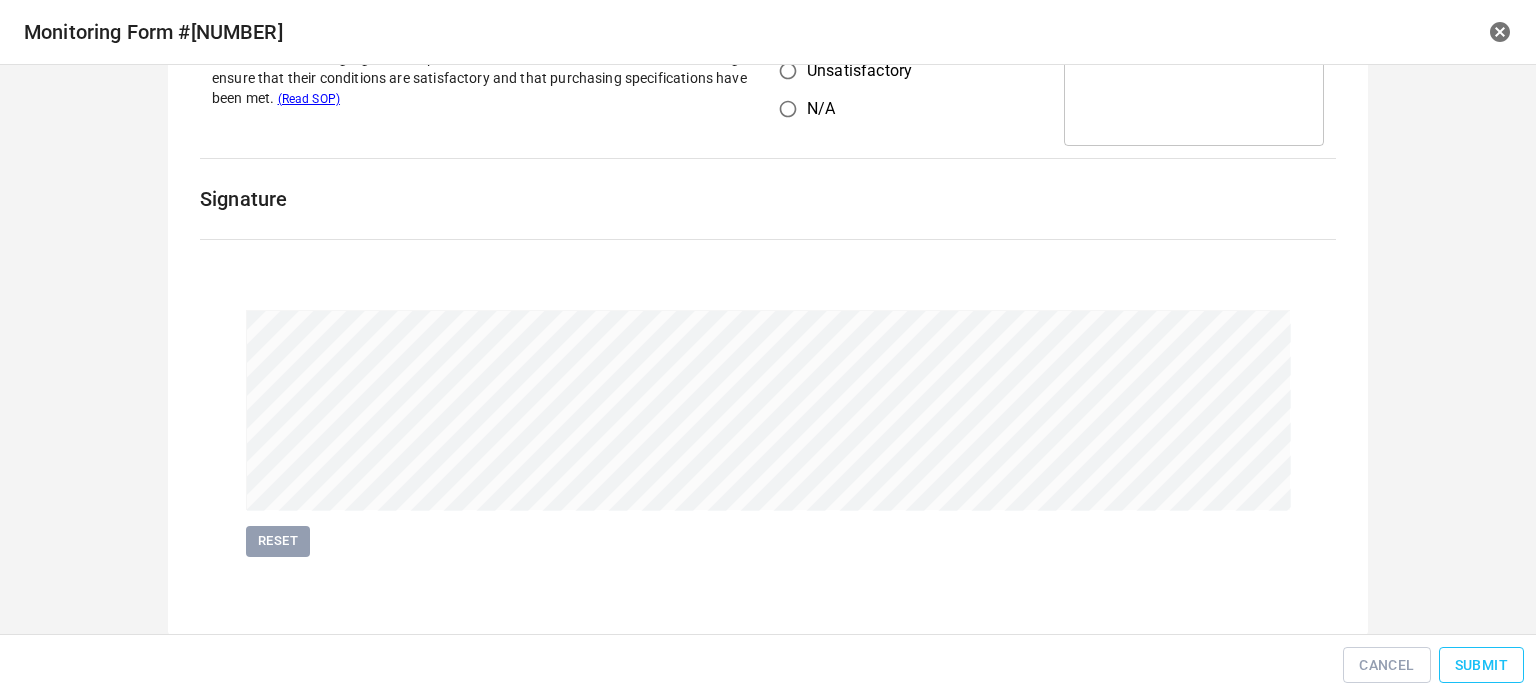 click on "Submit" at bounding box center (1481, 665) 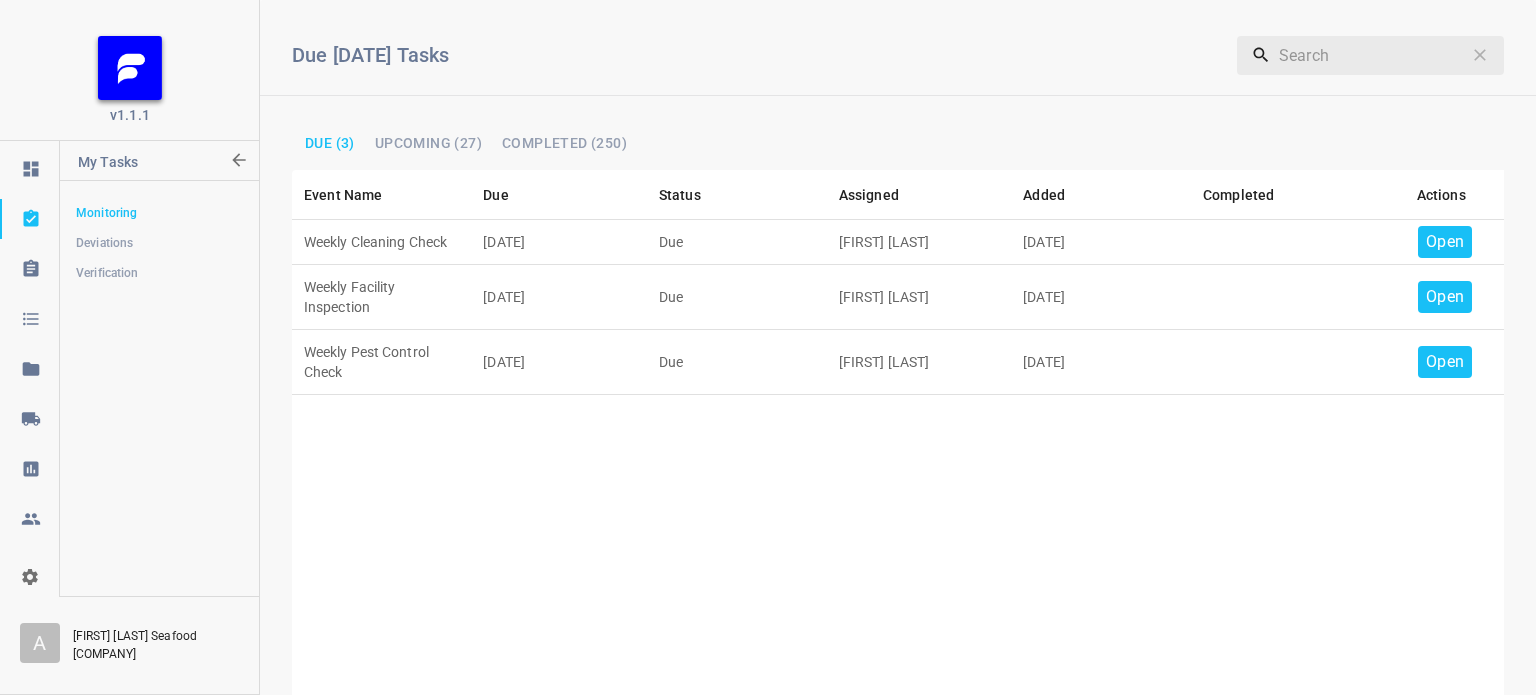 click on "Open" at bounding box center [1445, 242] 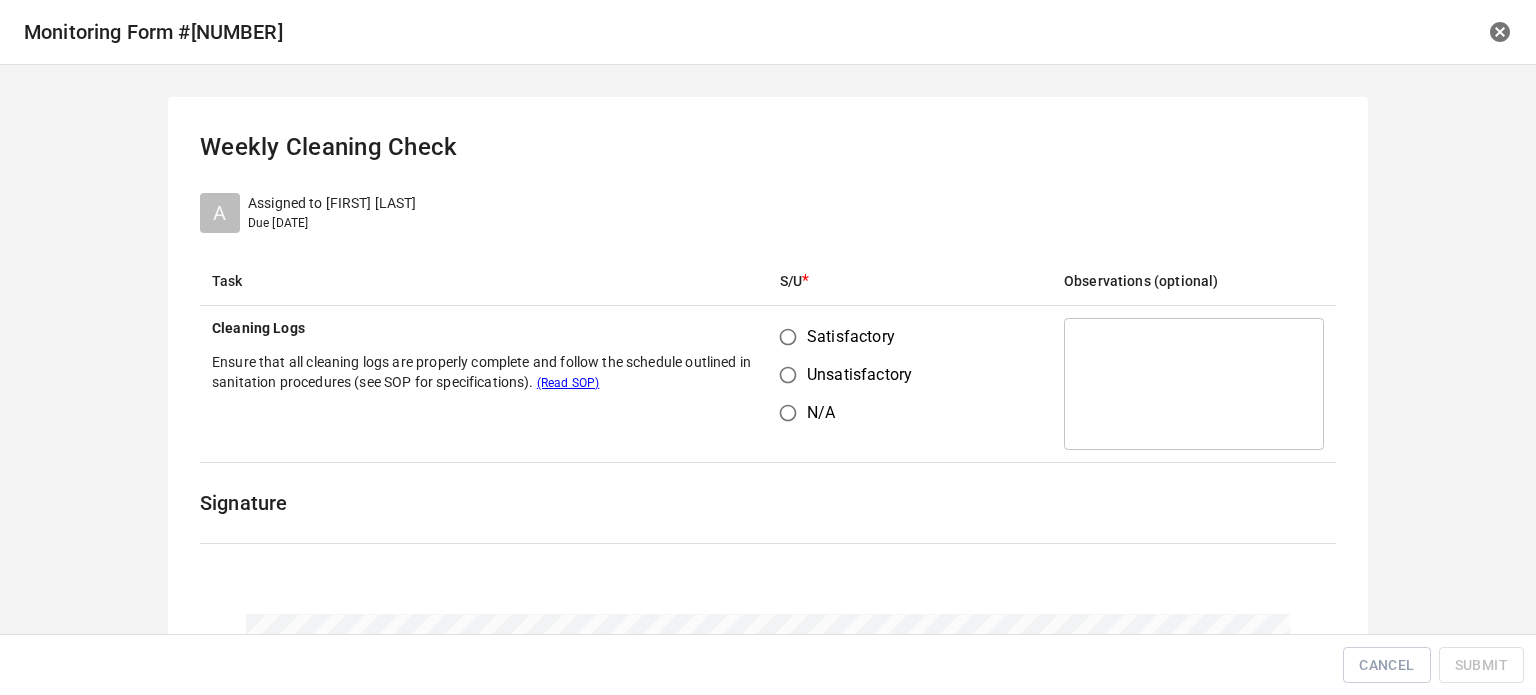 click on "Satisfactory" at bounding box center [788, 337] 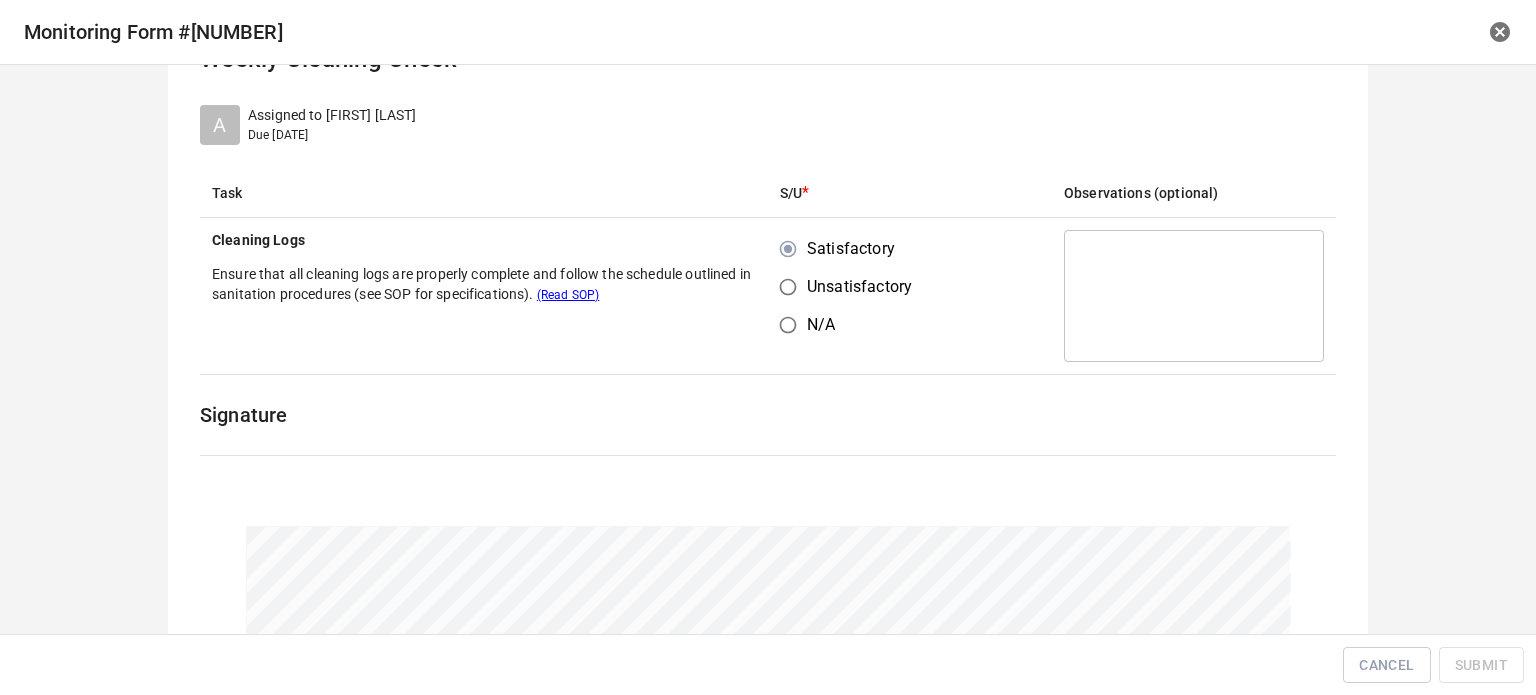 scroll, scrollTop: 300, scrollLeft: 0, axis: vertical 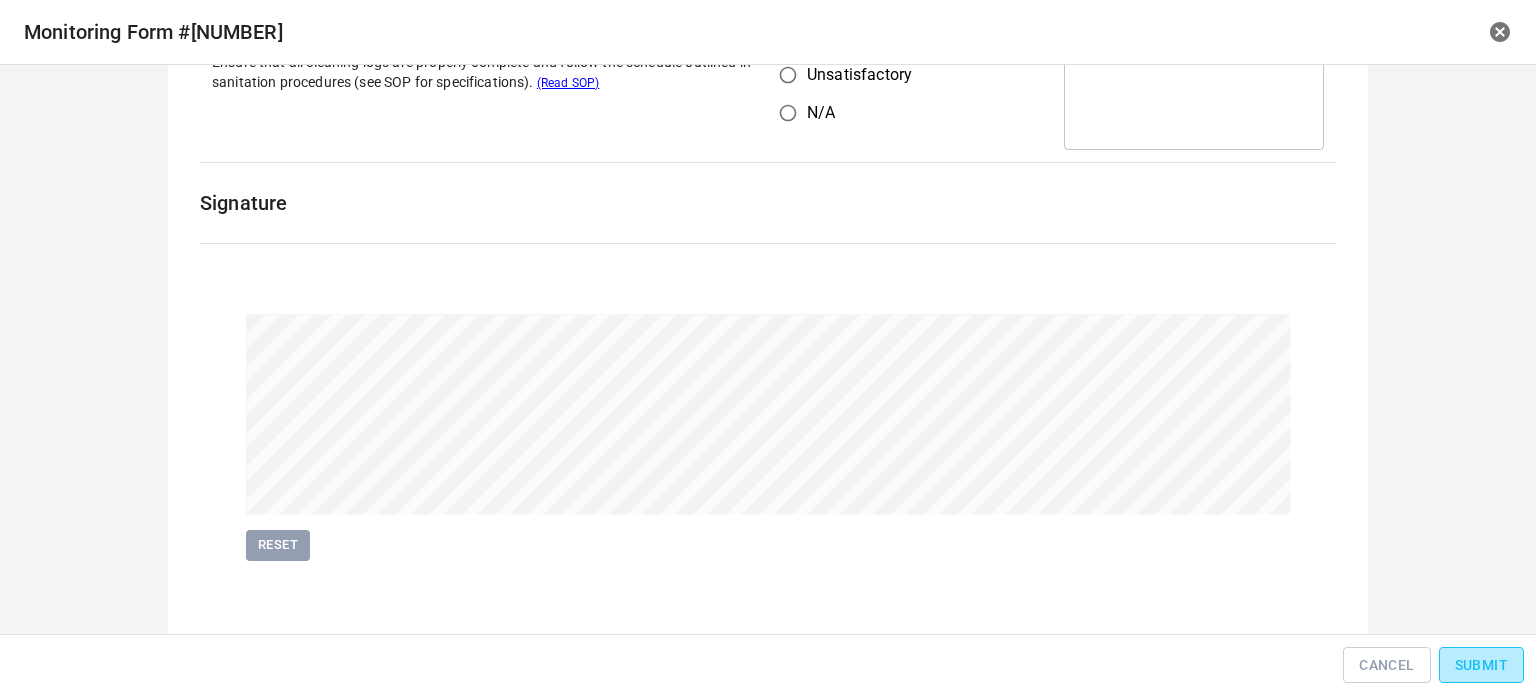 click on "Submit" at bounding box center [1481, 665] 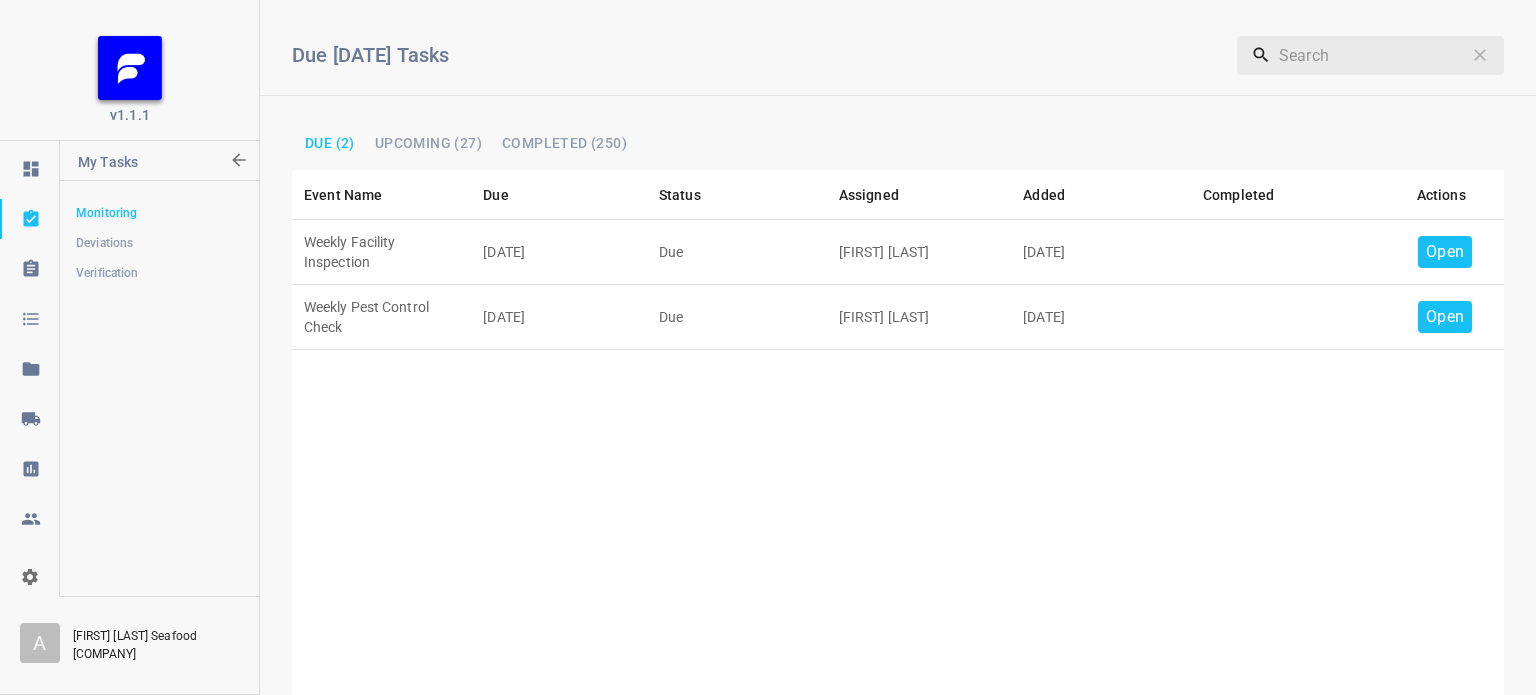 click on "Open" at bounding box center [1445, 252] 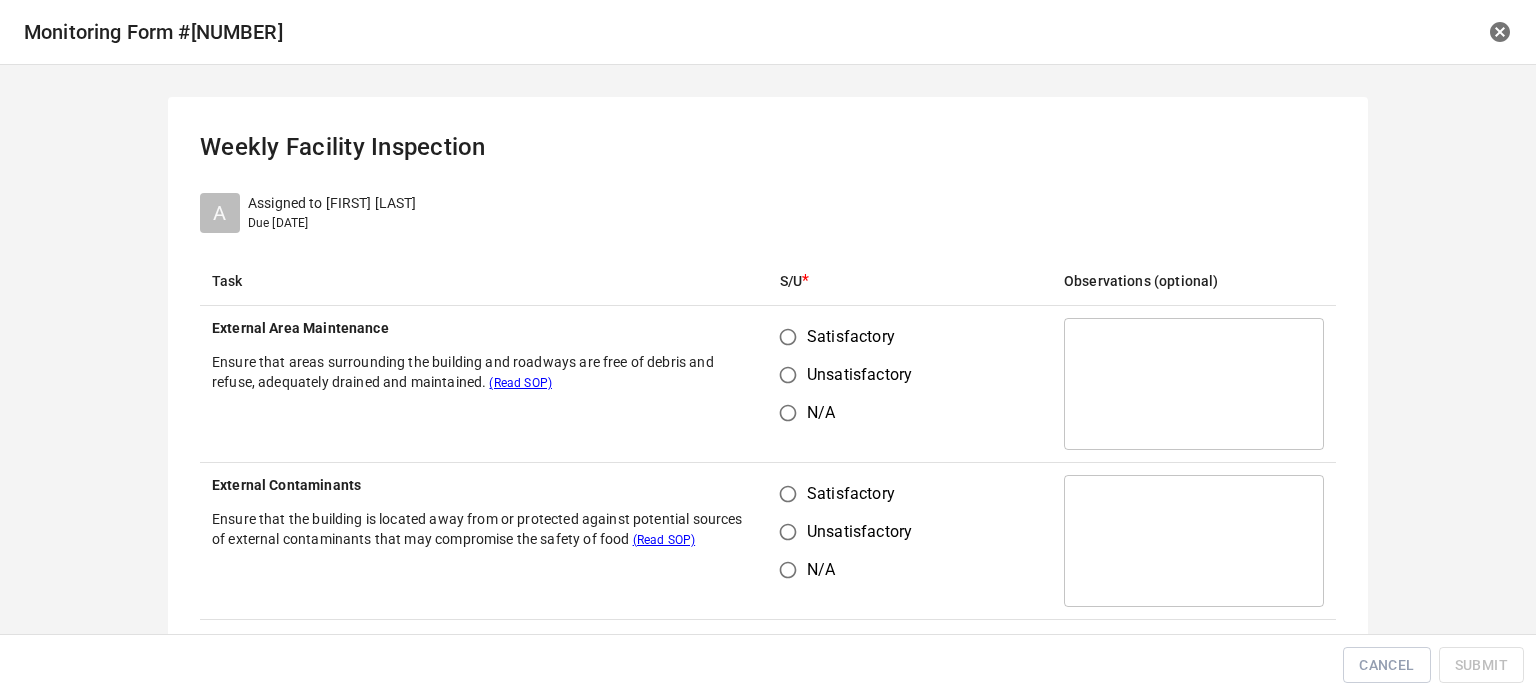 click on "Unsatisfactory" at bounding box center [788, 375] 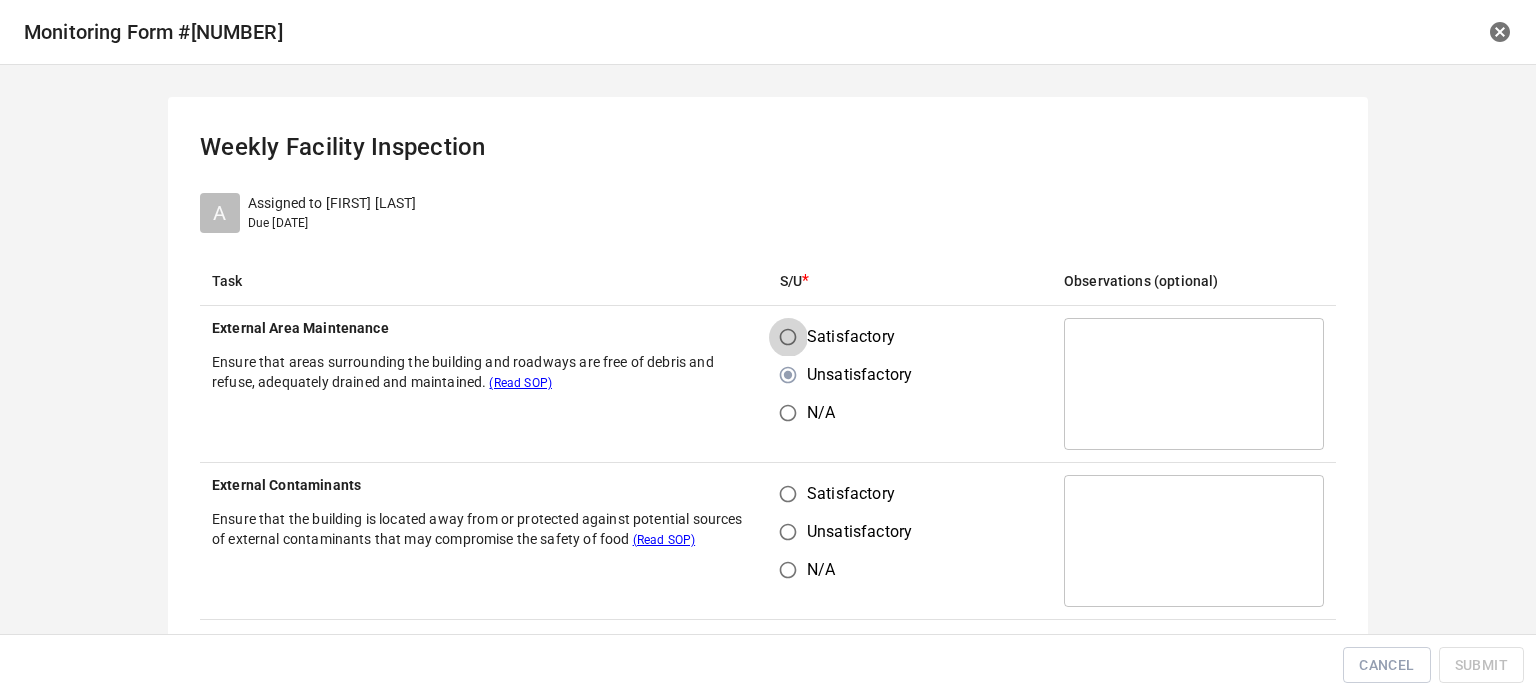 click on "Satisfactory" at bounding box center [788, 337] 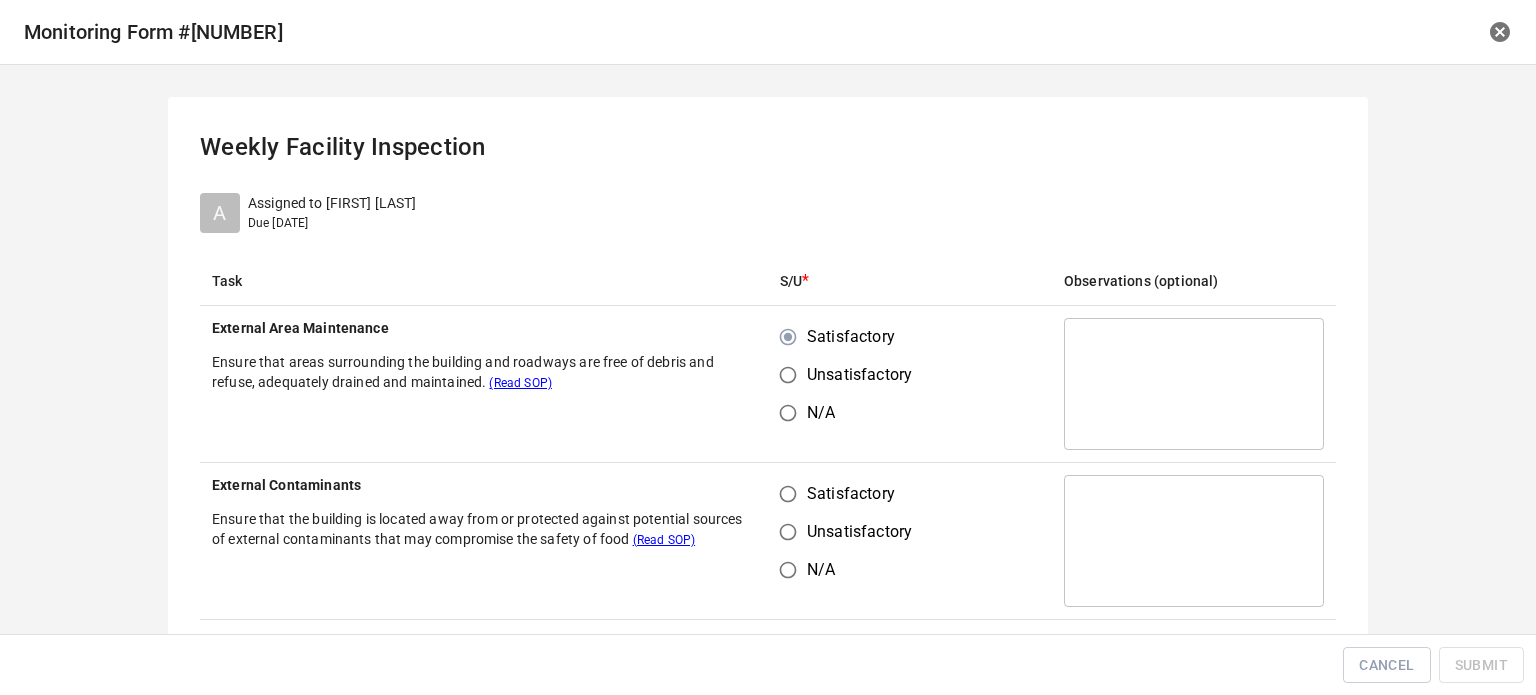 click on "Satisfactory" at bounding box center [788, 494] 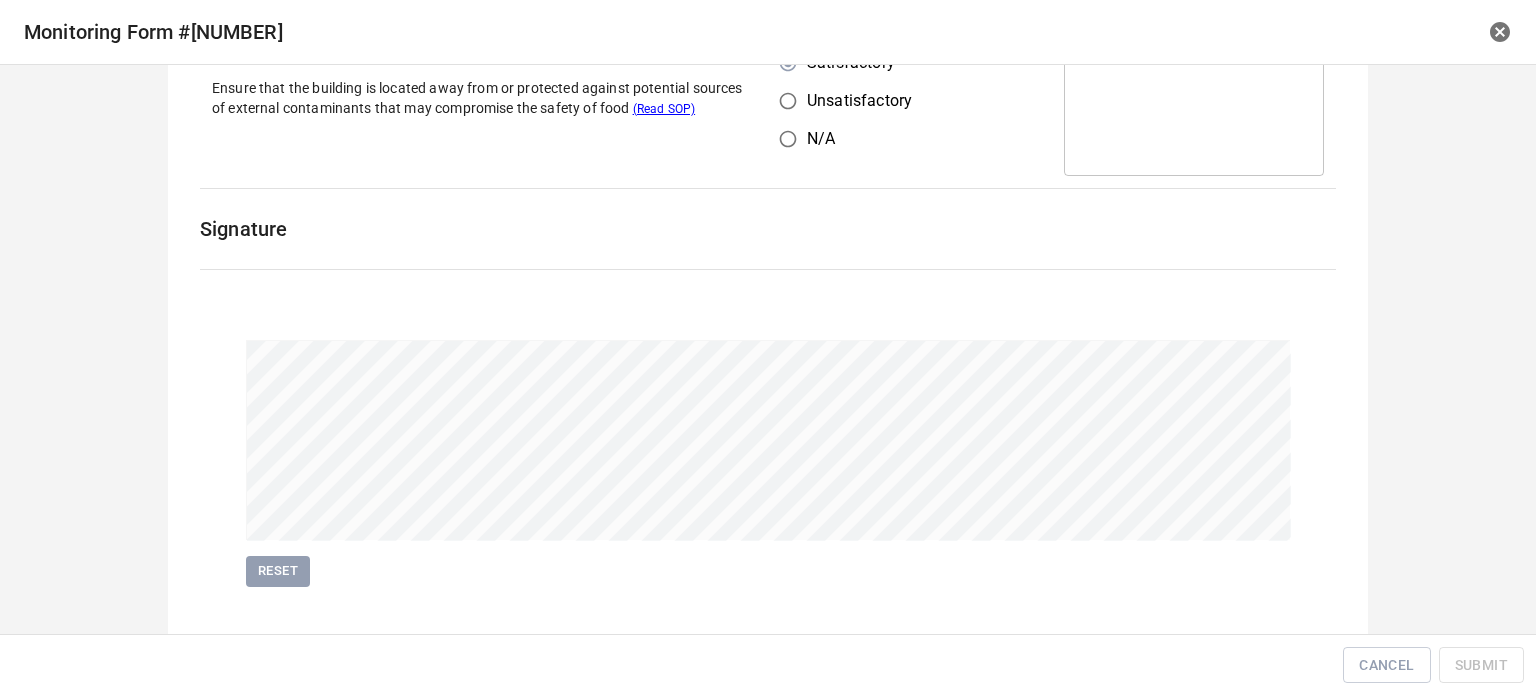 scroll, scrollTop: 461, scrollLeft: 0, axis: vertical 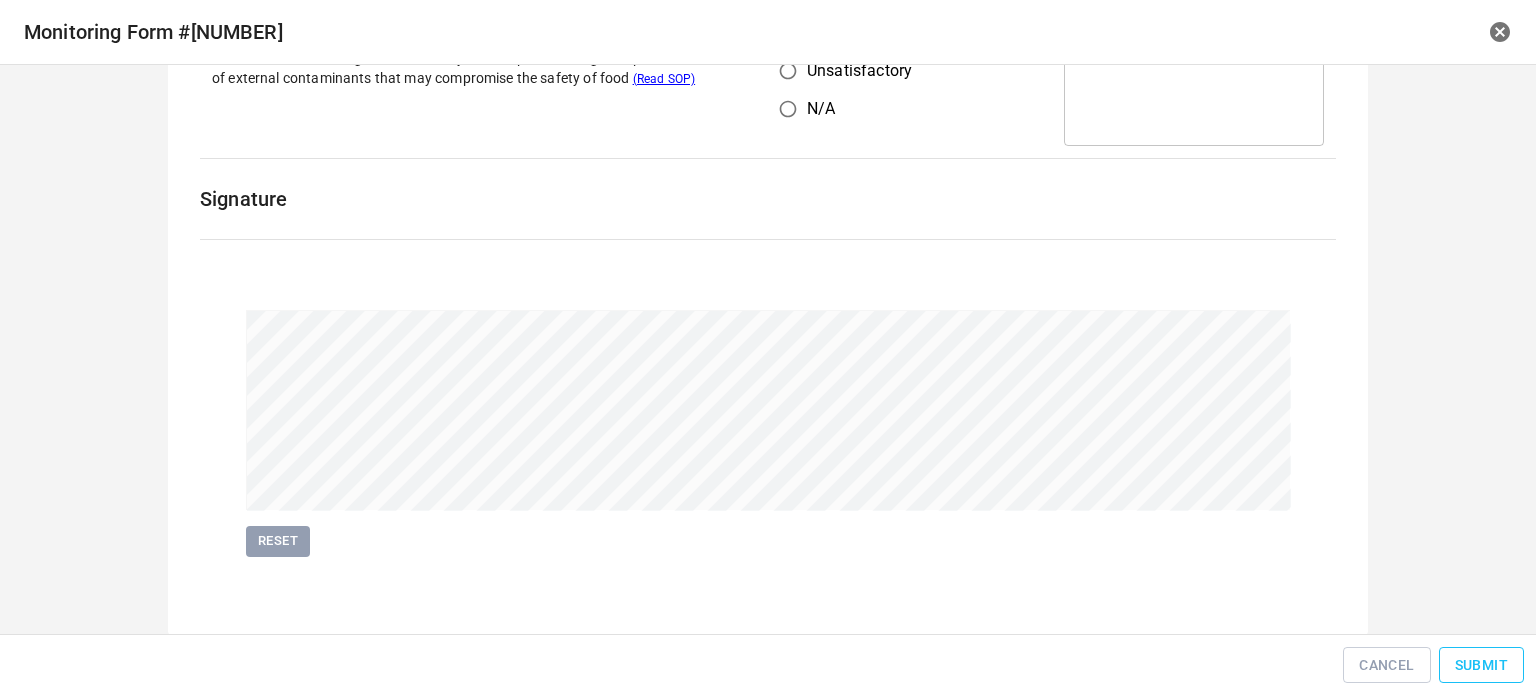 click on "Submit" at bounding box center (1481, 665) 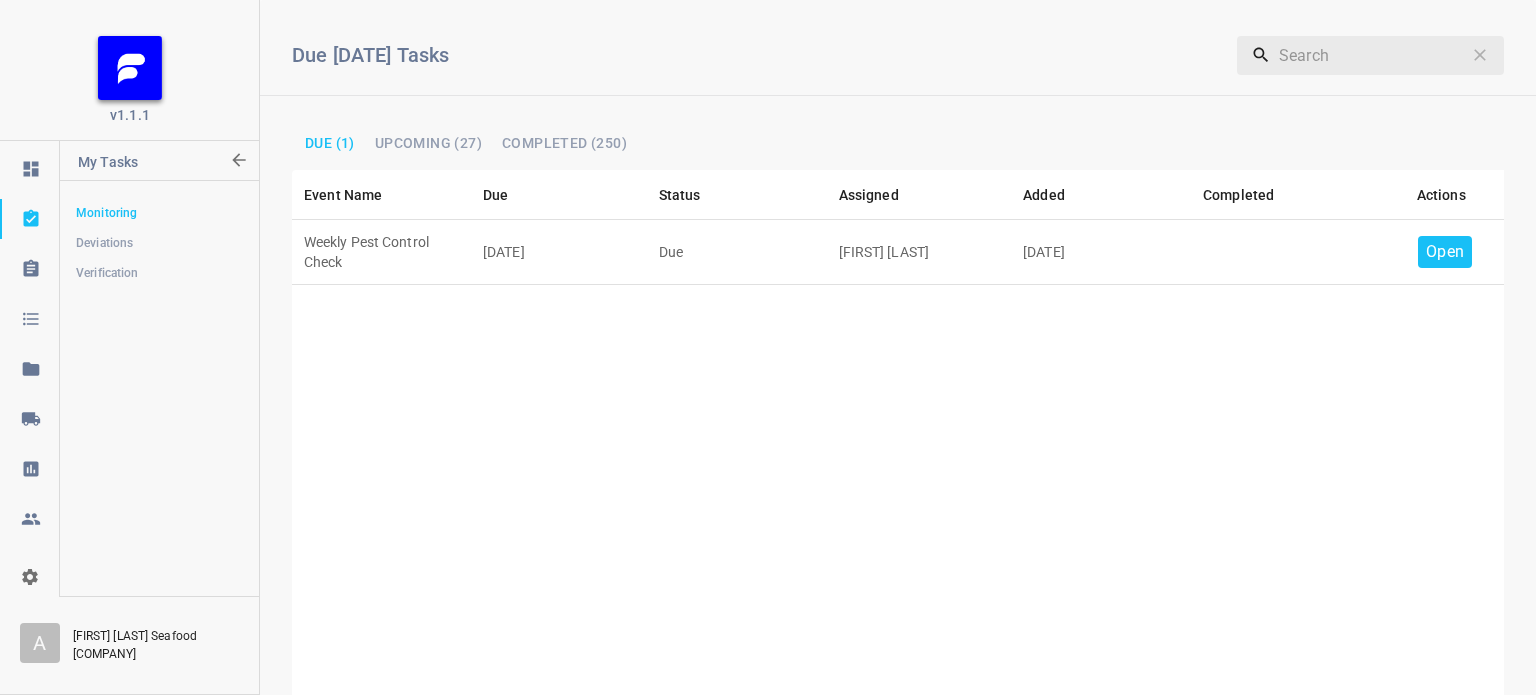 click on "Open" at bounding box center [1445, 252] 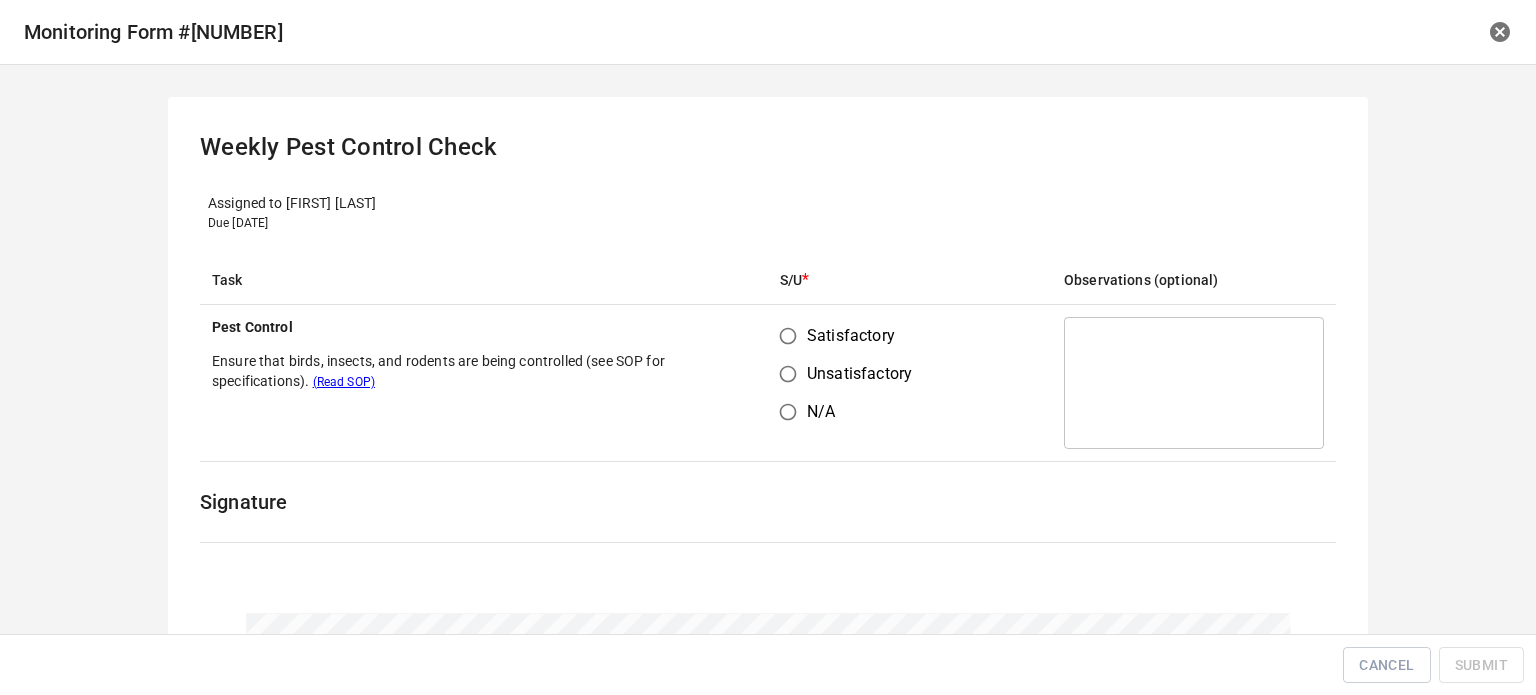 click on "Satisfactory" at bounding box center [851, 336] 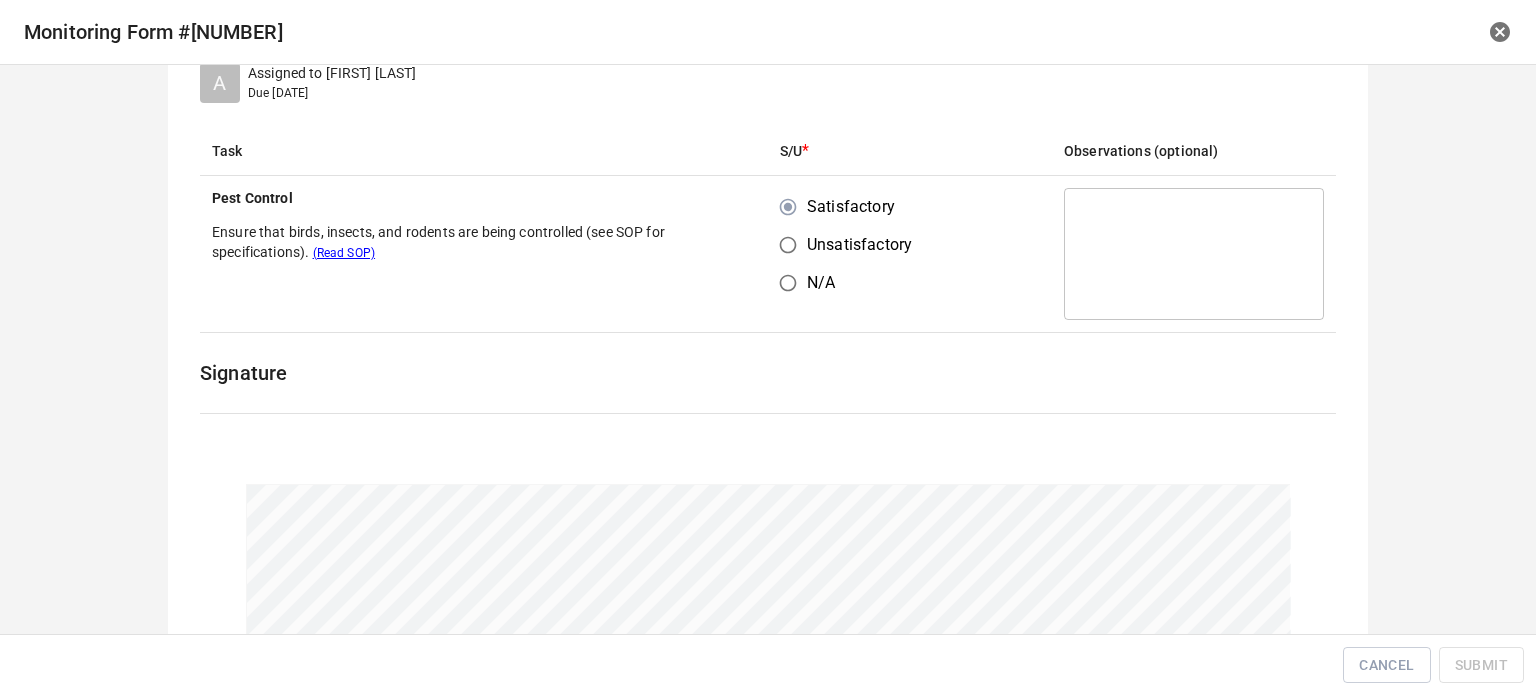 scroll, scrollTop: 304, scrollLeft: 0, axis: vertical 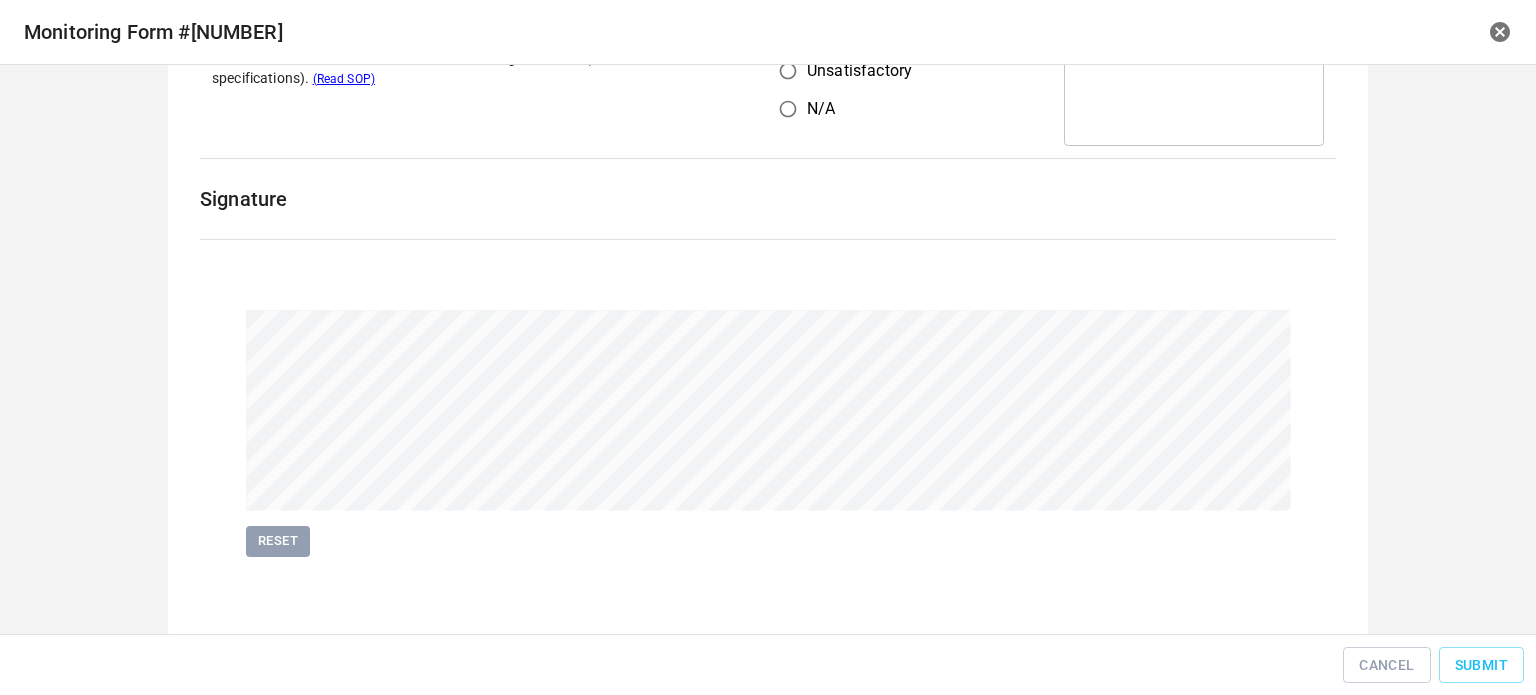 drag, startPoint x: 1535, startPoint y: 679, endPoint x: 1504, endPoint y: 643, distance: 47.507893 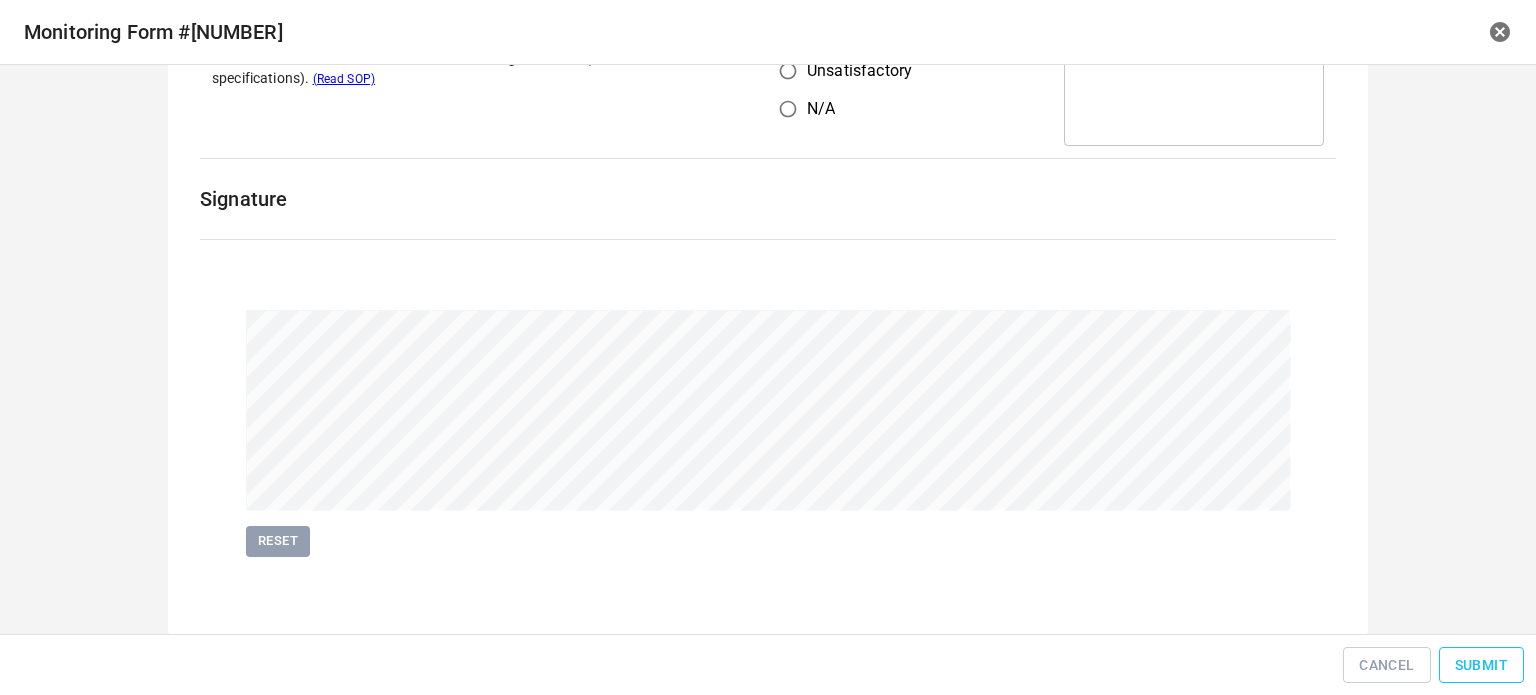 click on "Submit" at bounding box center (1481, 665) 